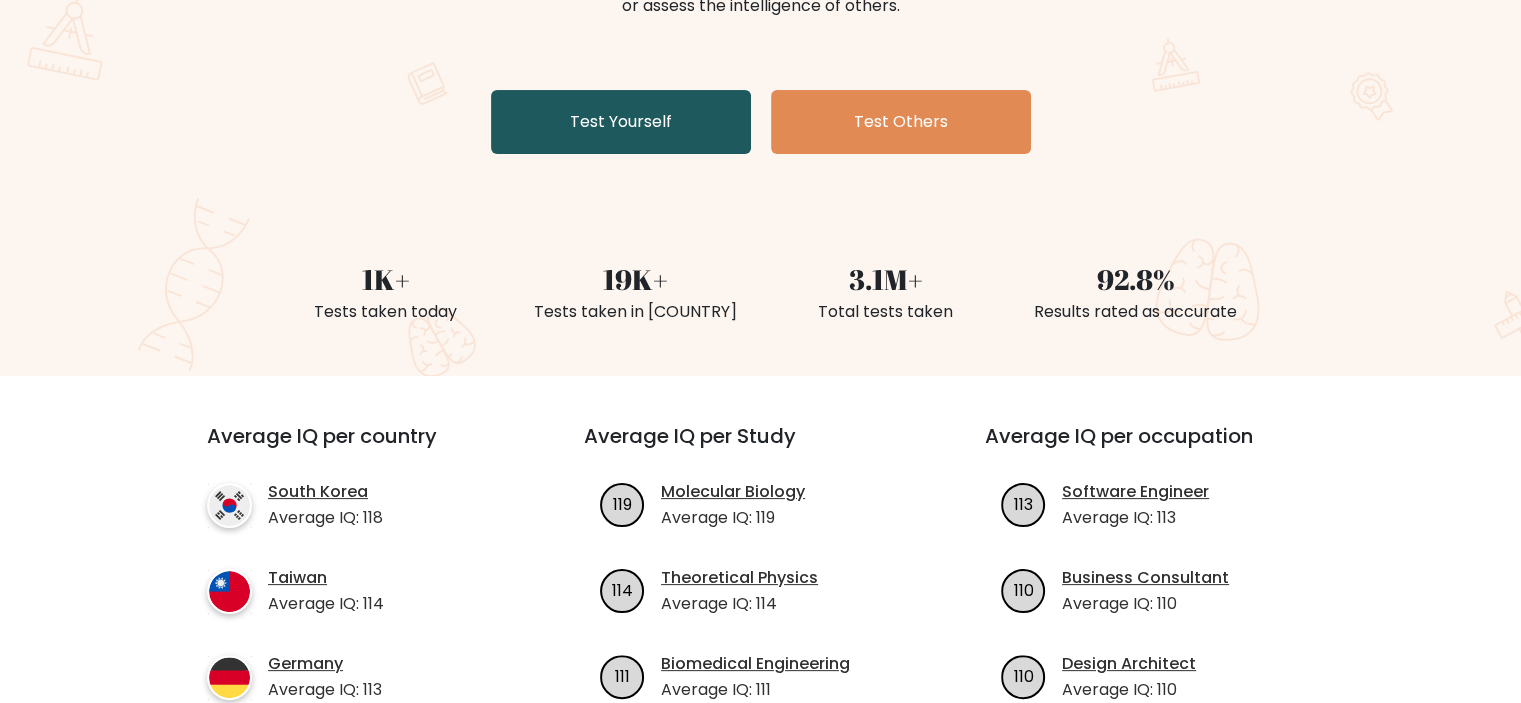 click on "Test Yourself" at bounding box center (621, 122) 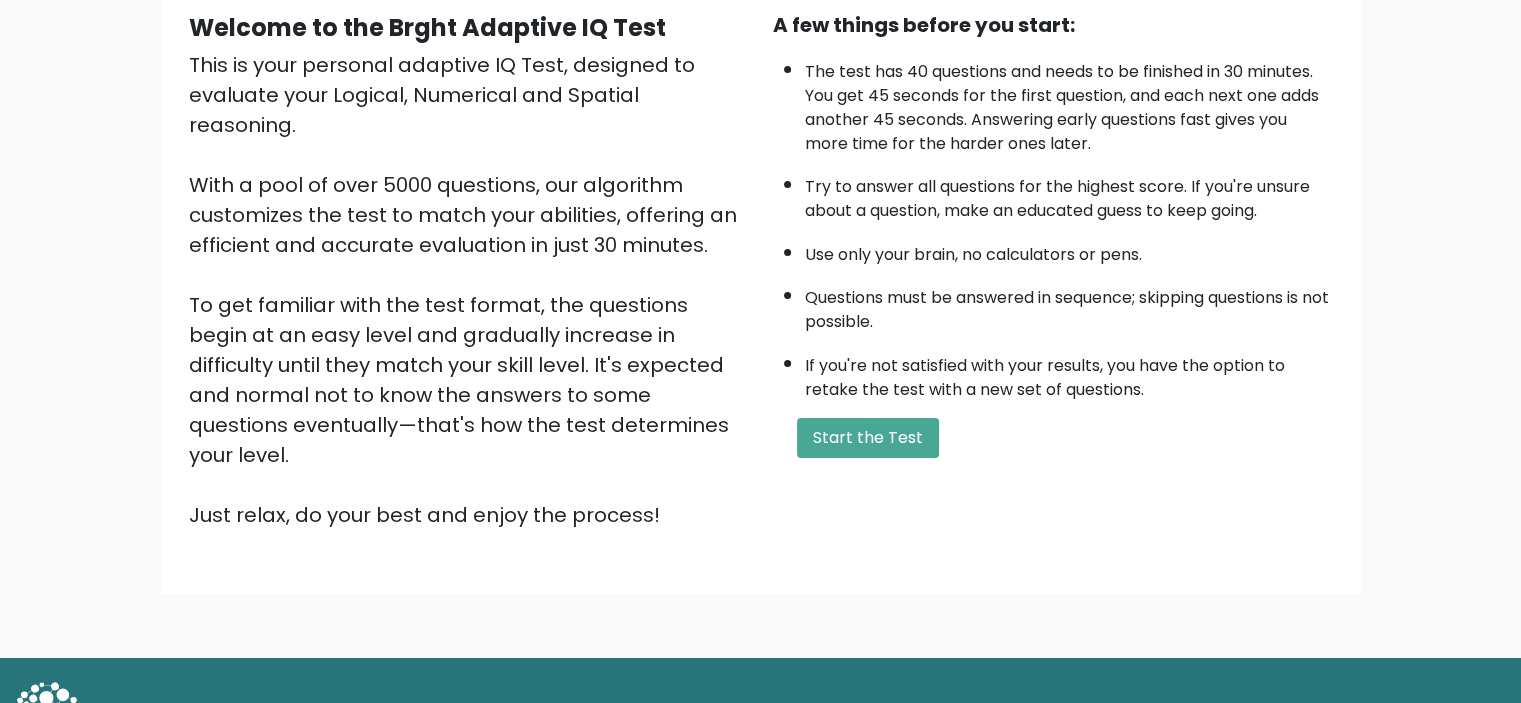scroll, scrollTop: 212, scrollLeft: 0, axis: vertical 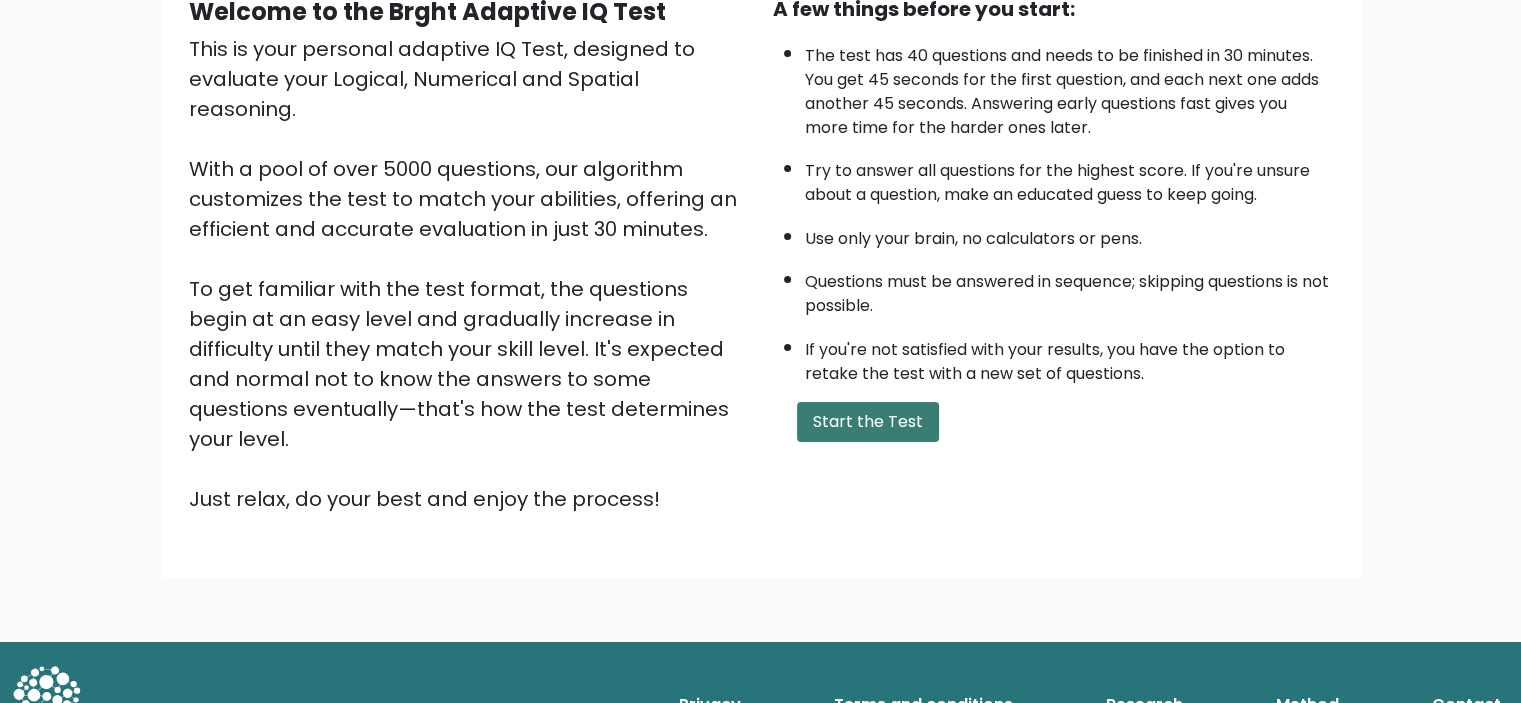click on "Start the Test" at bounding box center [868, 422] 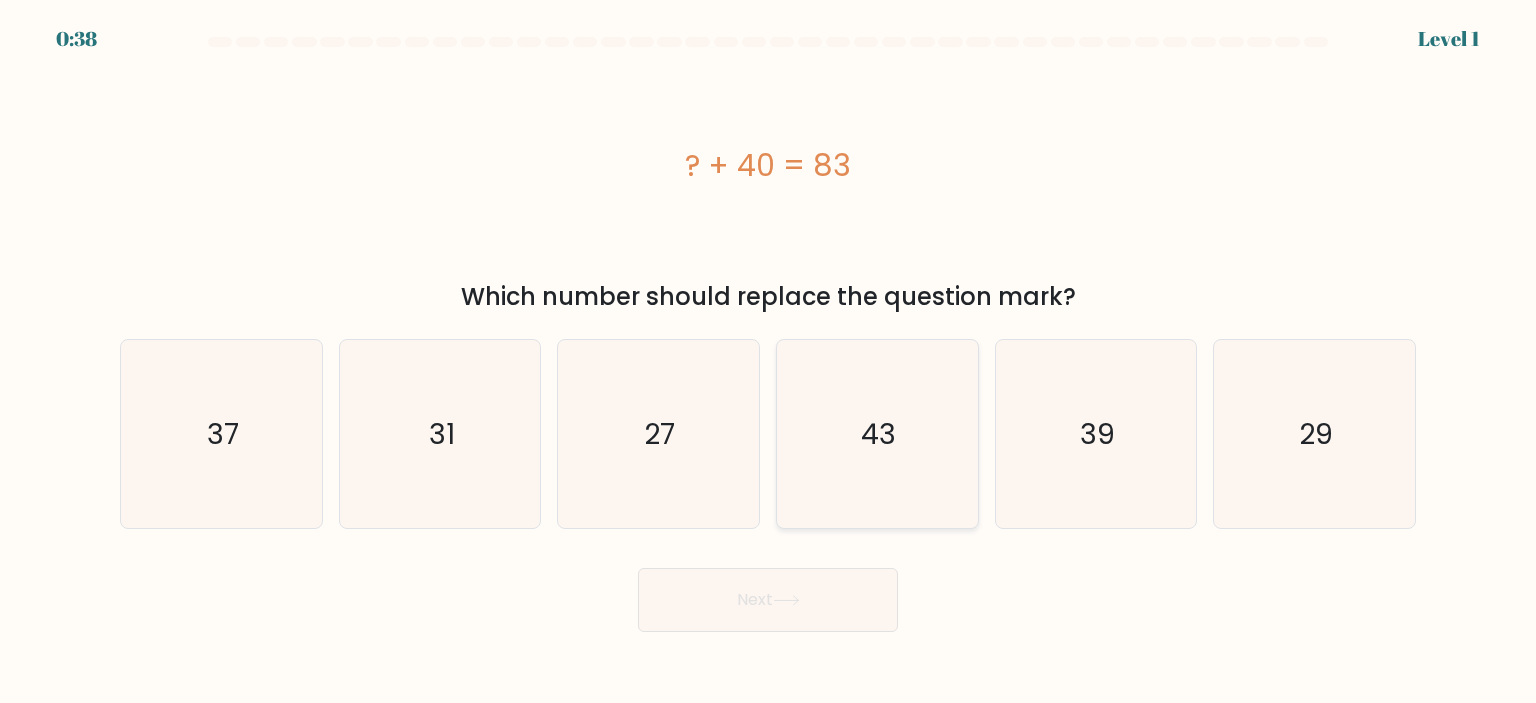 radio on "true" 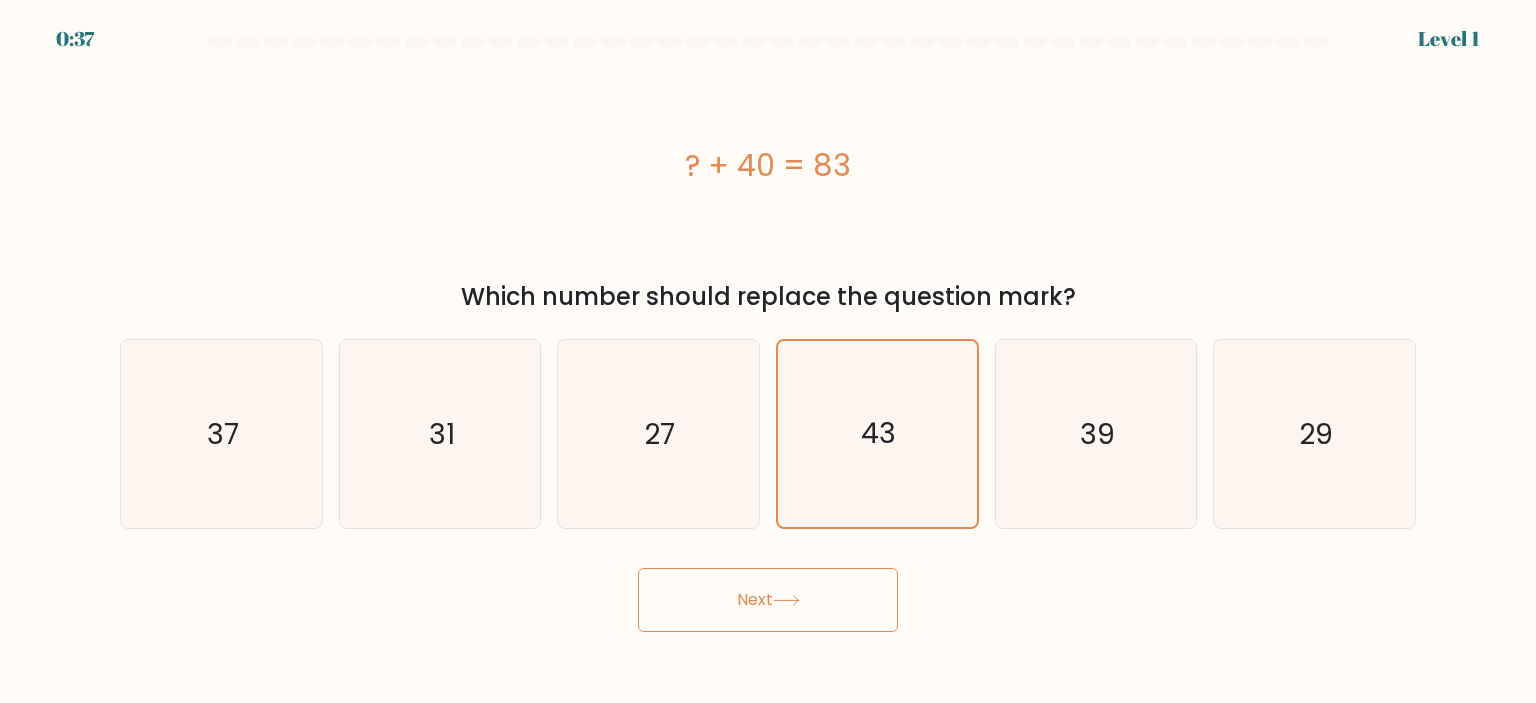 click on "Next" at bounding box center [768, 600] 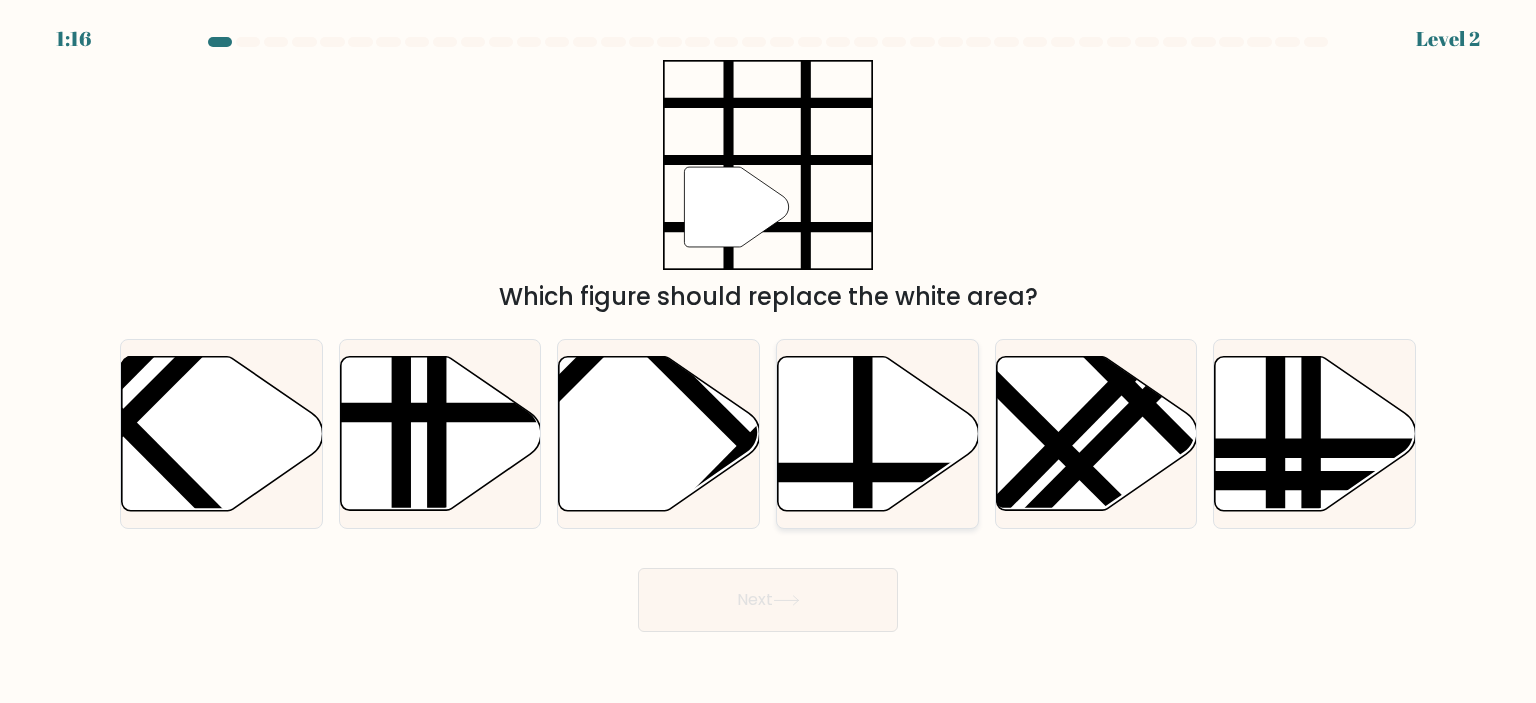 click on "d." at bounding box center (768, 357) 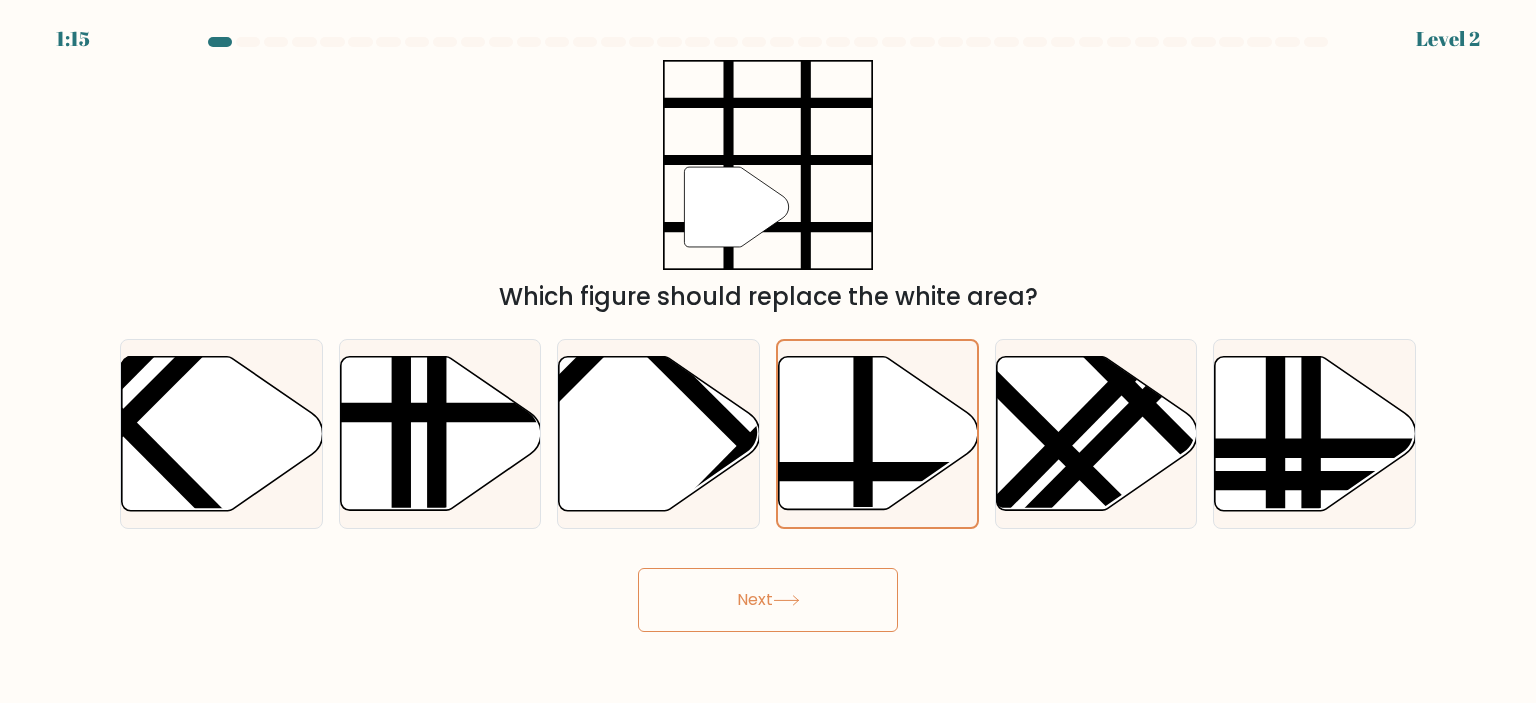 click at bounding box center [786, 600] 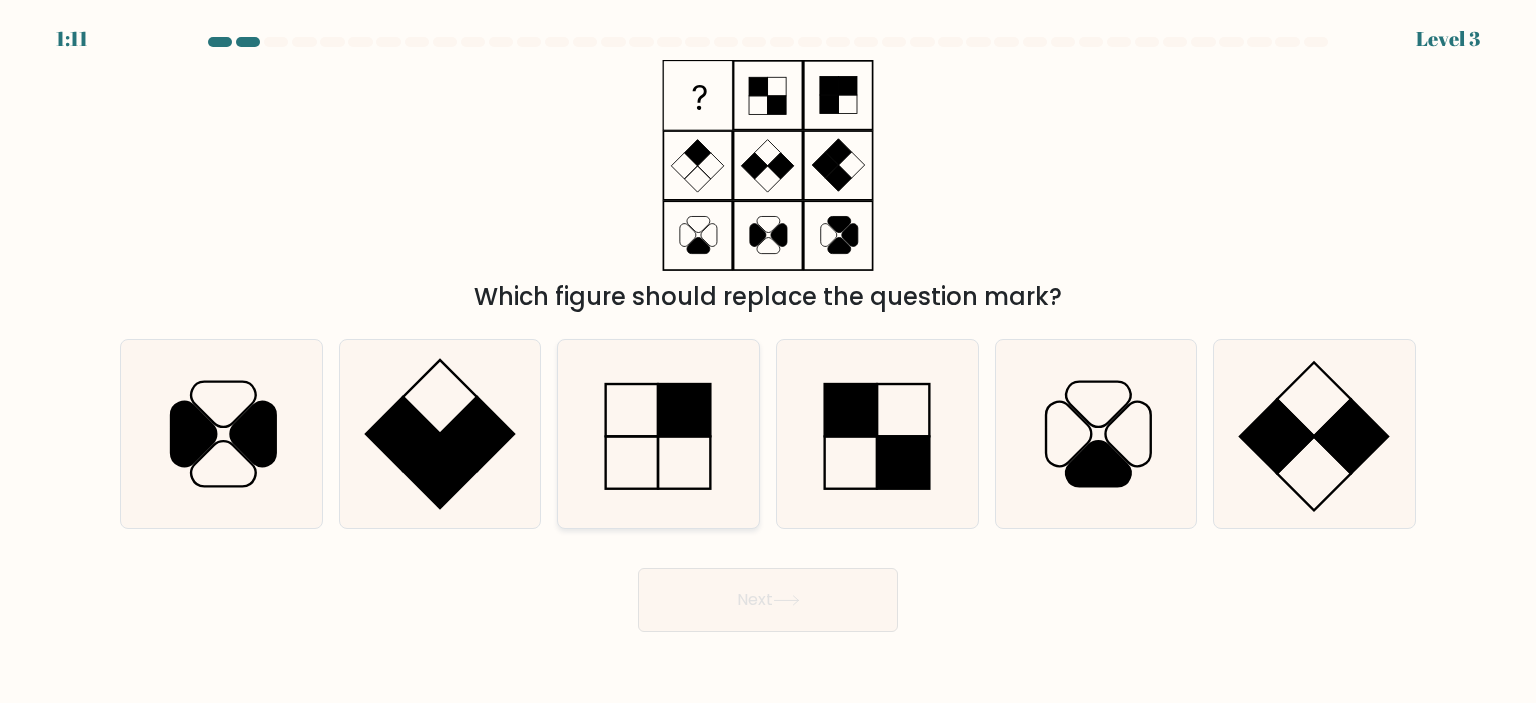 click at bounding box center (658, 434) 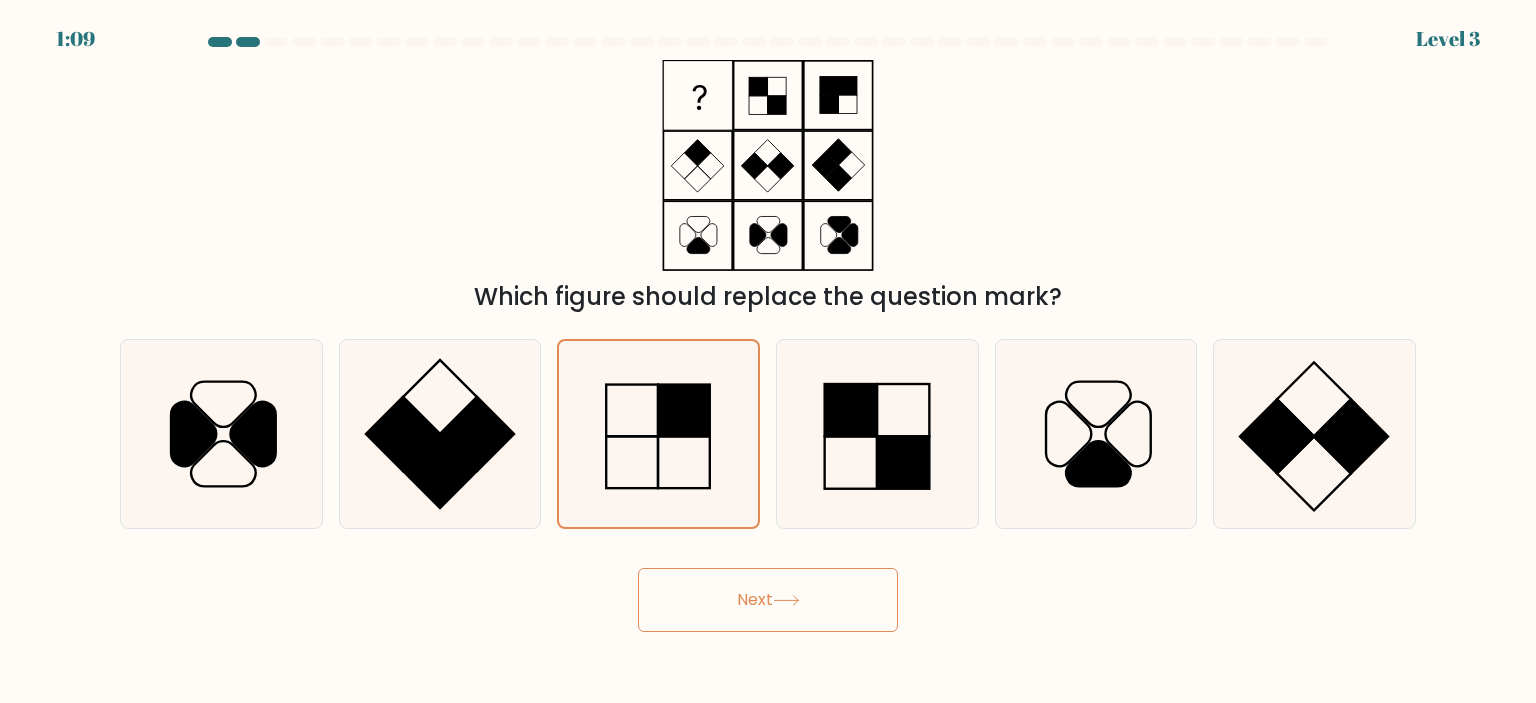 click on "Next" at bounding box center [768, 600] 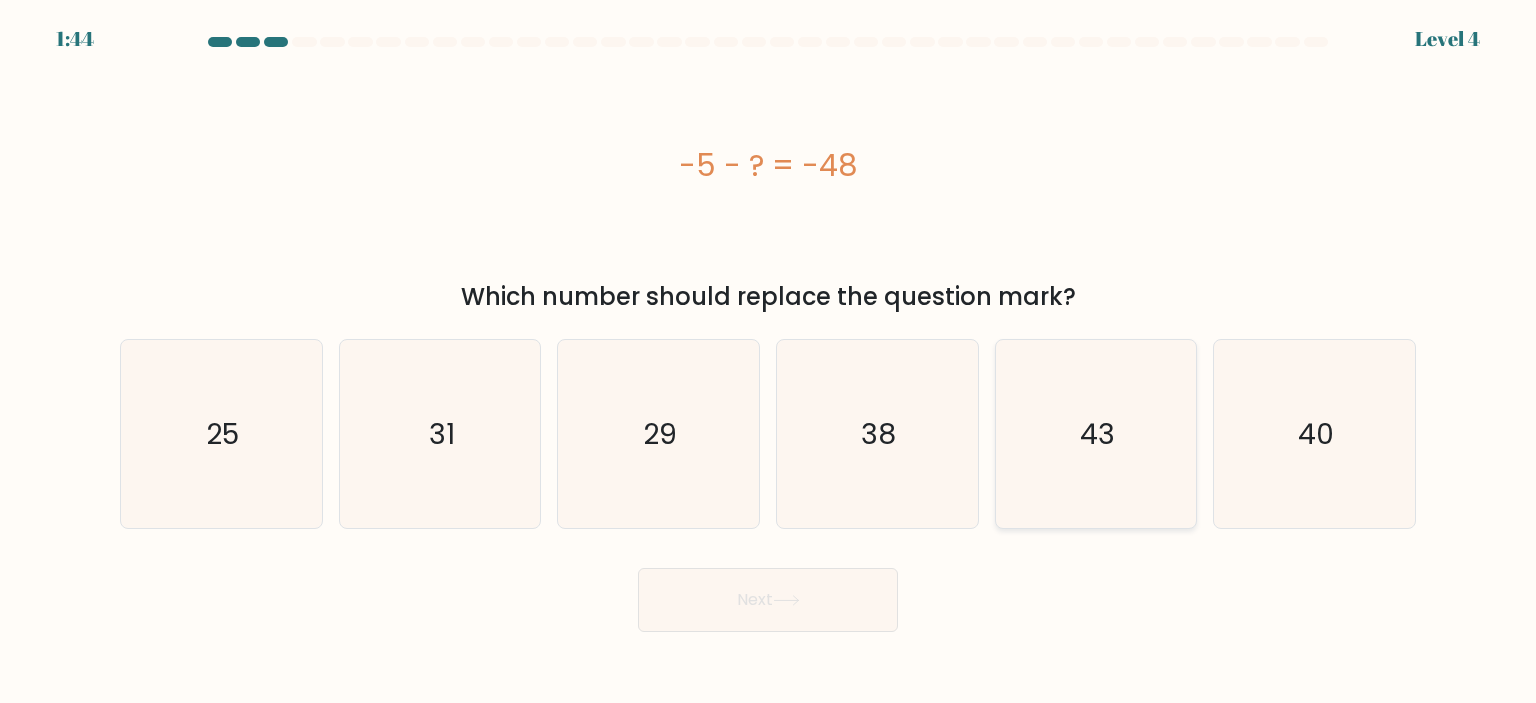 click on "43" at bounding box center [1096, 434] 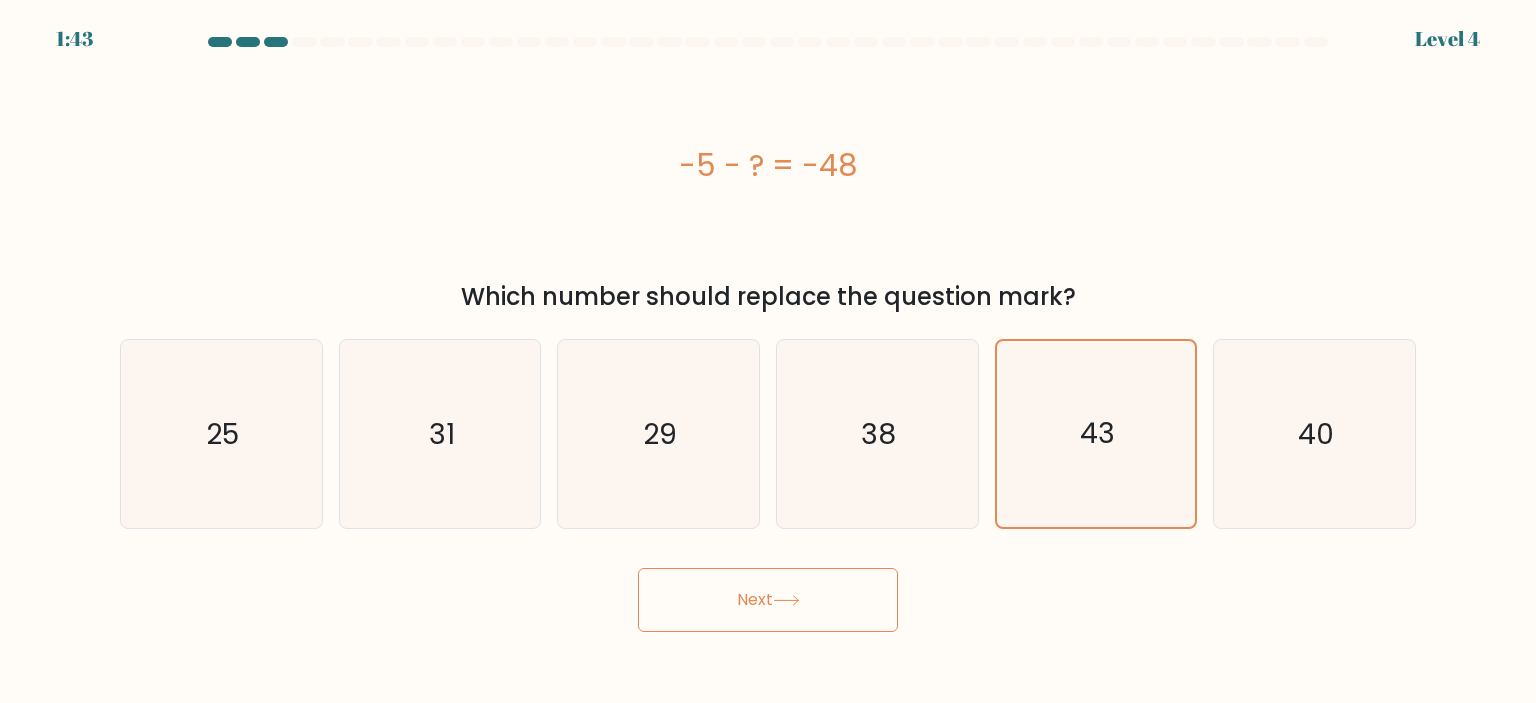 click at bounding box center [786, 600] 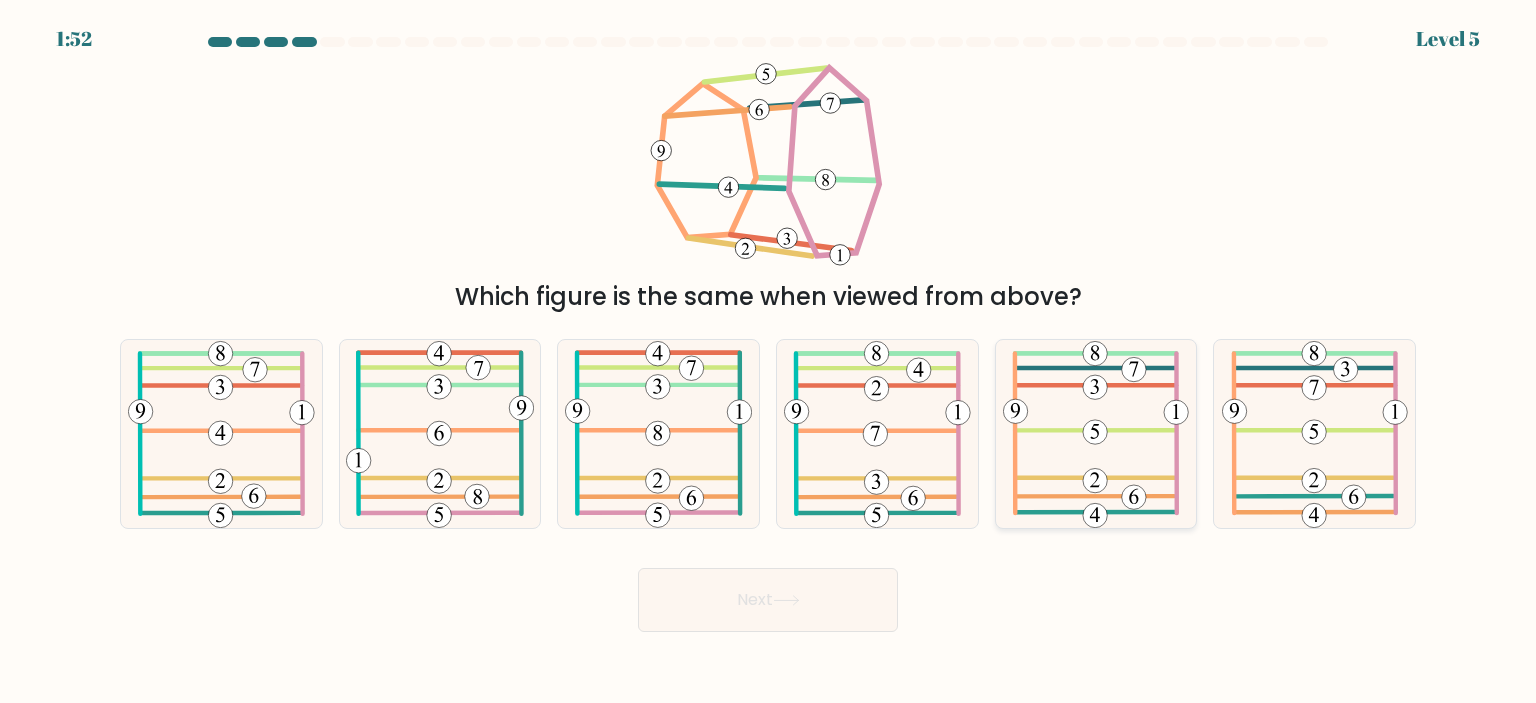 click at bounding box center [1096, 434] 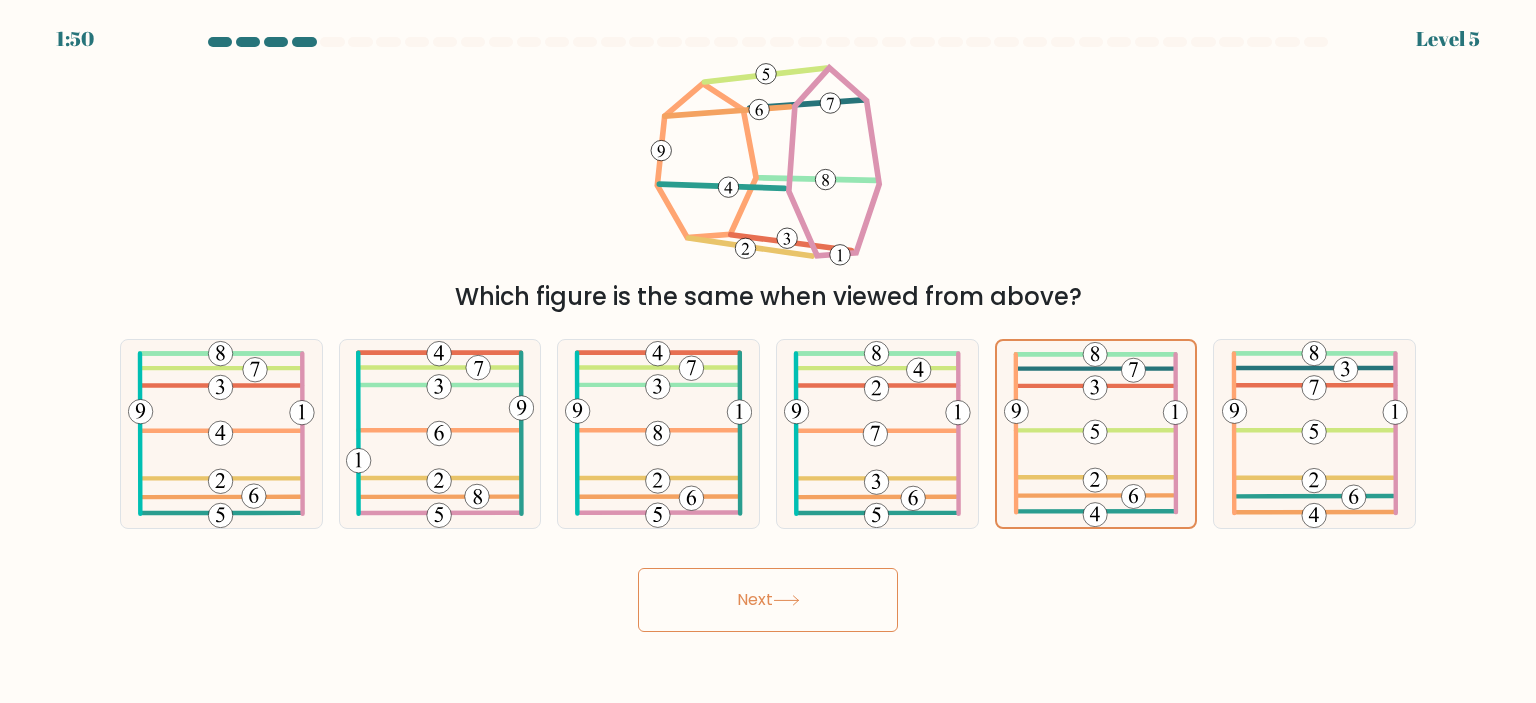 click on "Next" at bounding box center [768, 600] 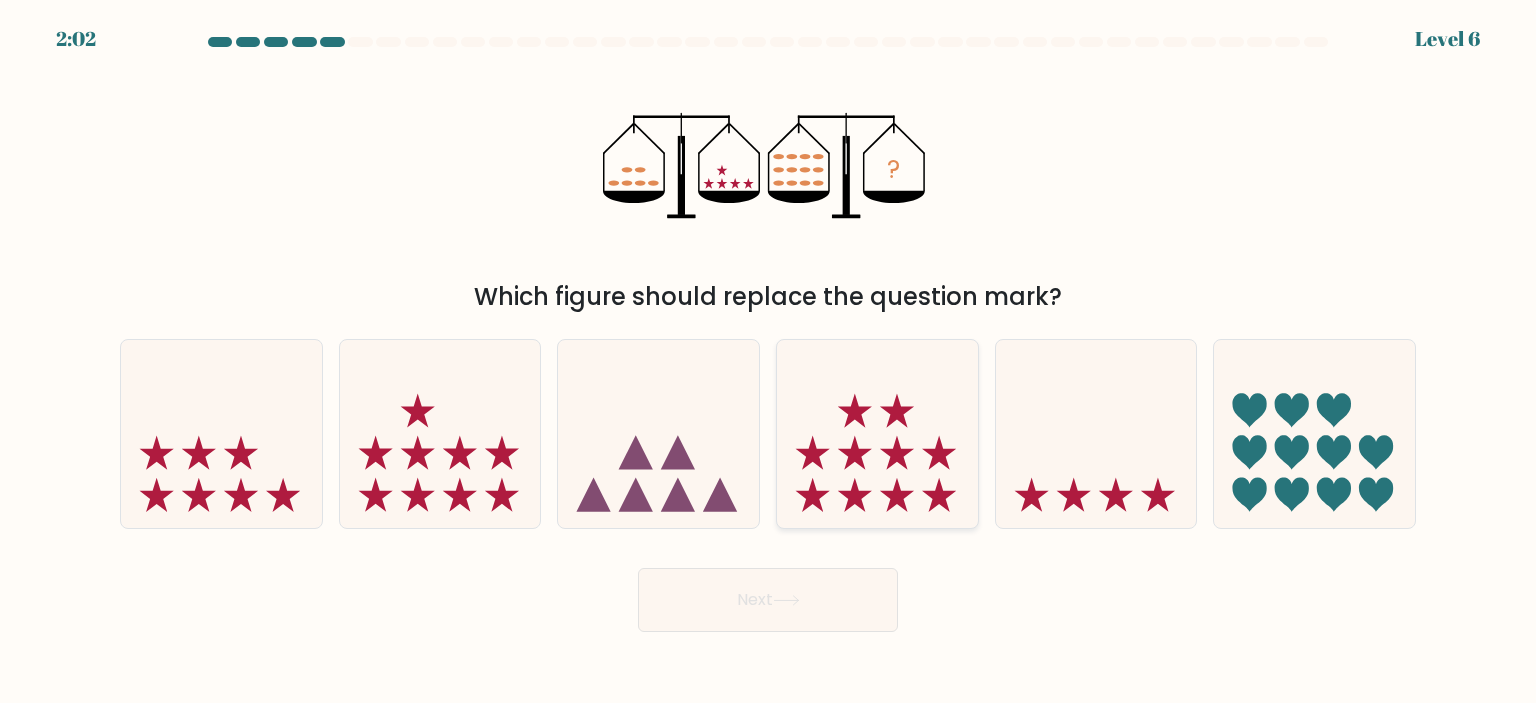 click at bounding box center [877, 434] 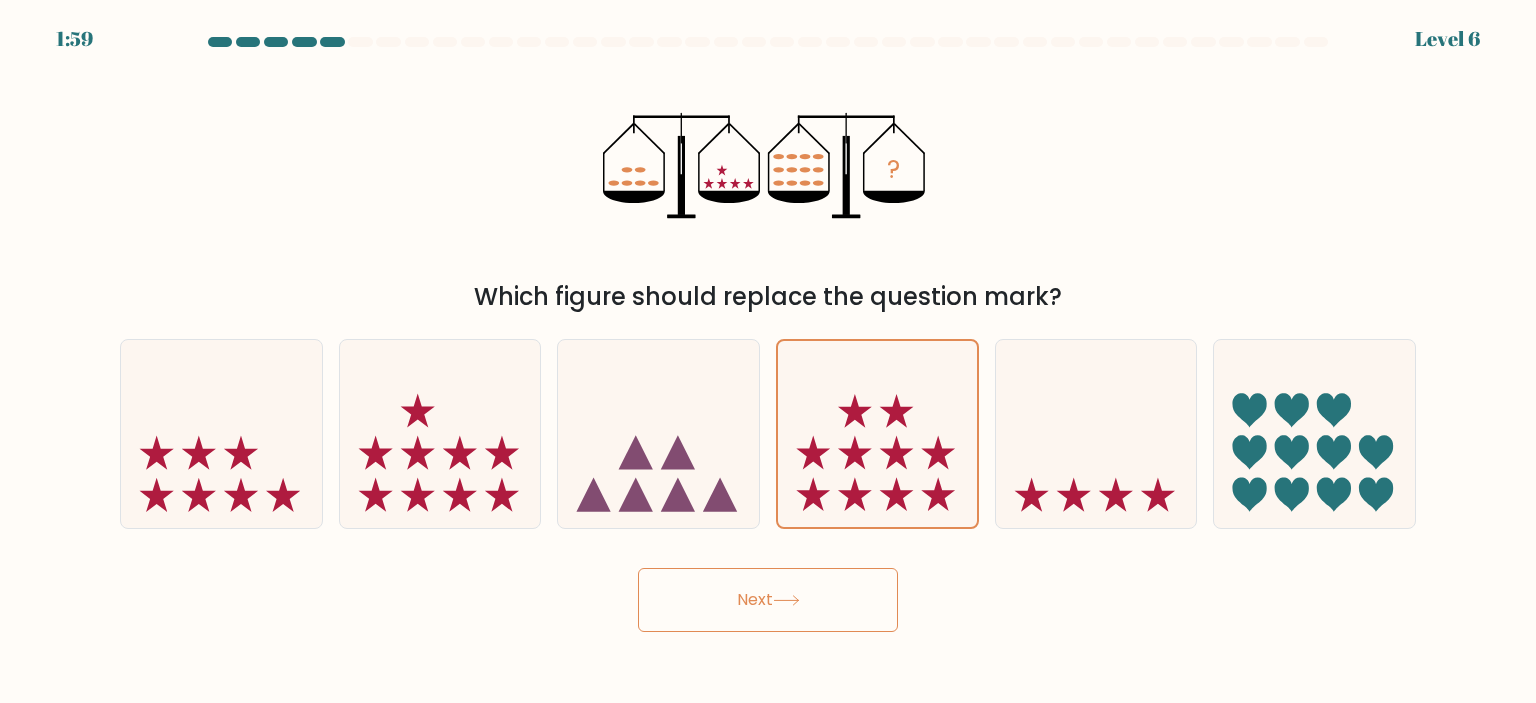 click on "Next" at bounding box center (768, 600) 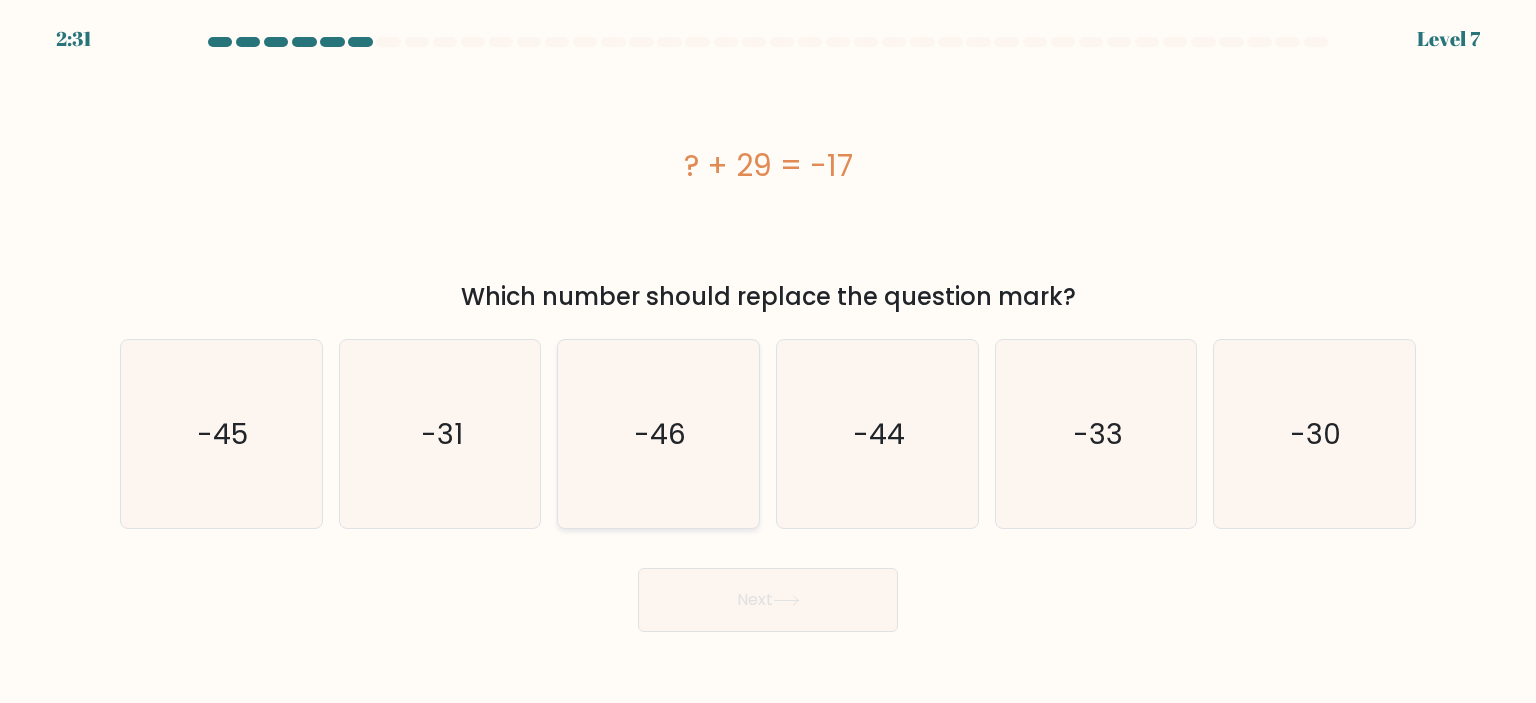 click on "-46" at bounding box center (658, 434) 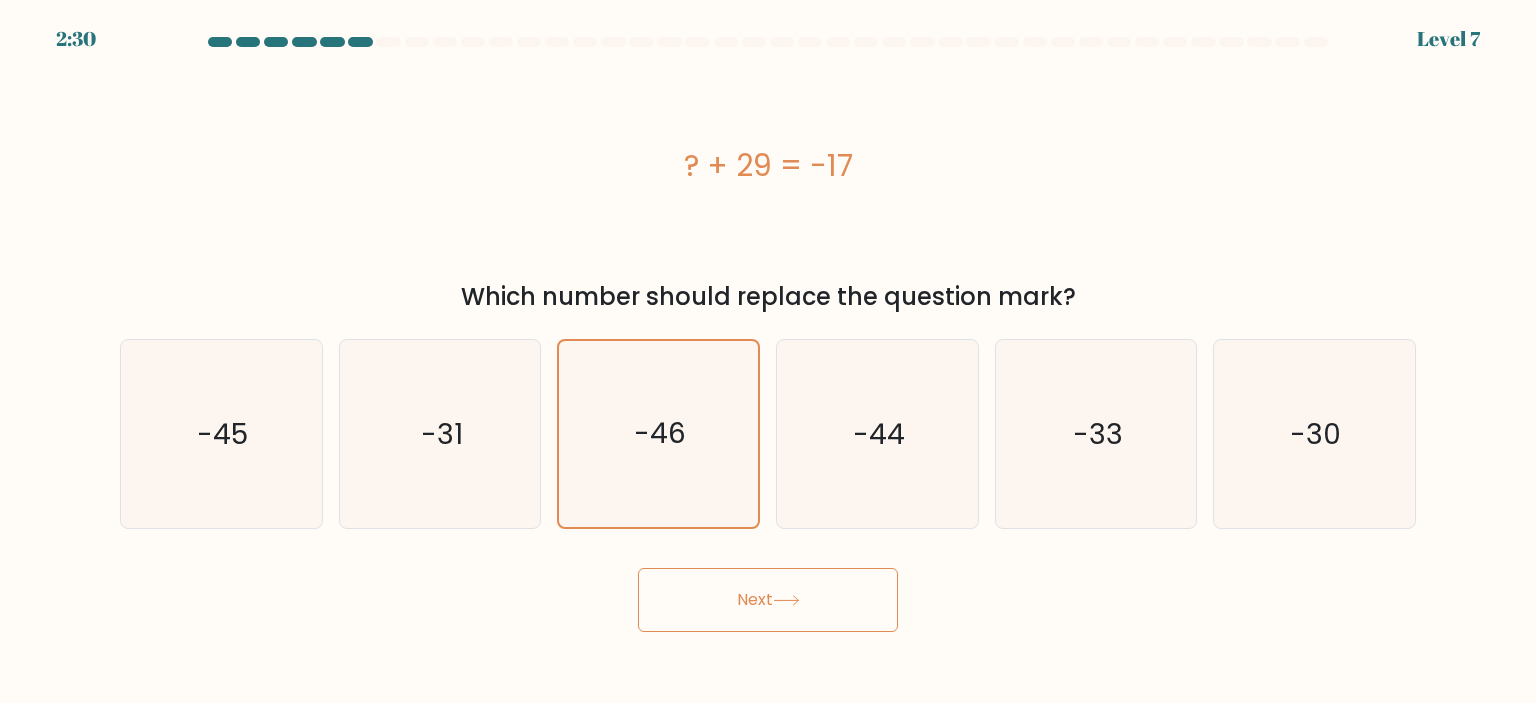 click on "Next" at bounding box center (768, 600) 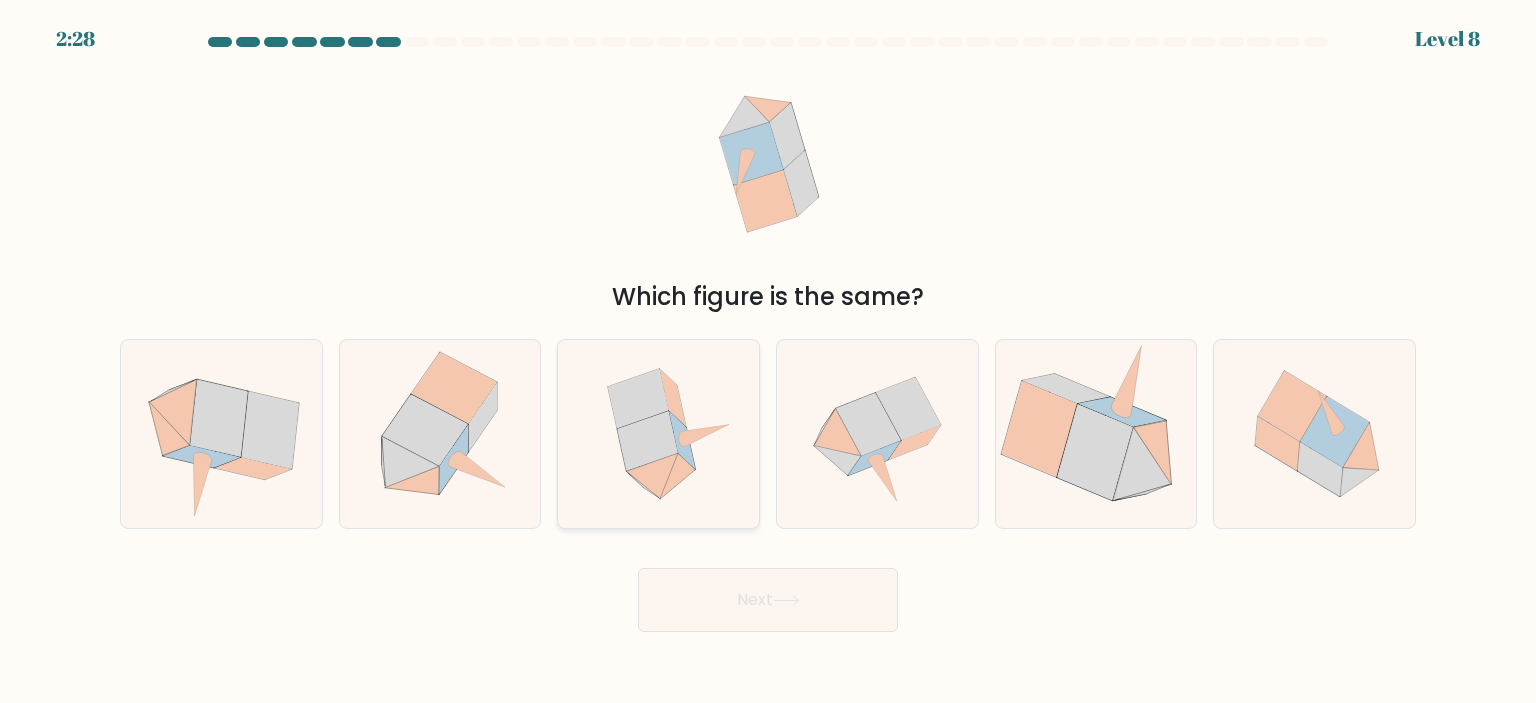 click at bounding box center (659, 434) 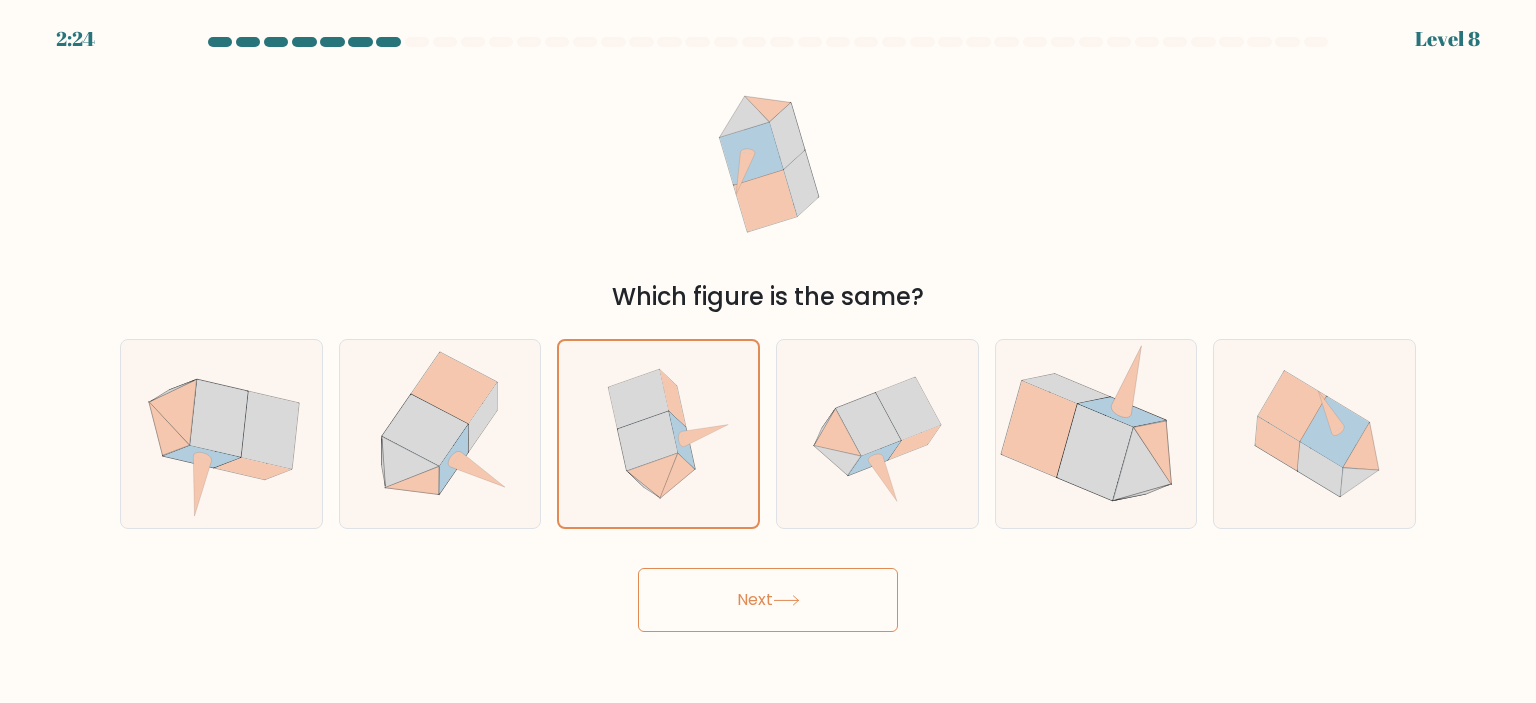 click on "Next" at bounding box center (768, 600) 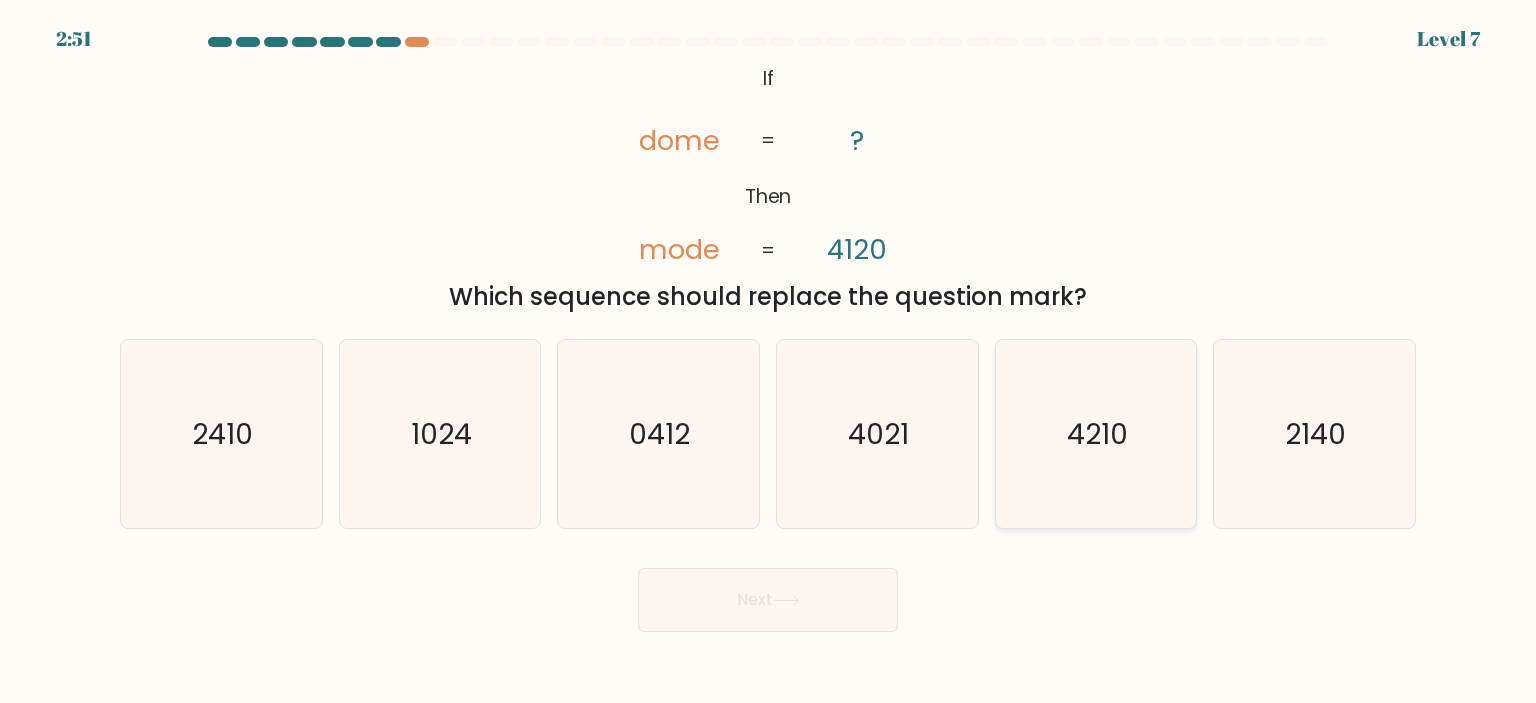 click on "4210" at bounding box center (1096, 434) 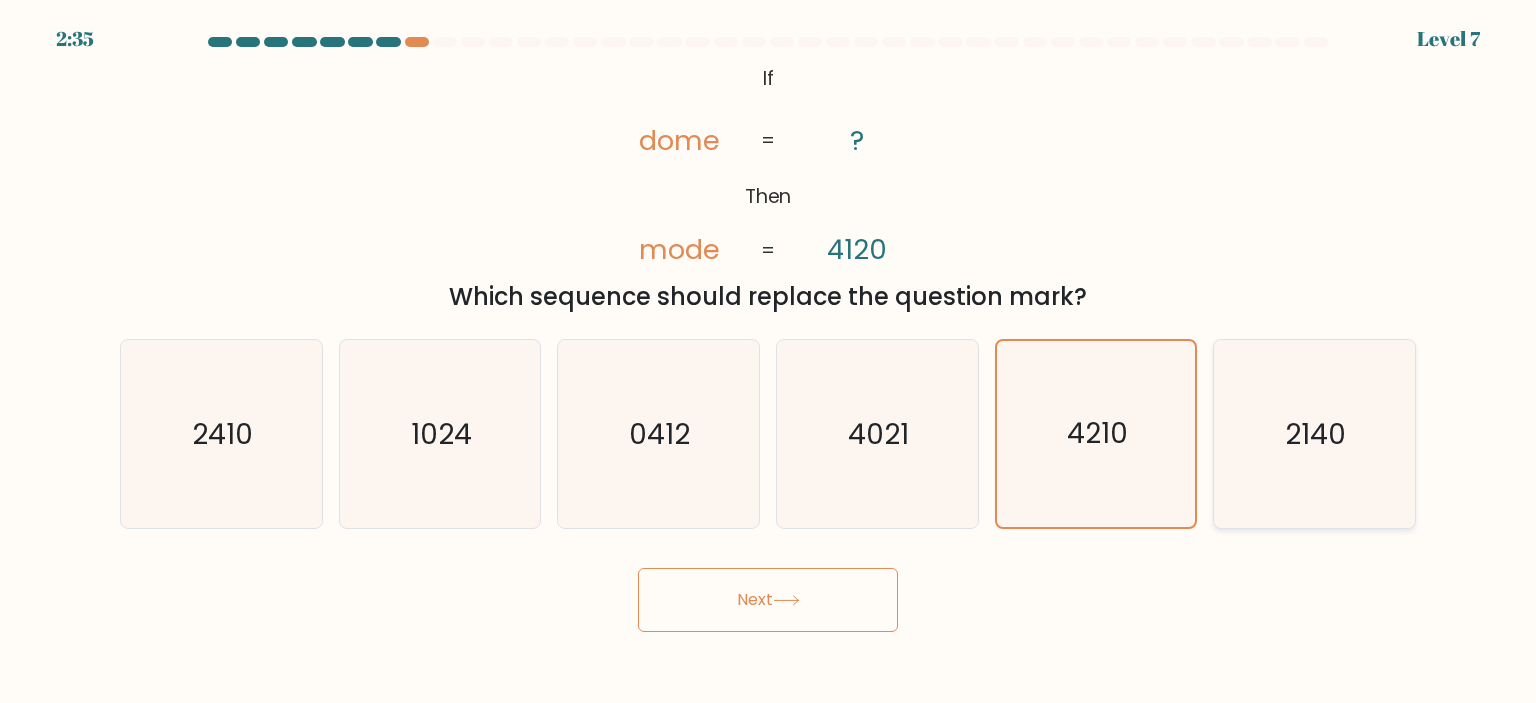 click on "2140" at bounding box center [1314, 434] 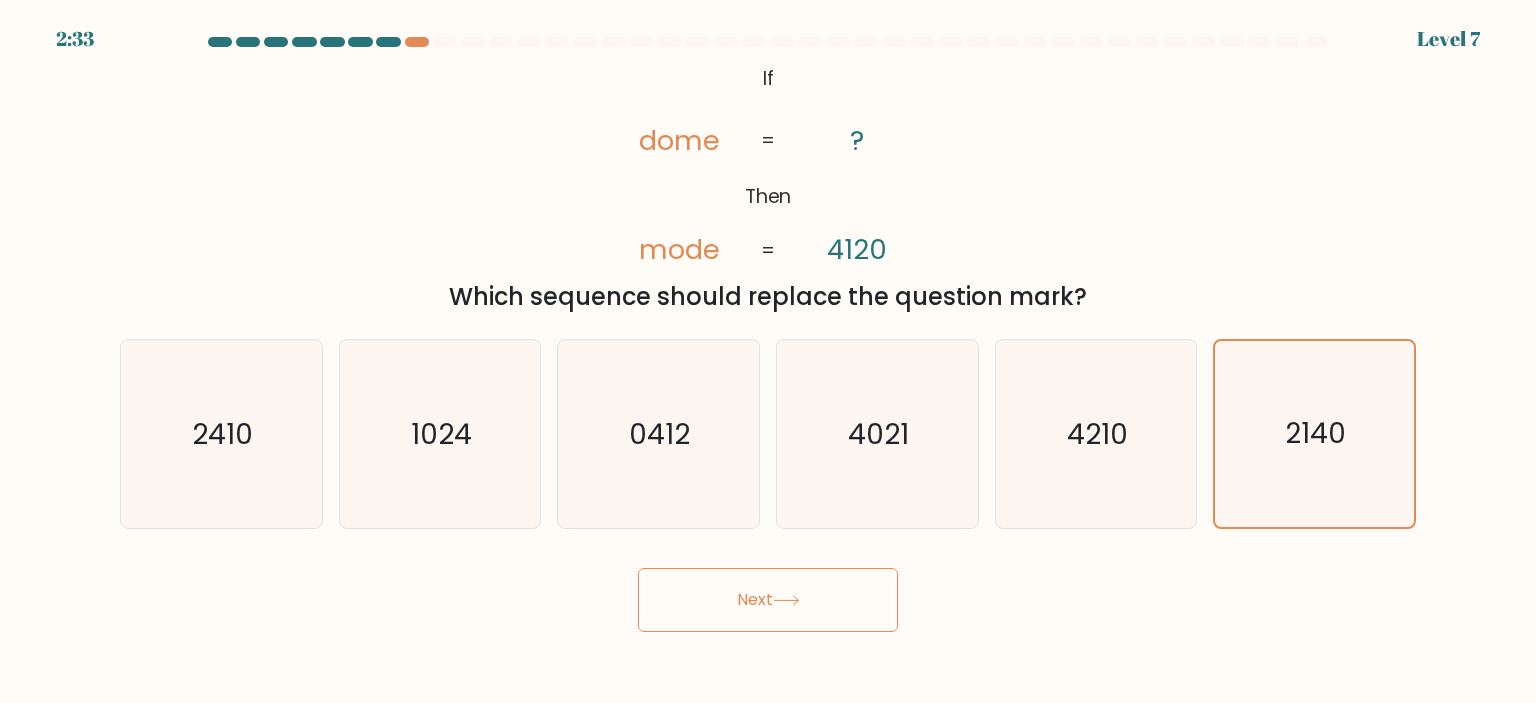 click on "Next" at bounding box center [768, 600] 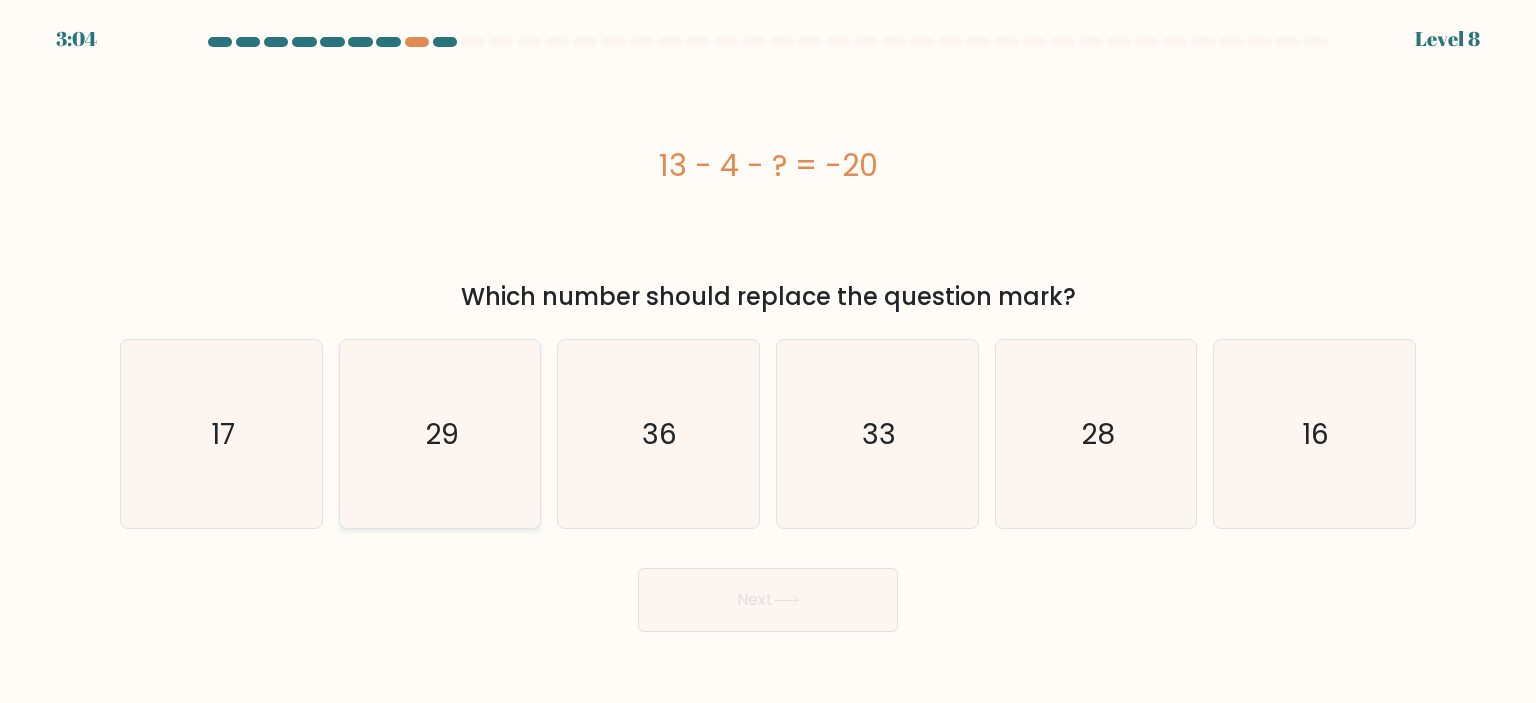 click on "29" at bounding box center (440, 434) 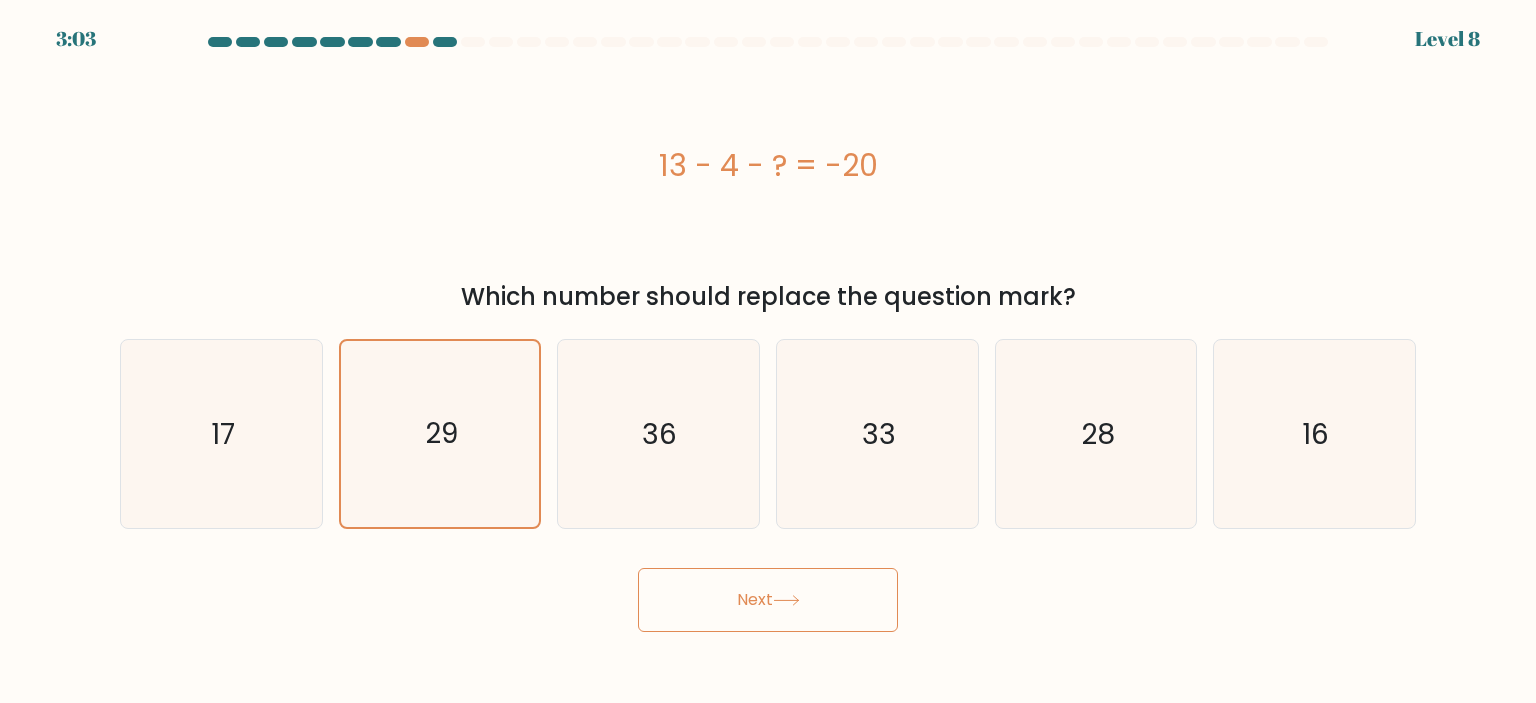 click on "Next" at bounding box center (768, 600) 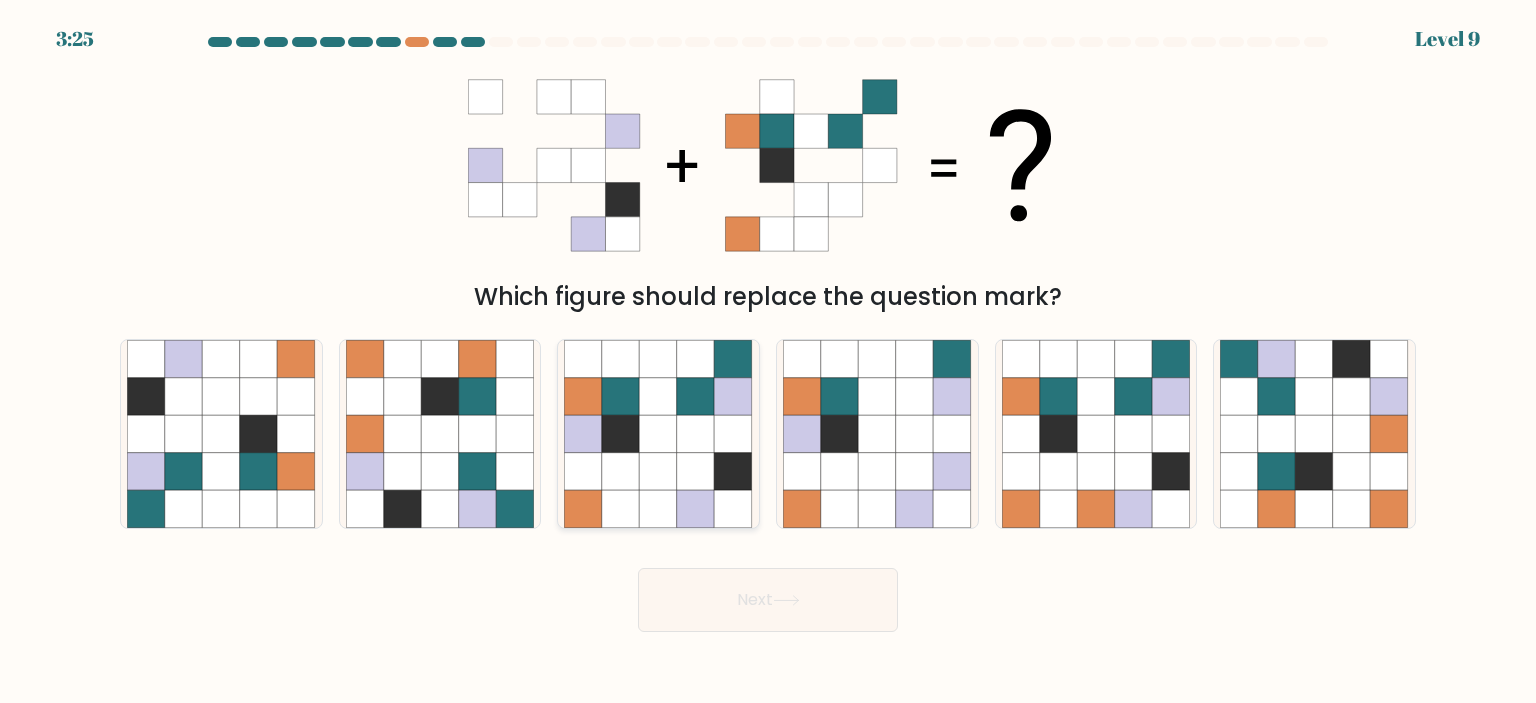 click at bounding box center (696, 397) 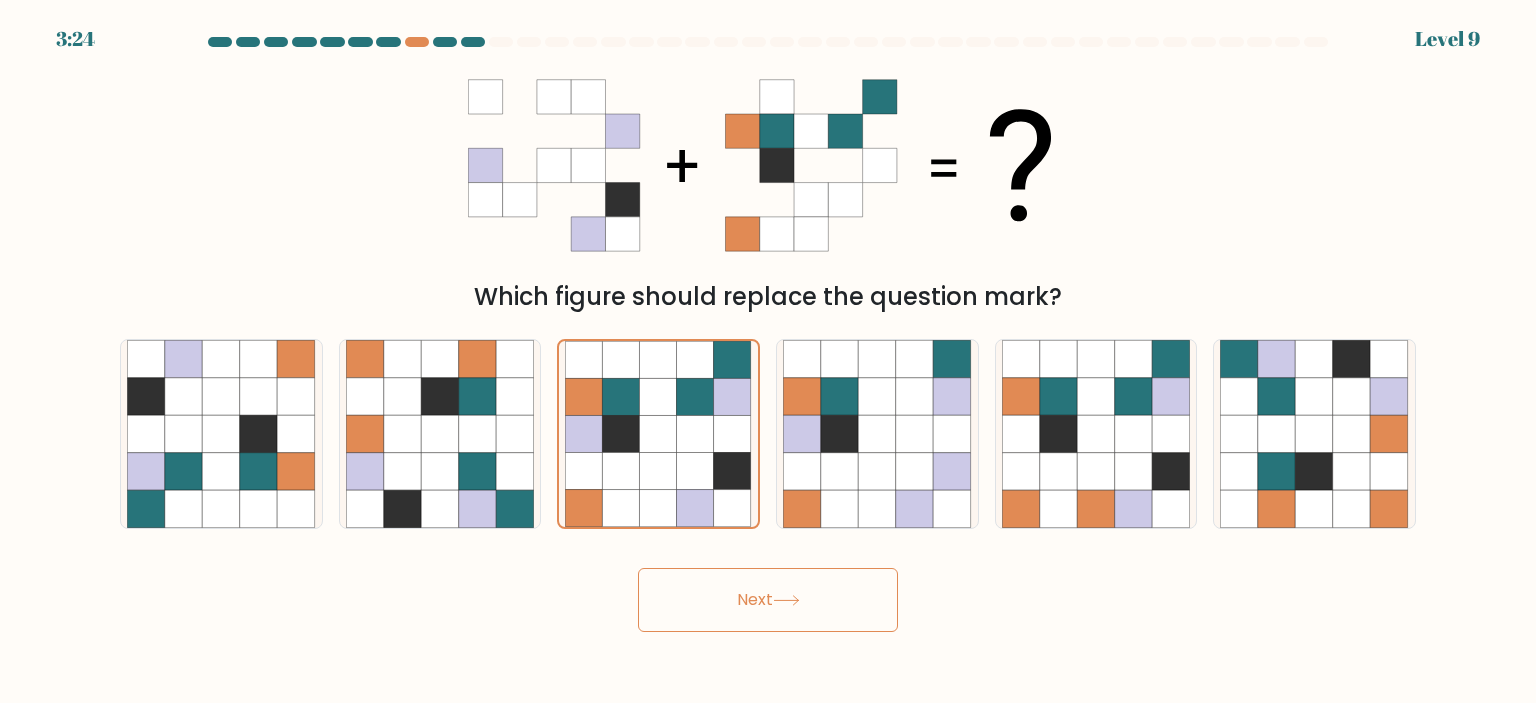 click on "Next" at bounding box center (768, 600) 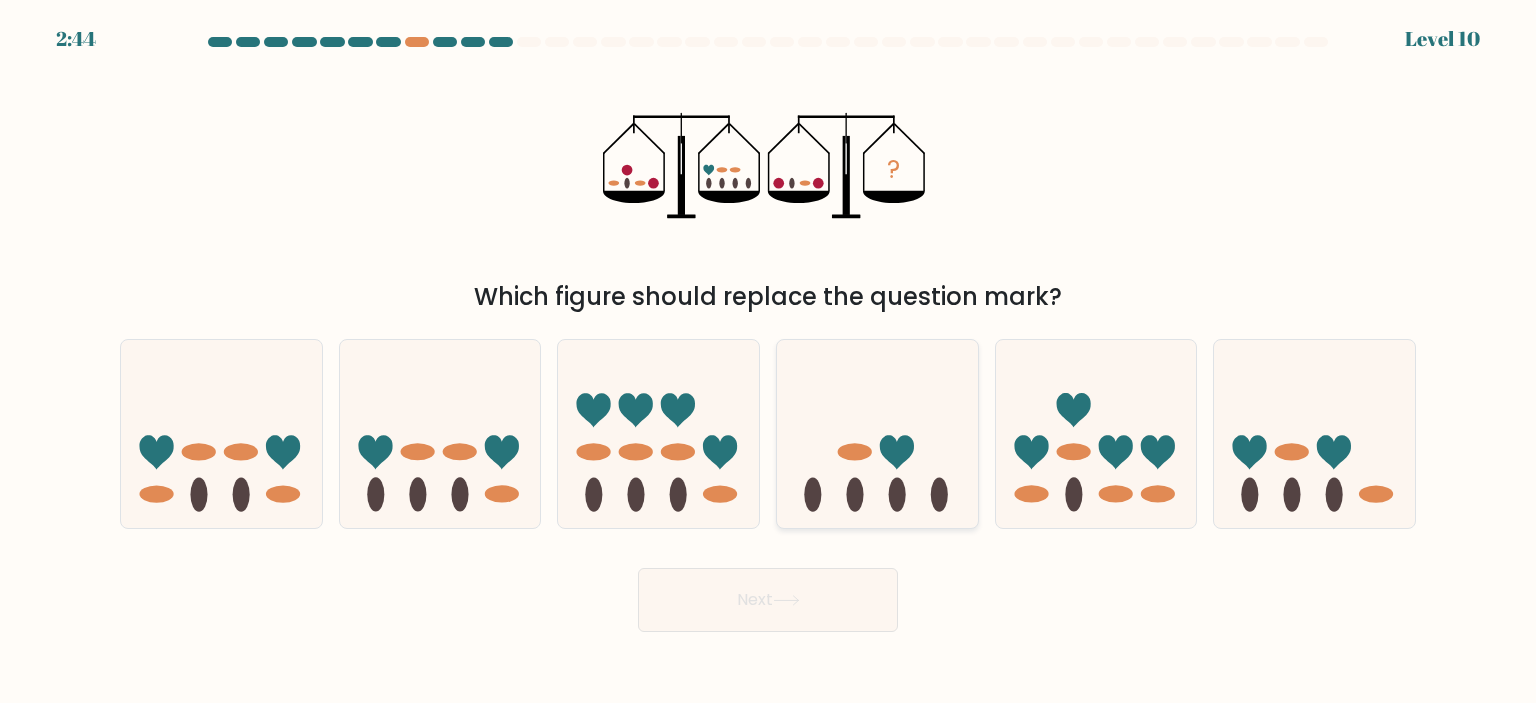 click at bounding box center (877, 434) 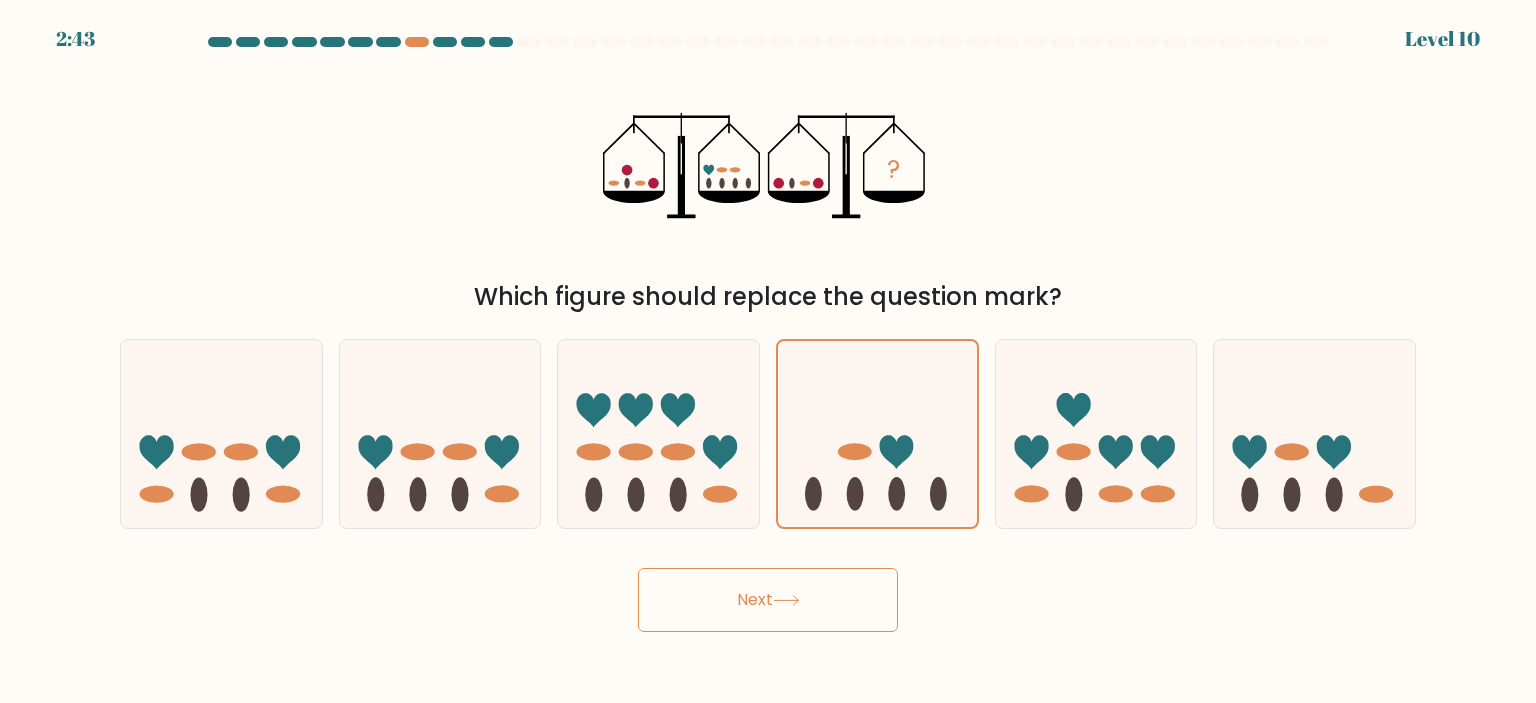 click on "Next" at bounding box center [768, 600] 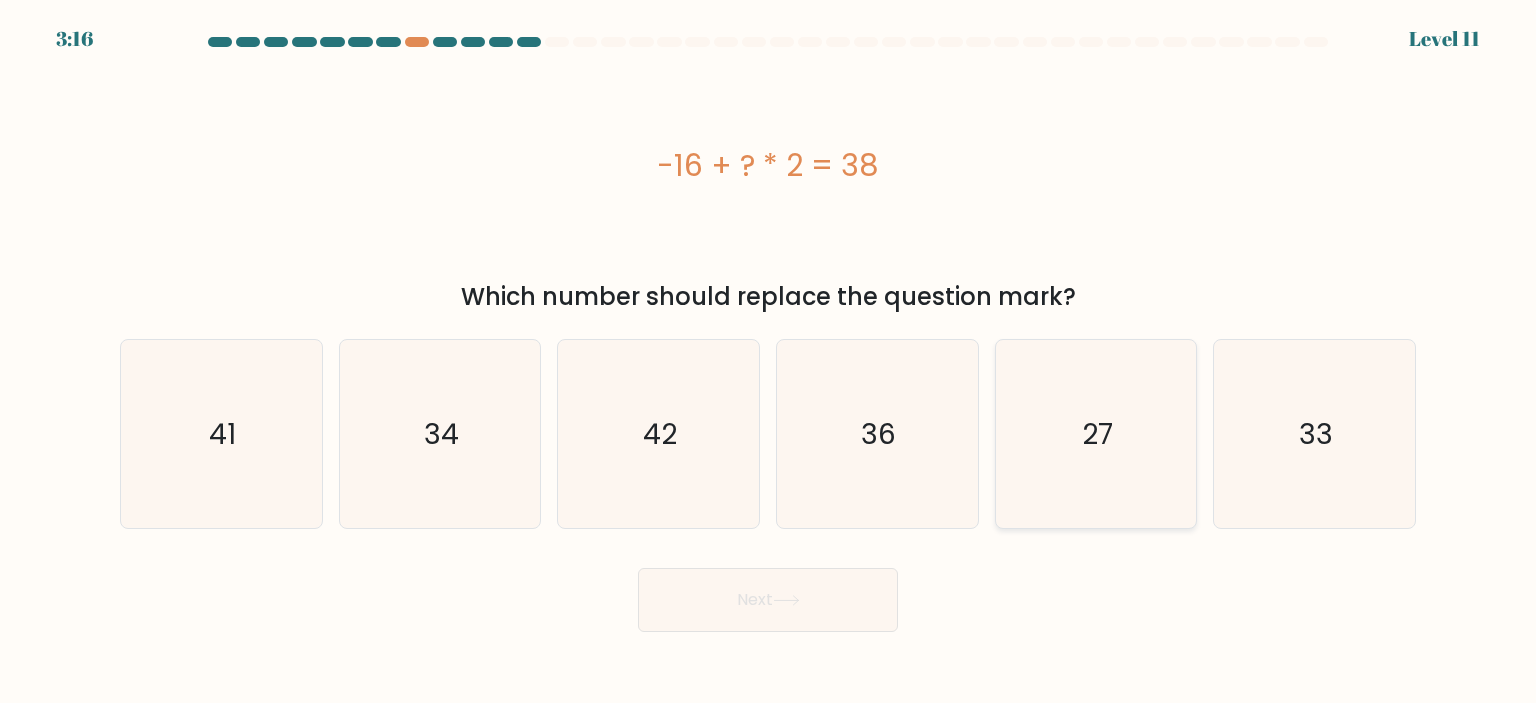 click on "27" at bounding box center [1096, 434] 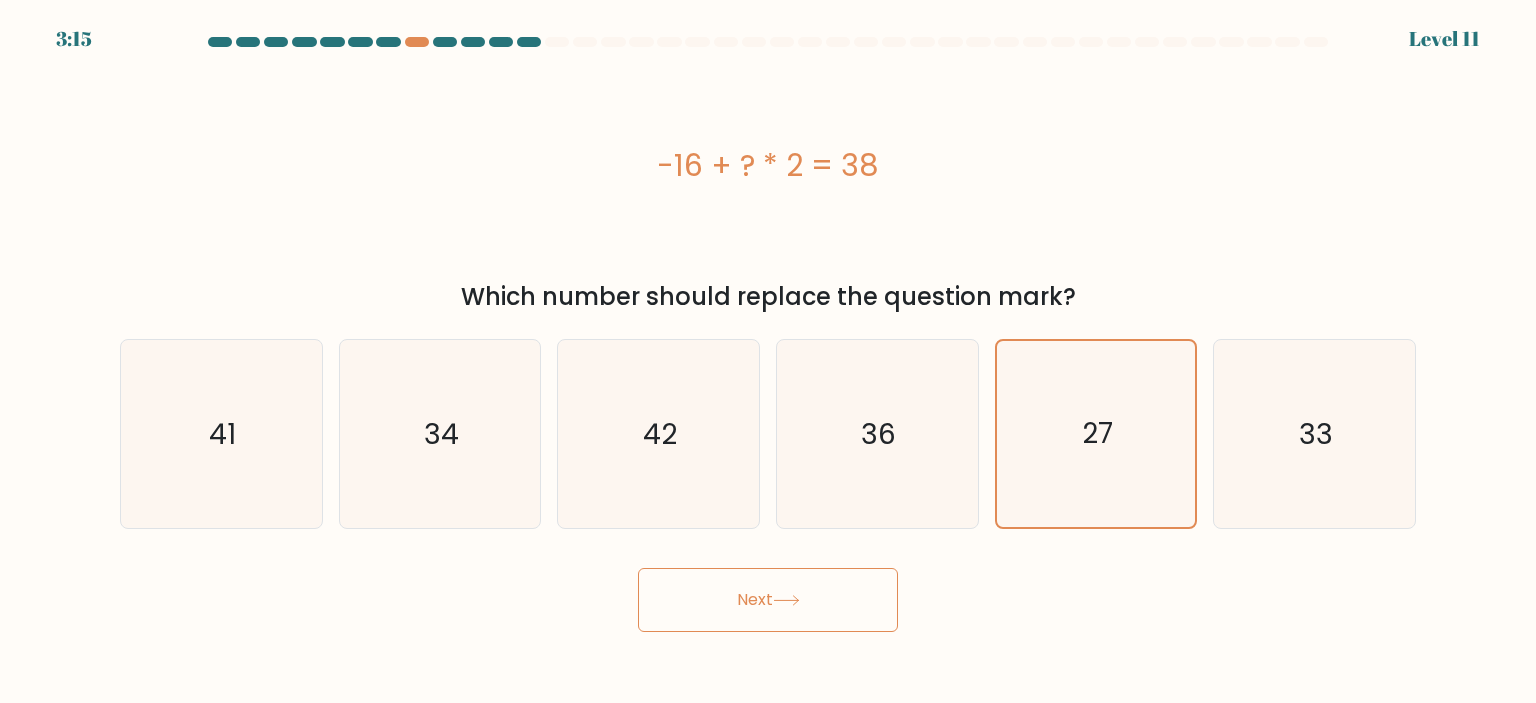 click on "Next" at bounding box center [768, 600] 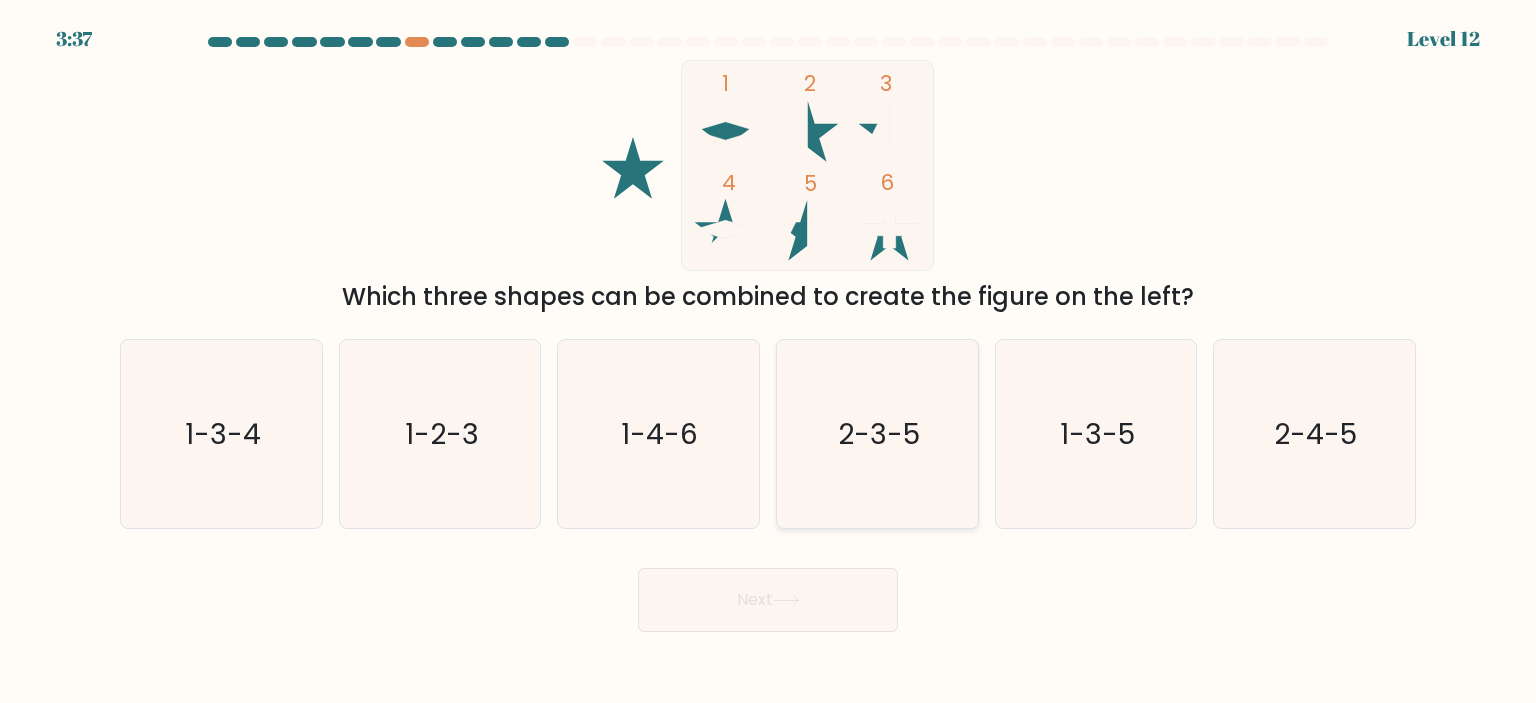 click on "2-3-5" at bounding box center (877, 434) 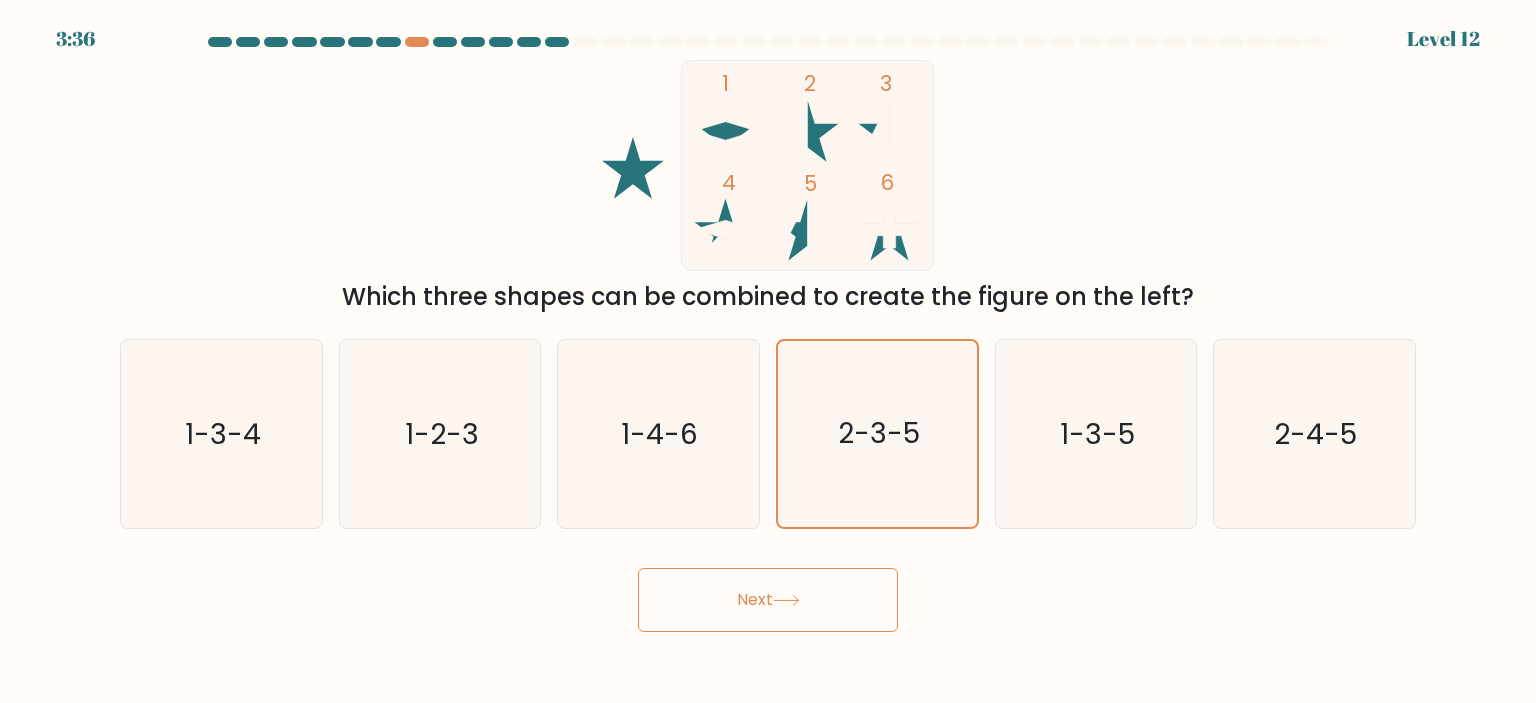 click on "Next" at bounding box center [768, 600] 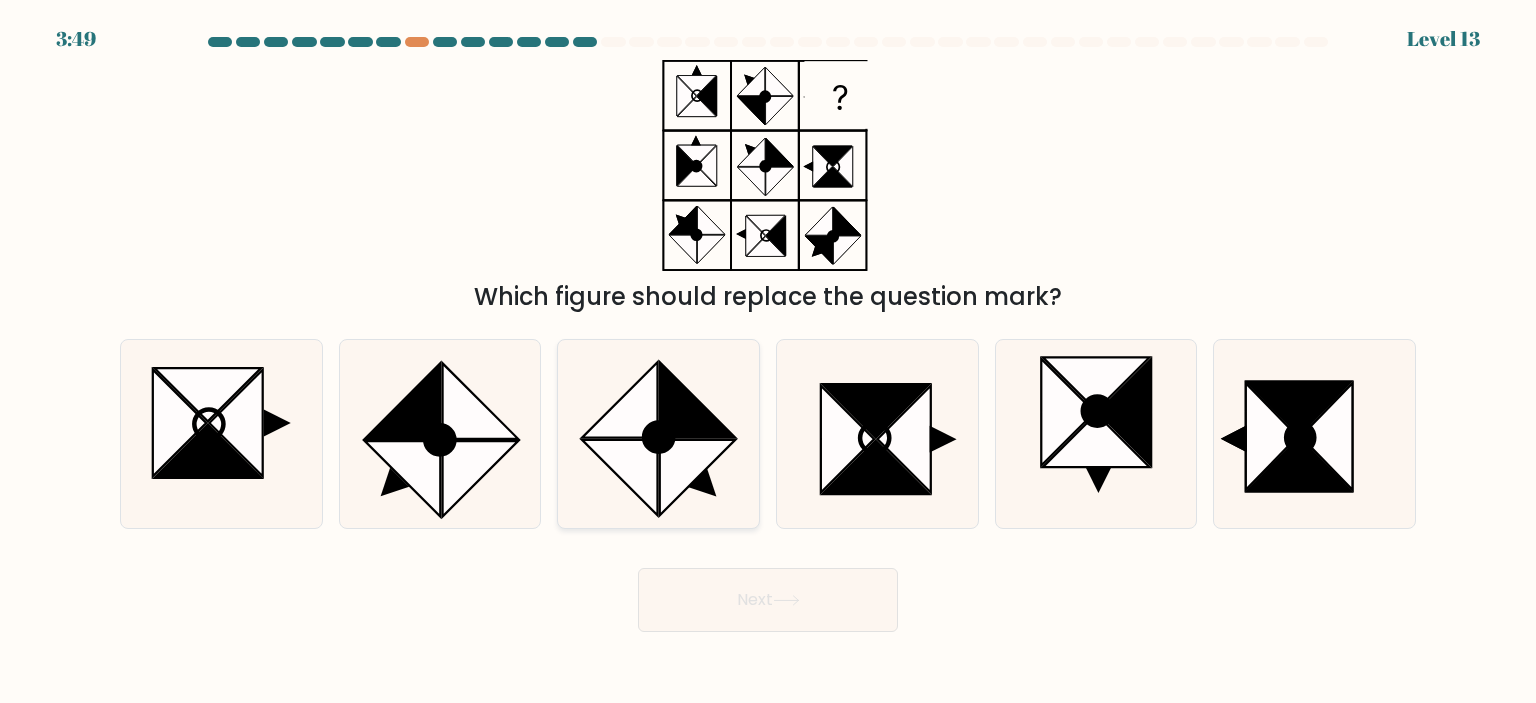 click at bounding box center (621, 400) 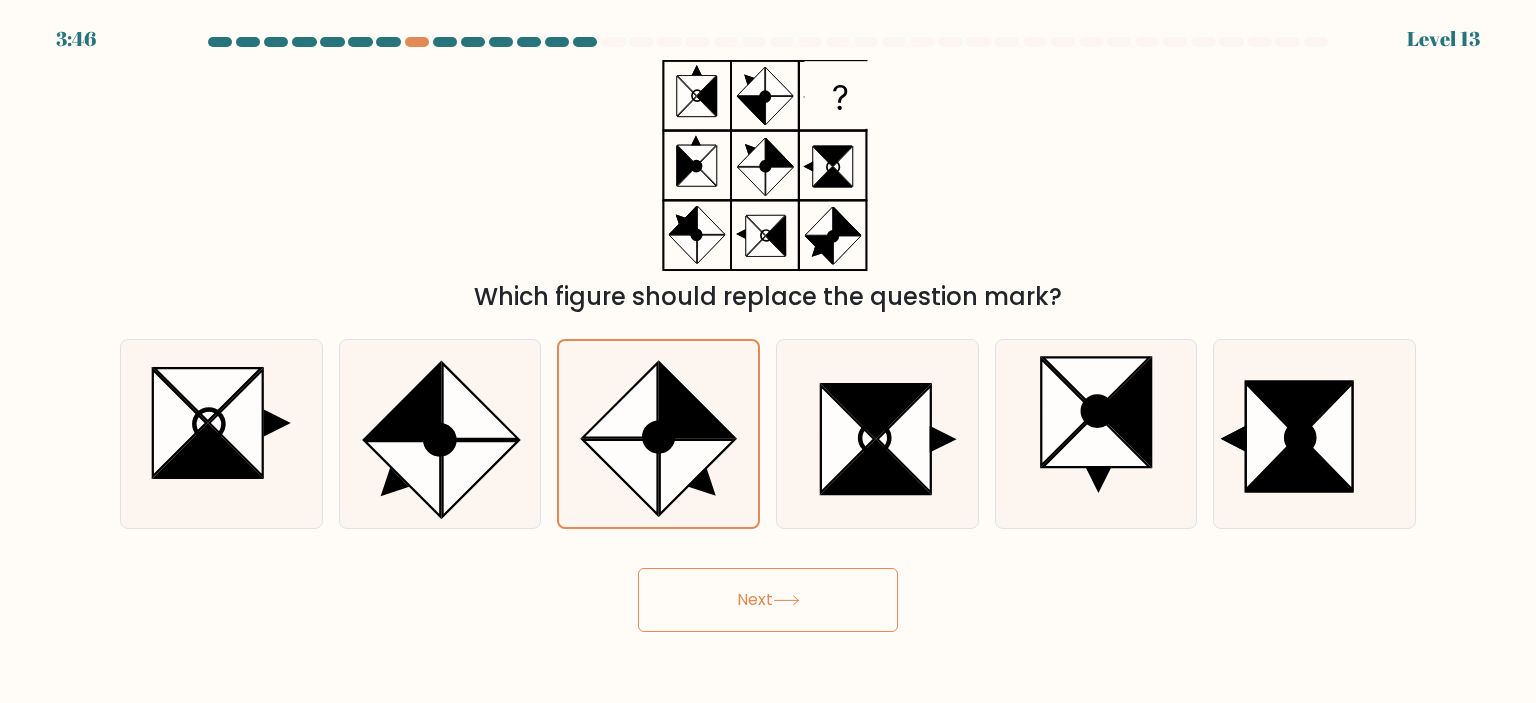 click on "Next" at bounding box center (768, 600) 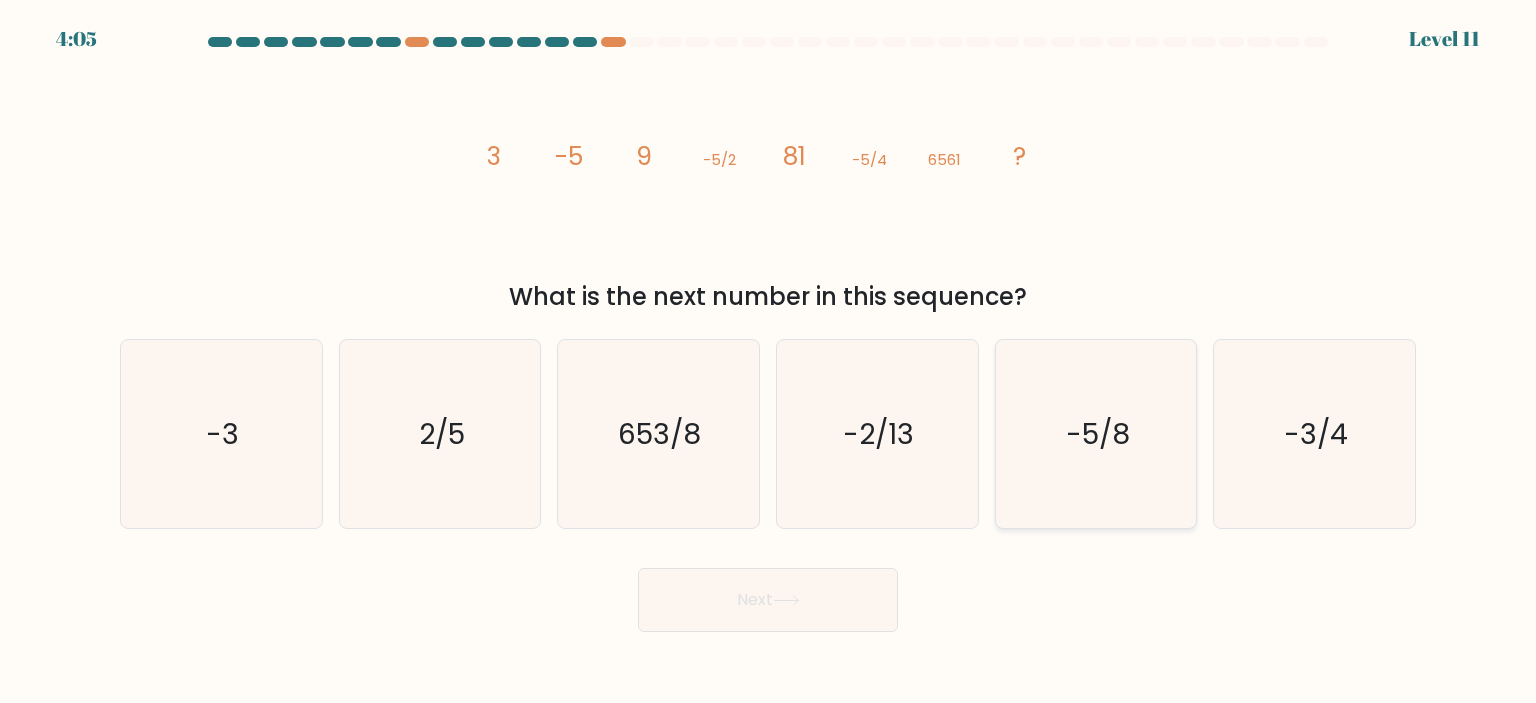 click on "-5/8" at bounding box center [1096, 434] 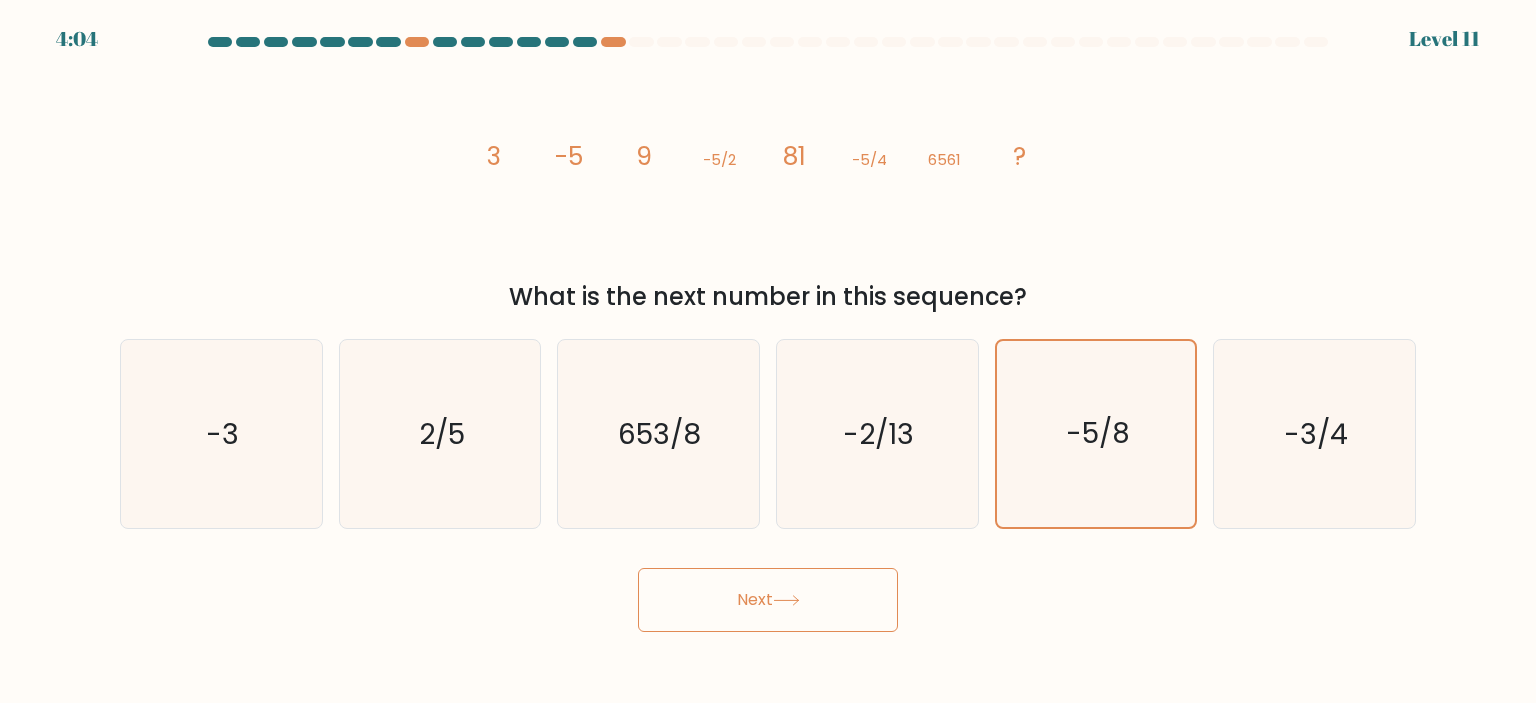 click on "Next" at bounding box center (768, 600) 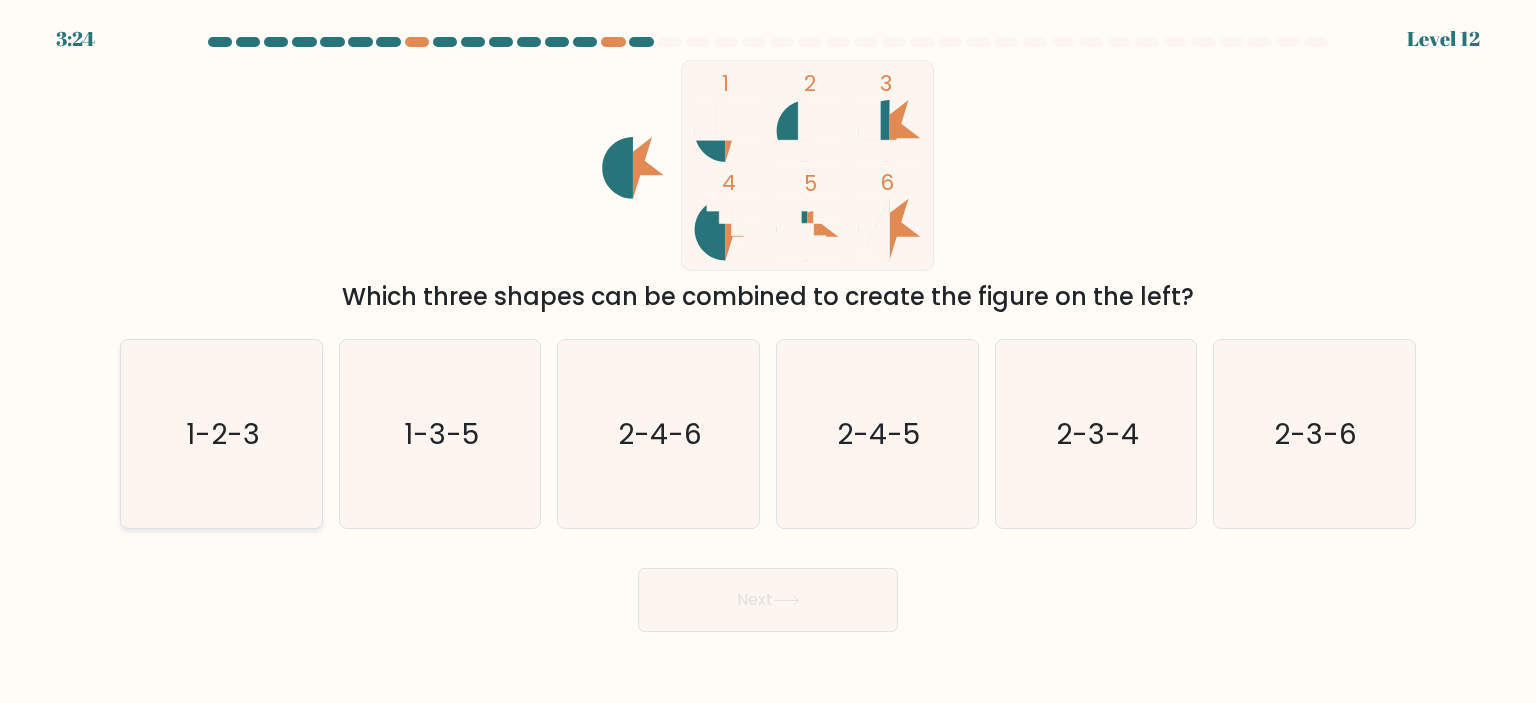 click on "1-2-3" at bounding box center [223, 434] 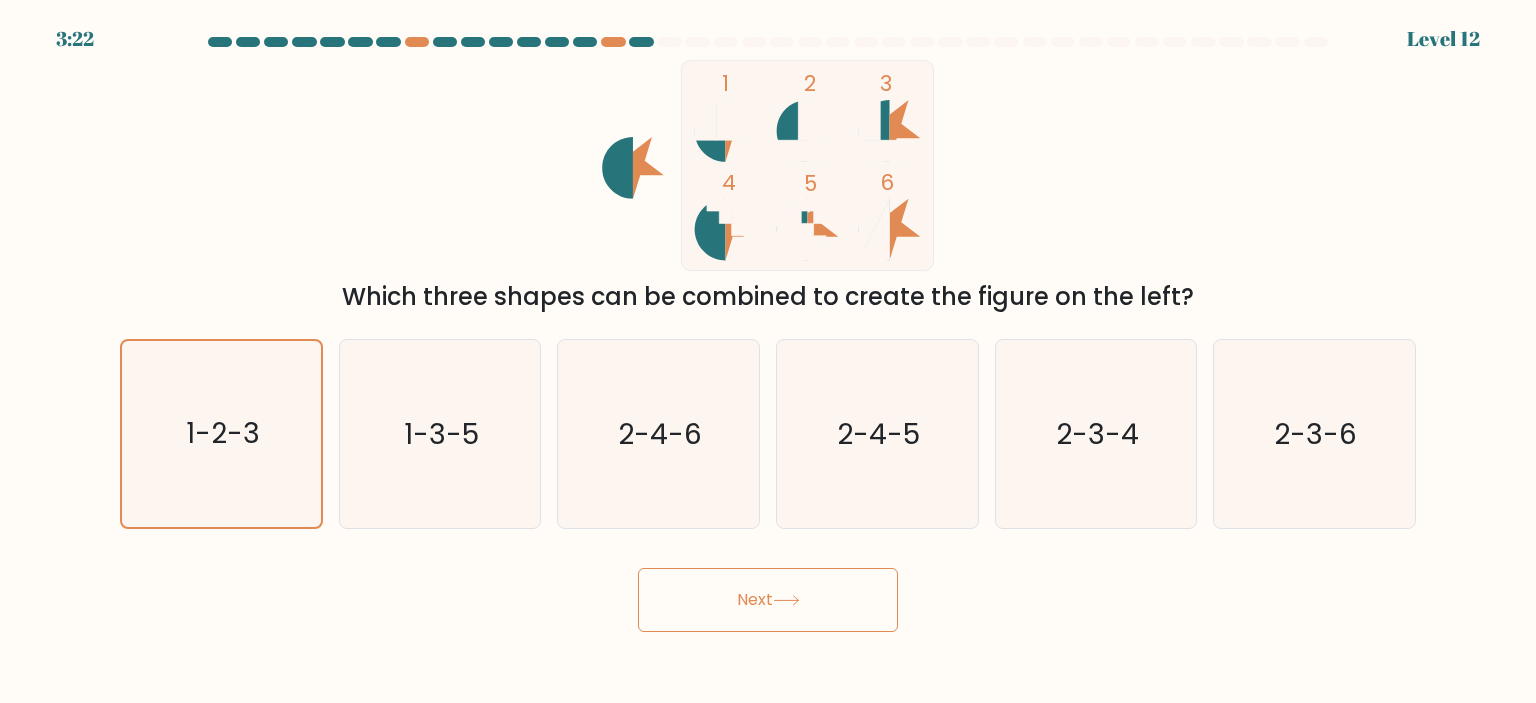 click on "Next" at bounding box center [768, 600] 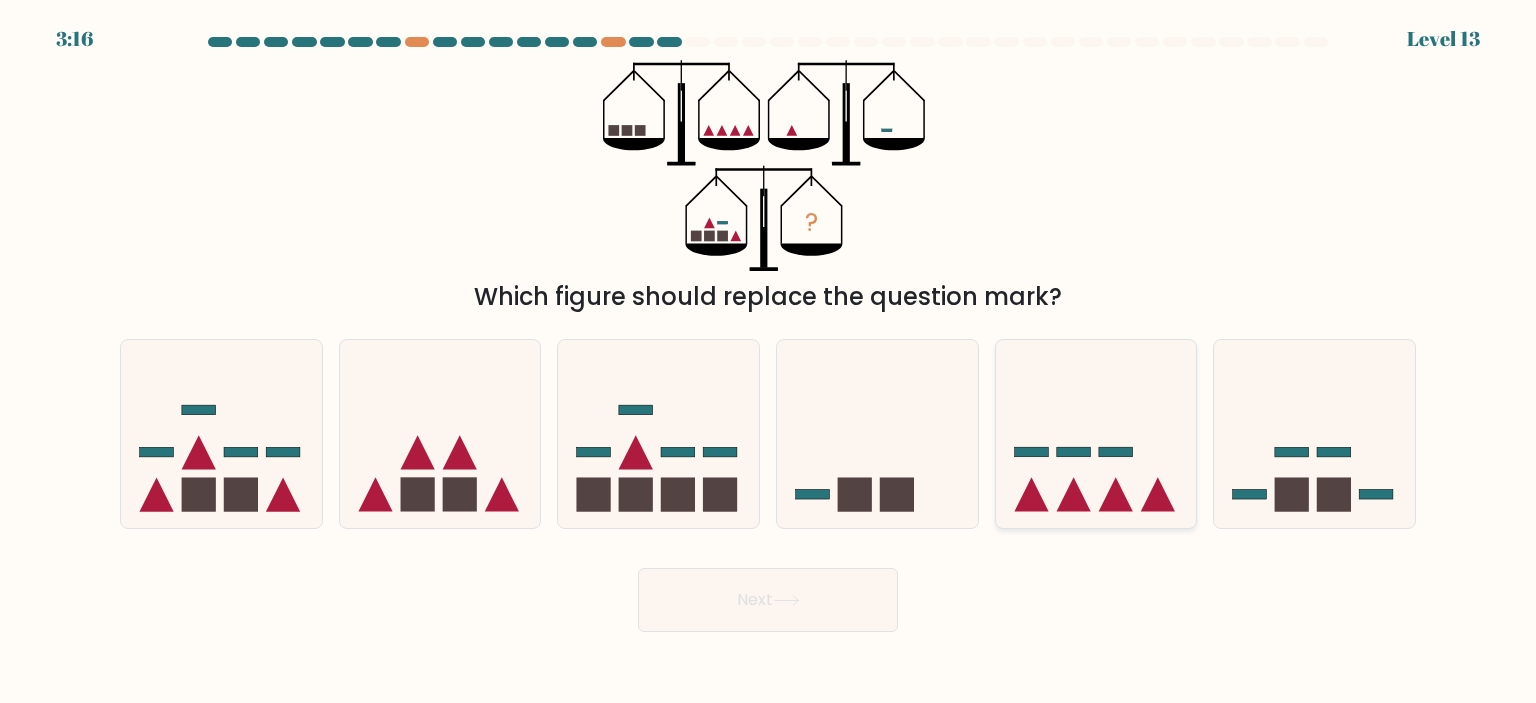 click at bounding box center [1096, 434] 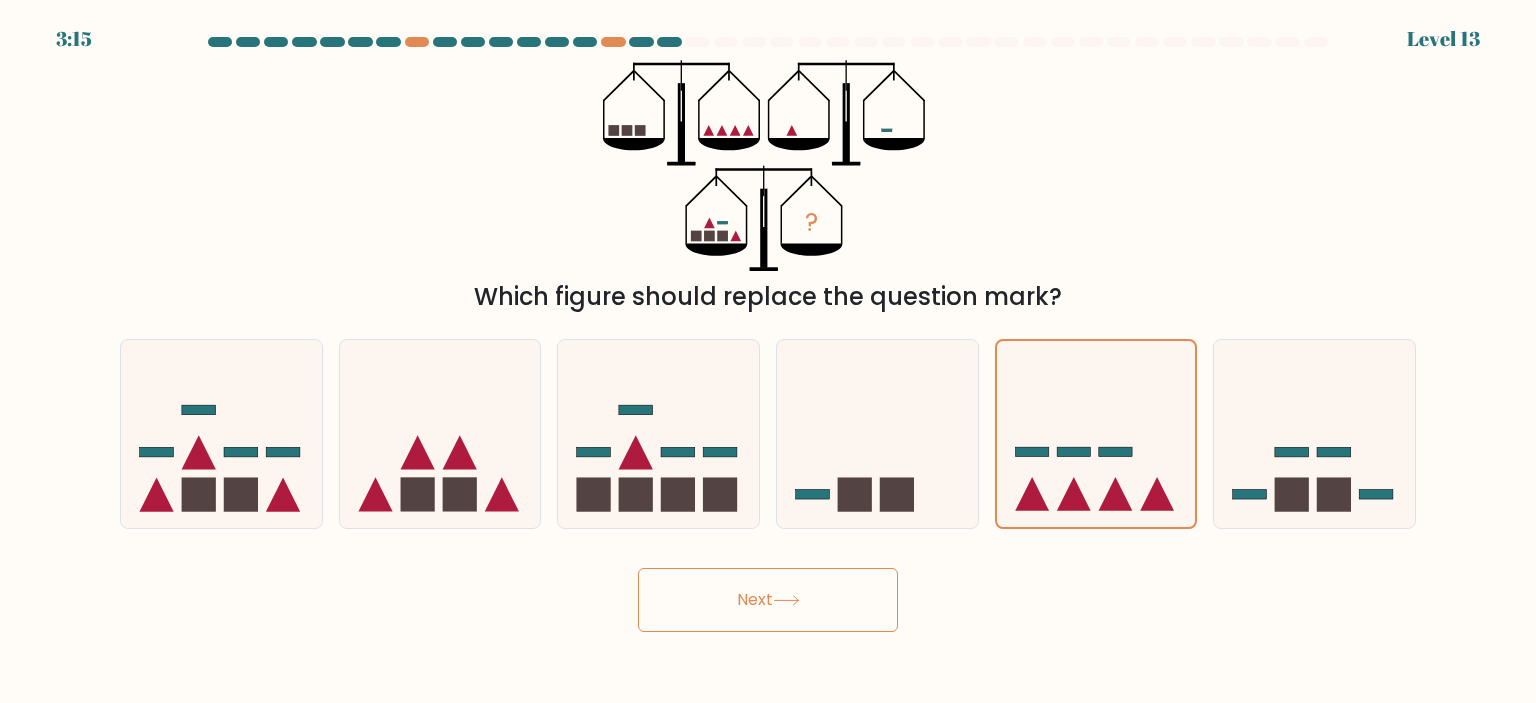 click on "Next" at bounding box center (768, 600) 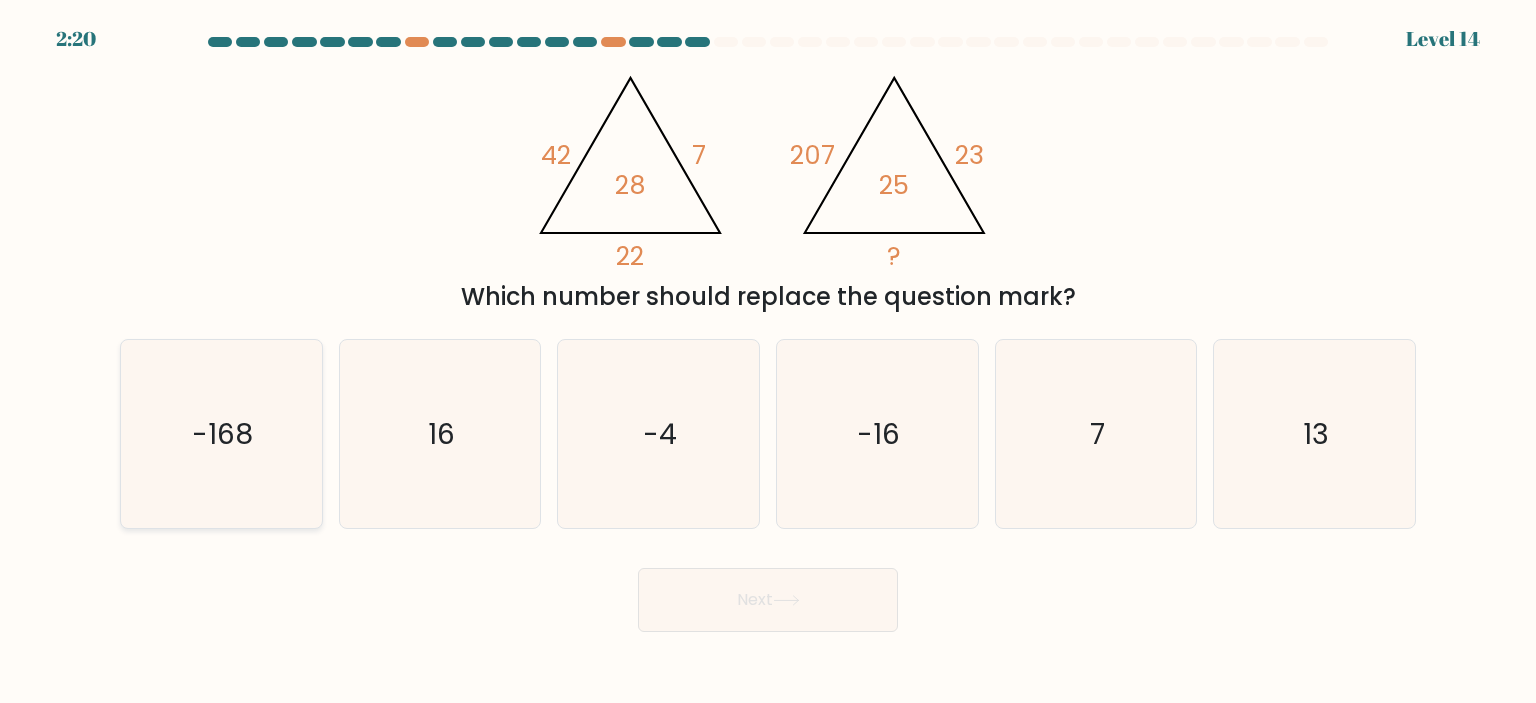 click on "-168" at bounding box center [221, 434] 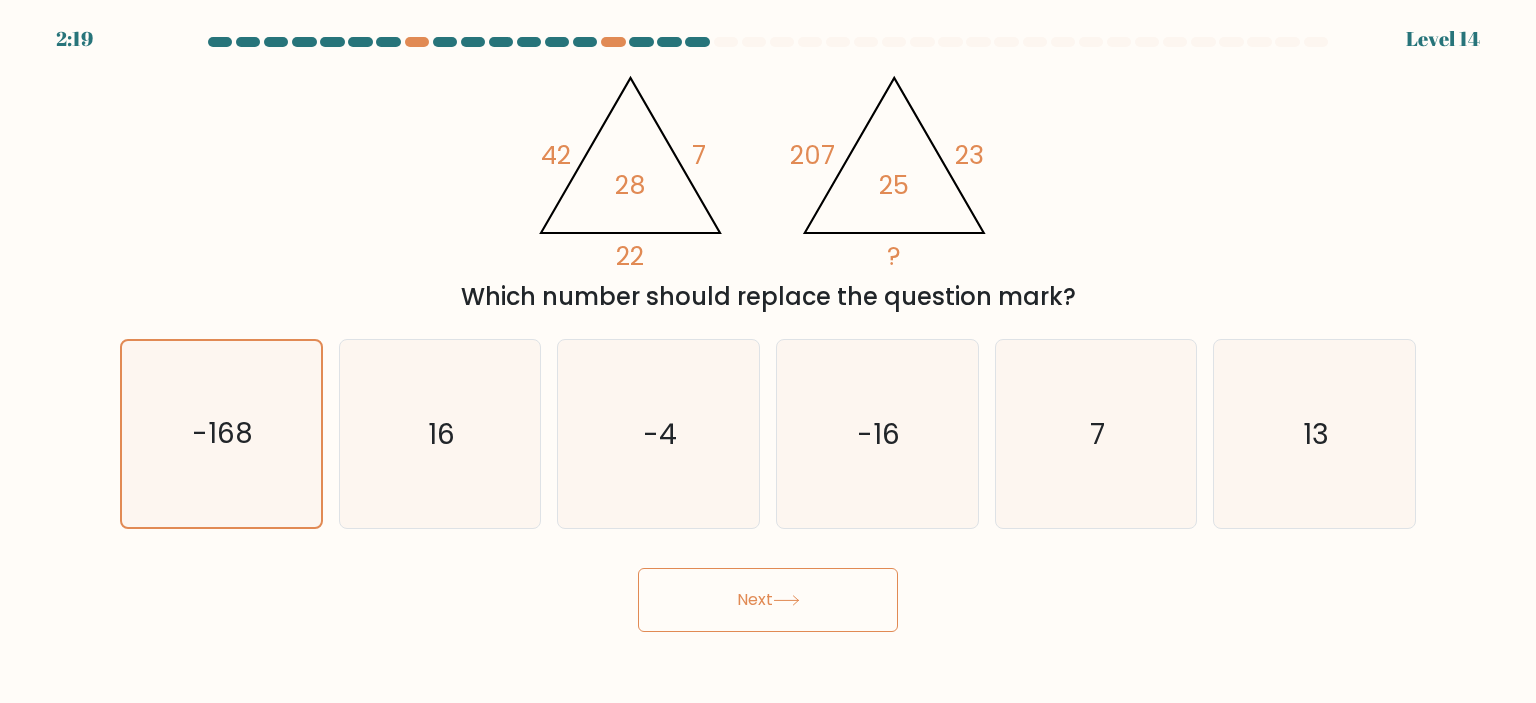 click on "Next" at bounding box center [768, 600] 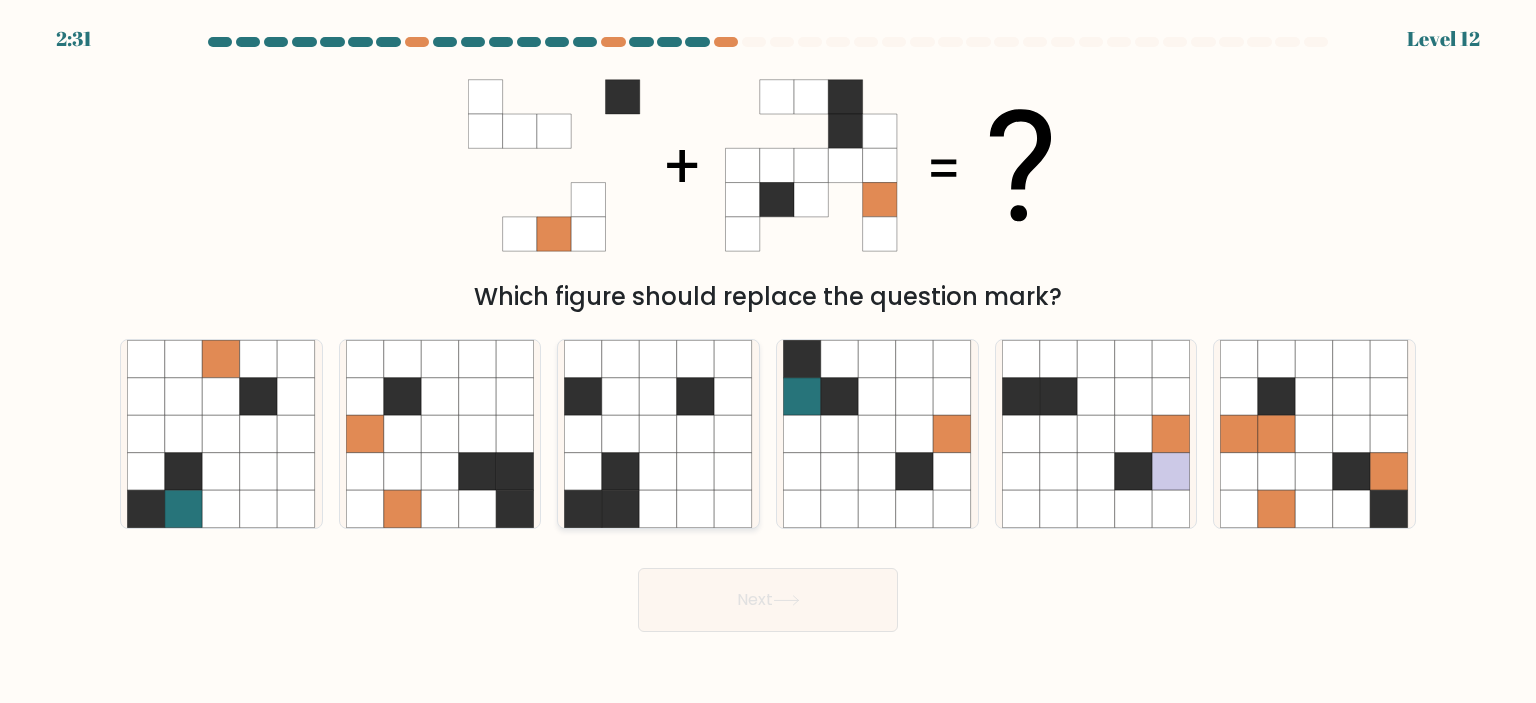 click at bounding box center (584, 509) 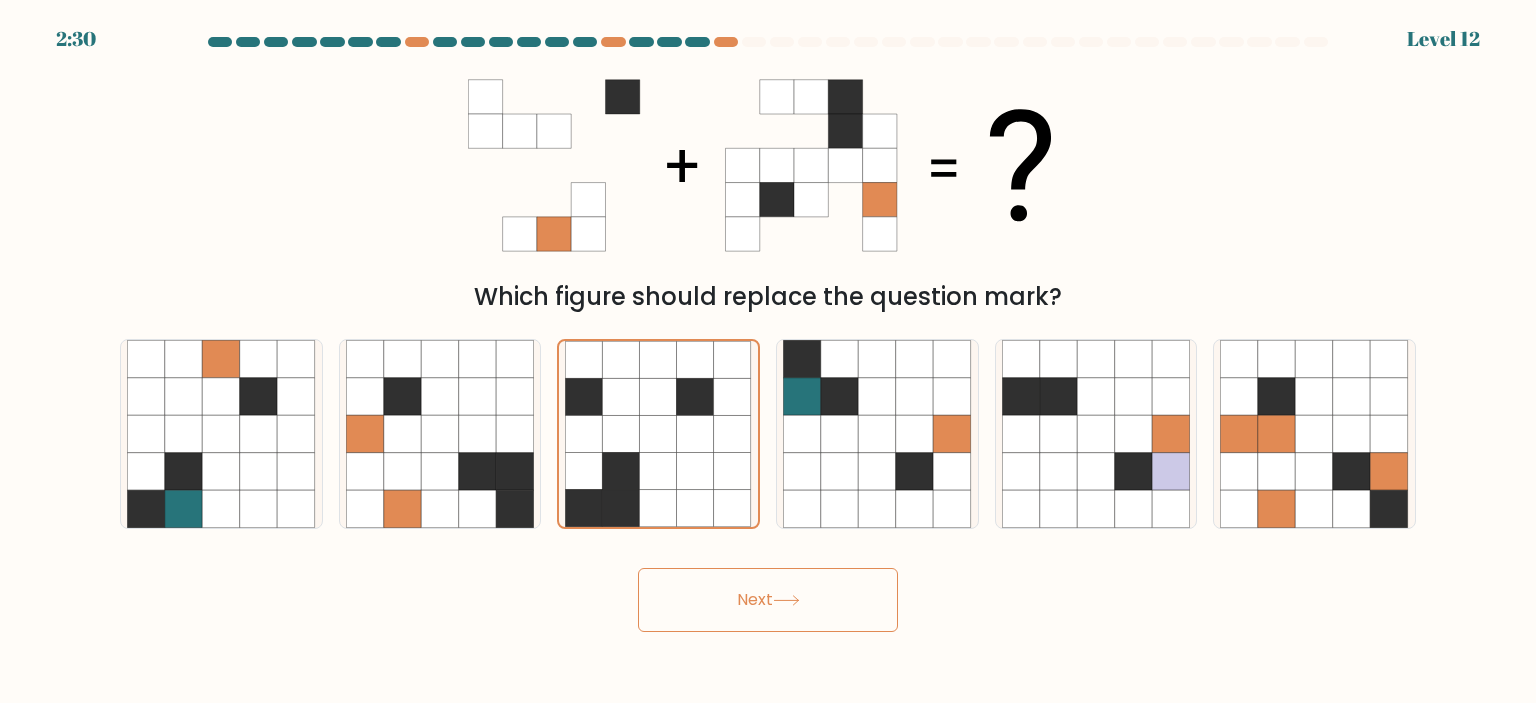 click on "Next" at bounding box center (768, 600) 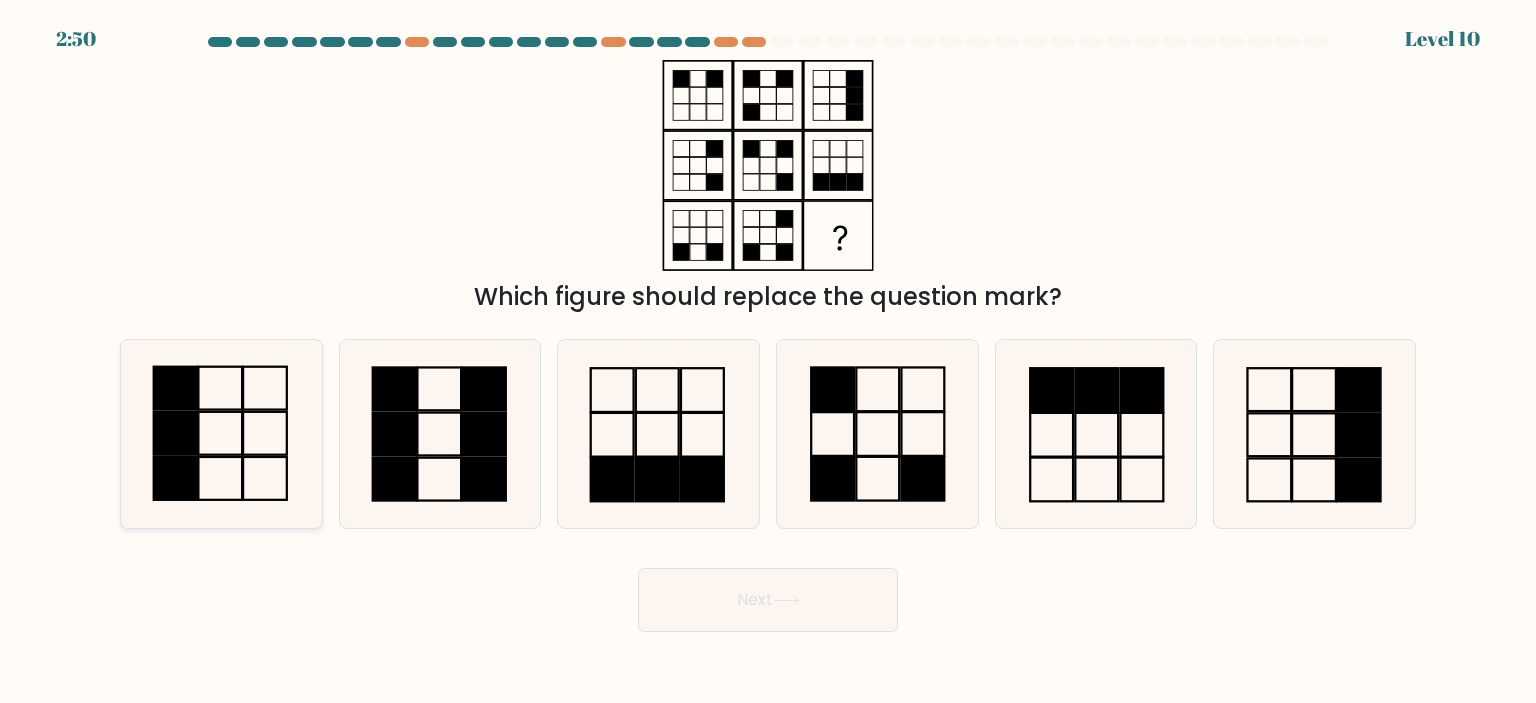 click at bounding box center (221, 434) 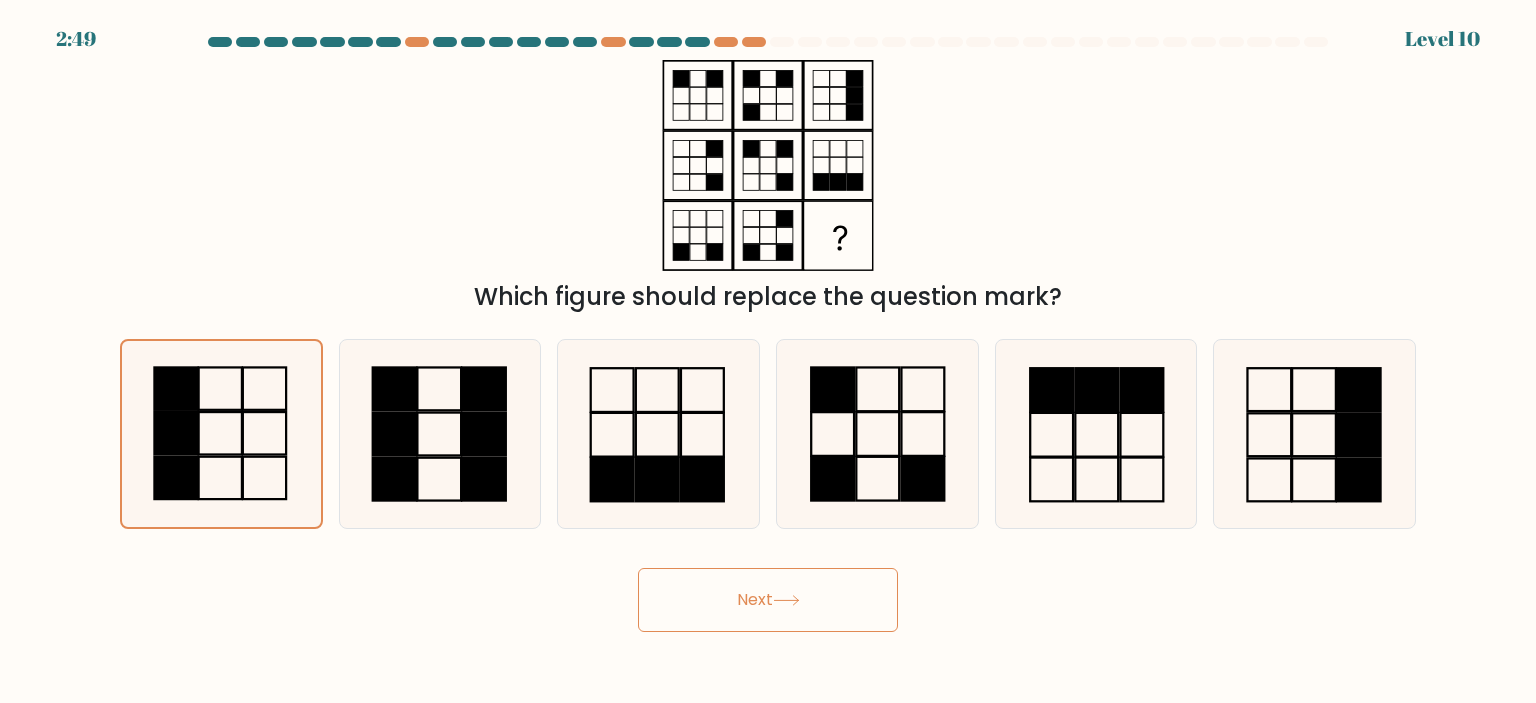click on "Next" at bounding box center [768, 600] 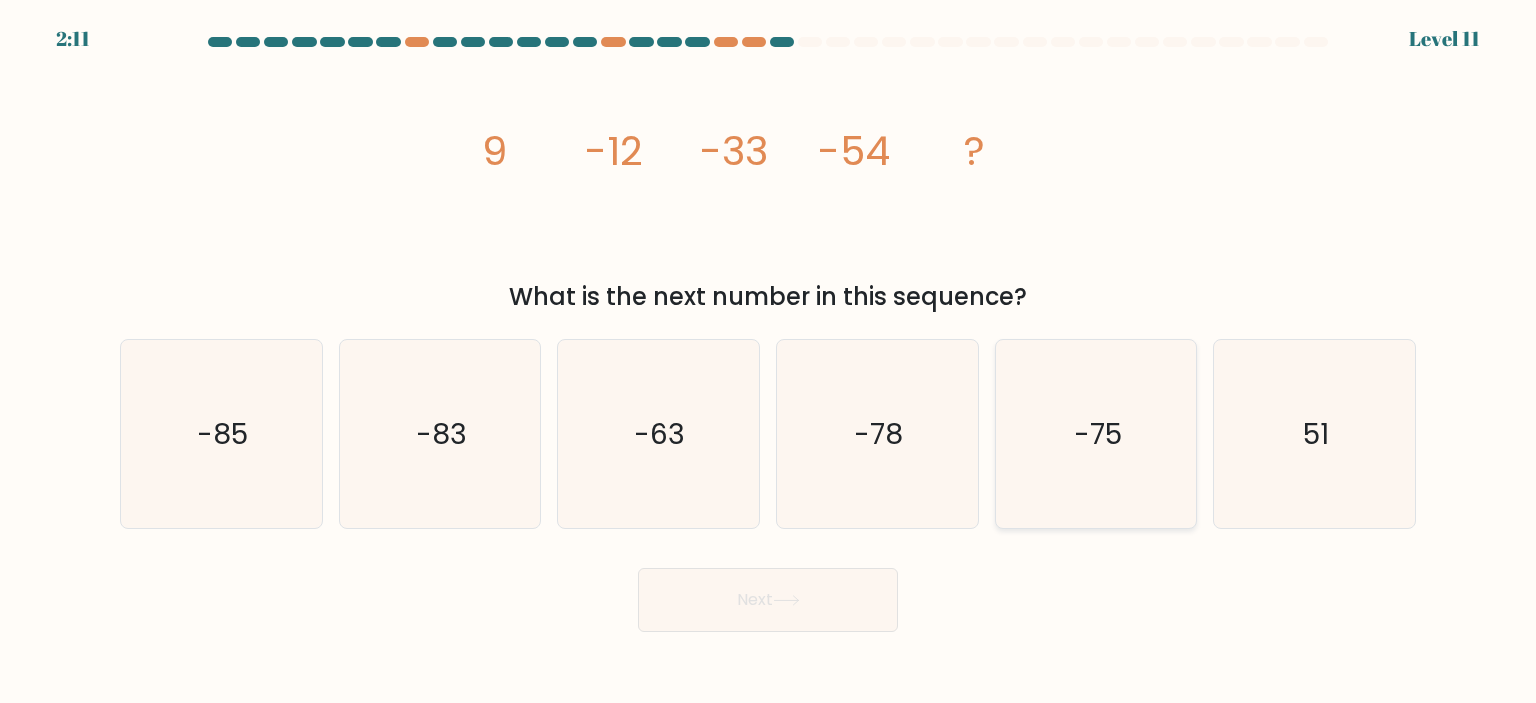click on "-75" at bounding box center [1096, 434] 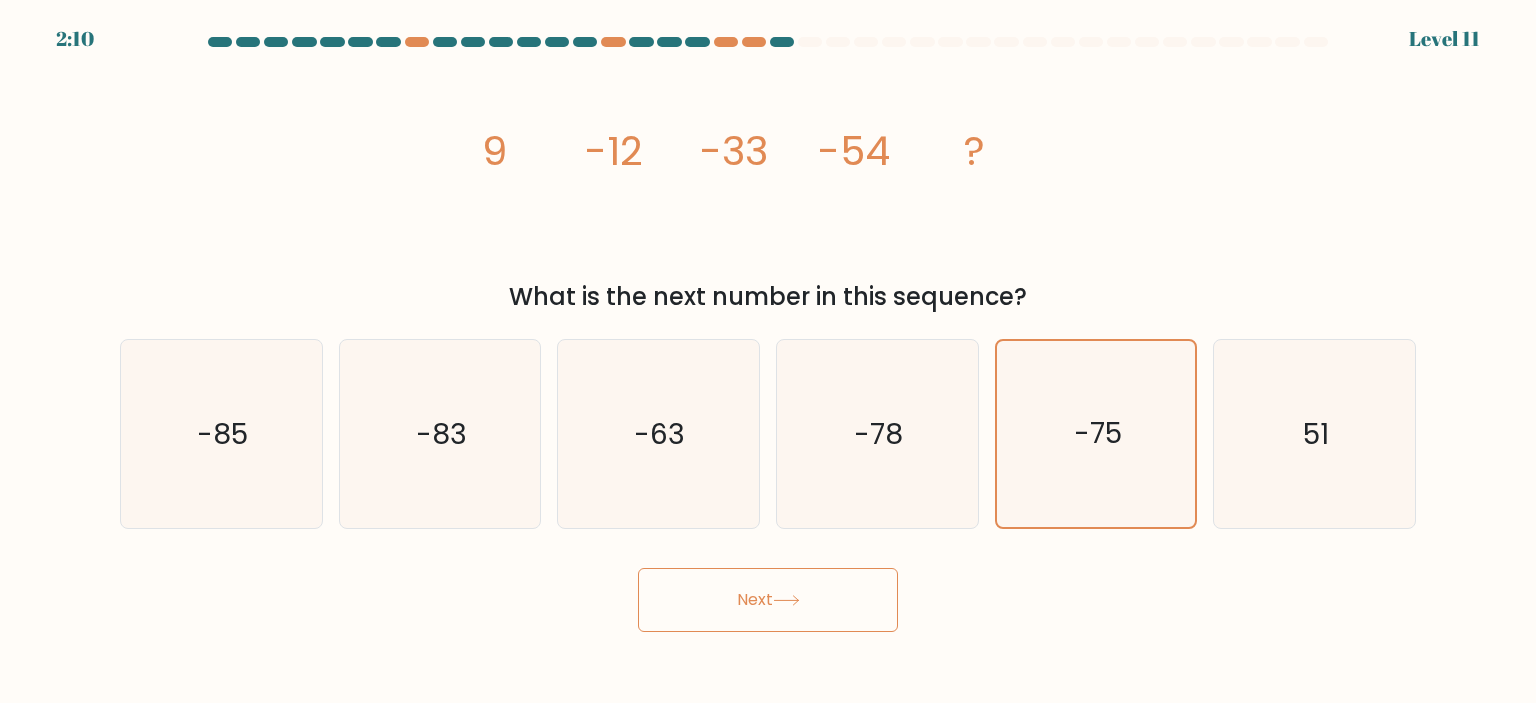 click at bounding box center [786, 600] 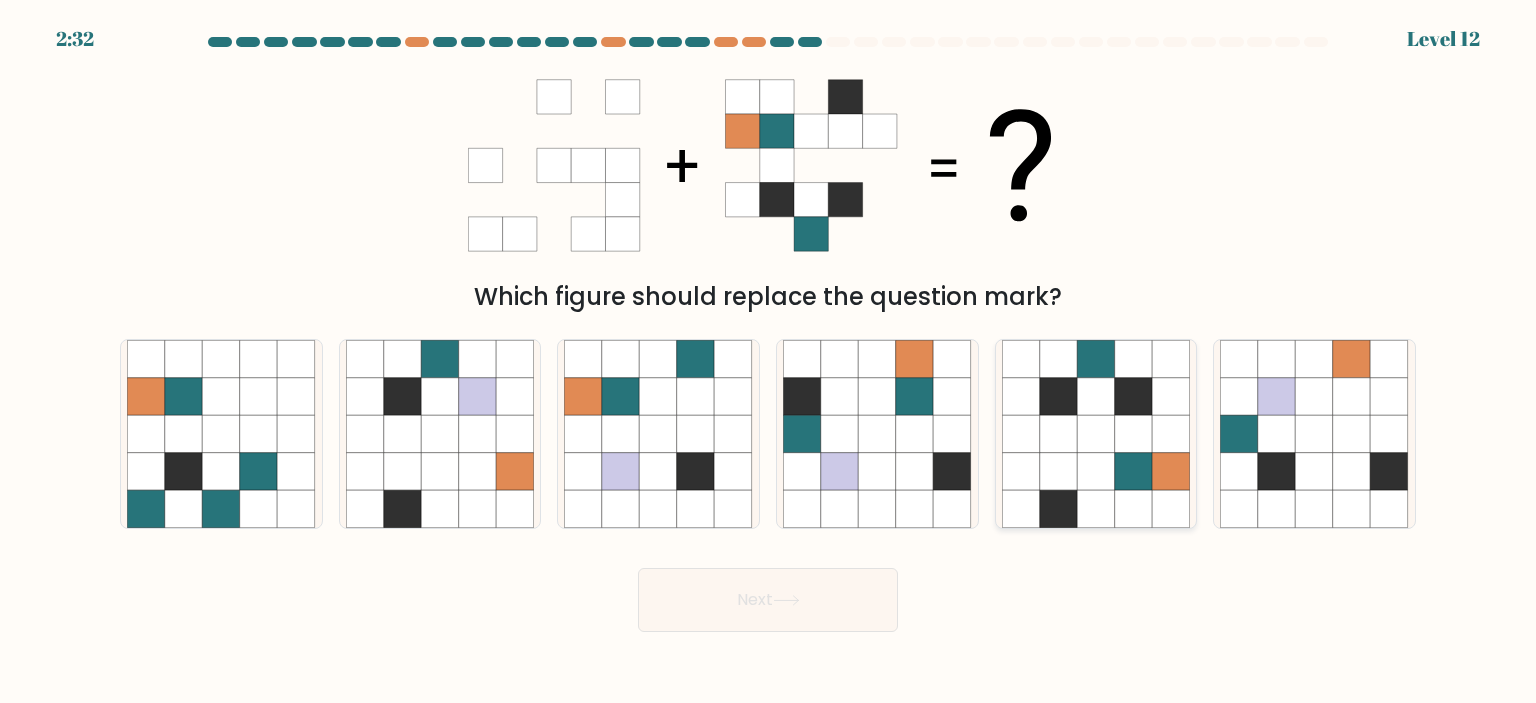 click at bounding box center (1059, 509) 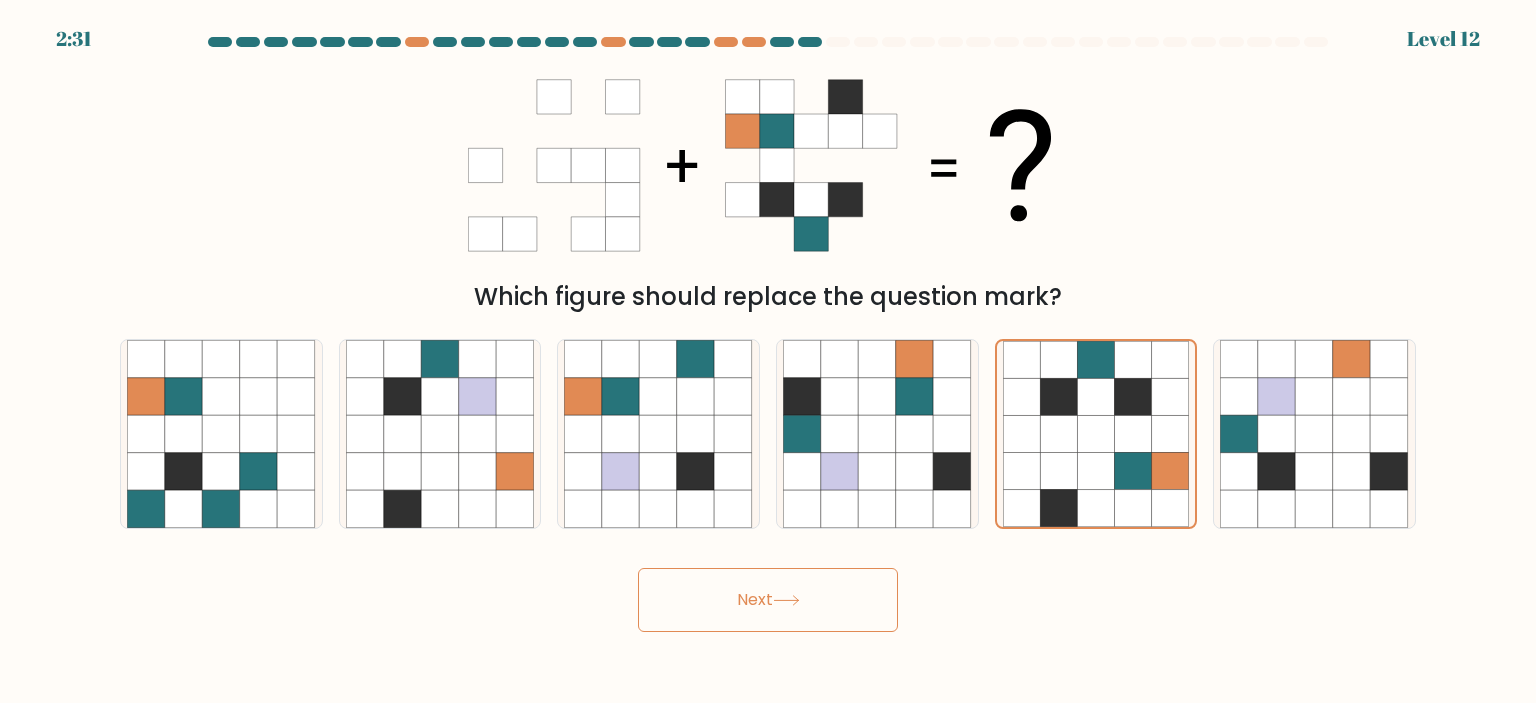 click on "Next" at bounding box center (768, 600) 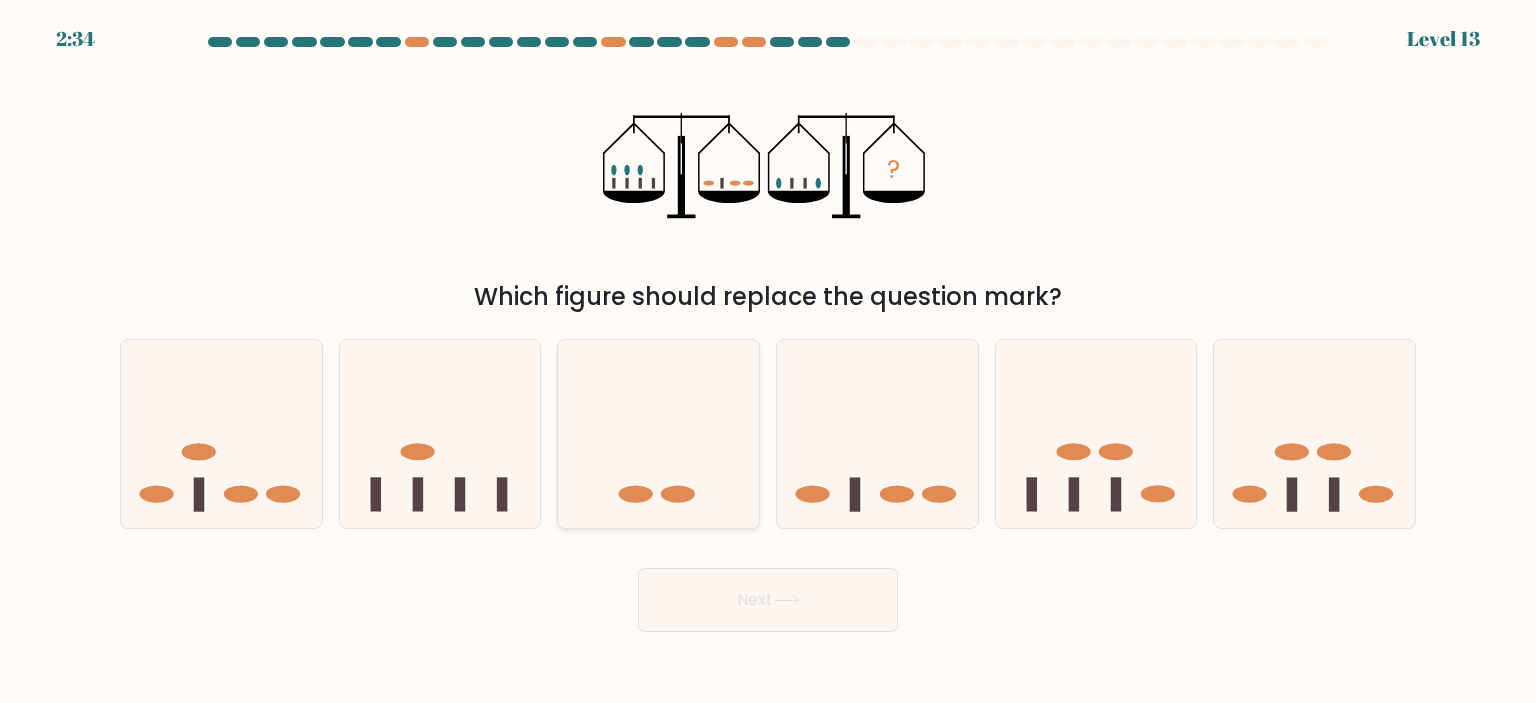 click at bounding box center [658, 434] 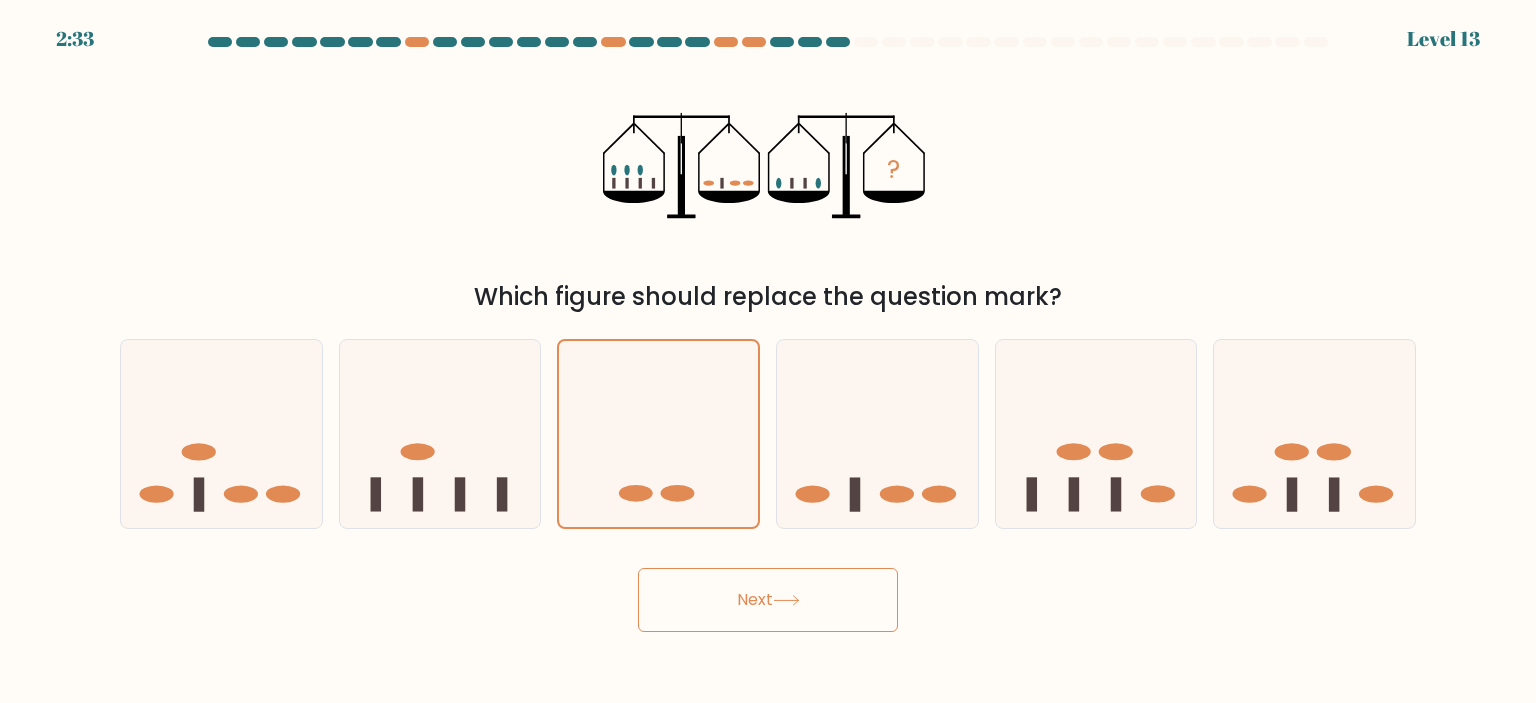 click on "Next" at bounding box center [768, 600] 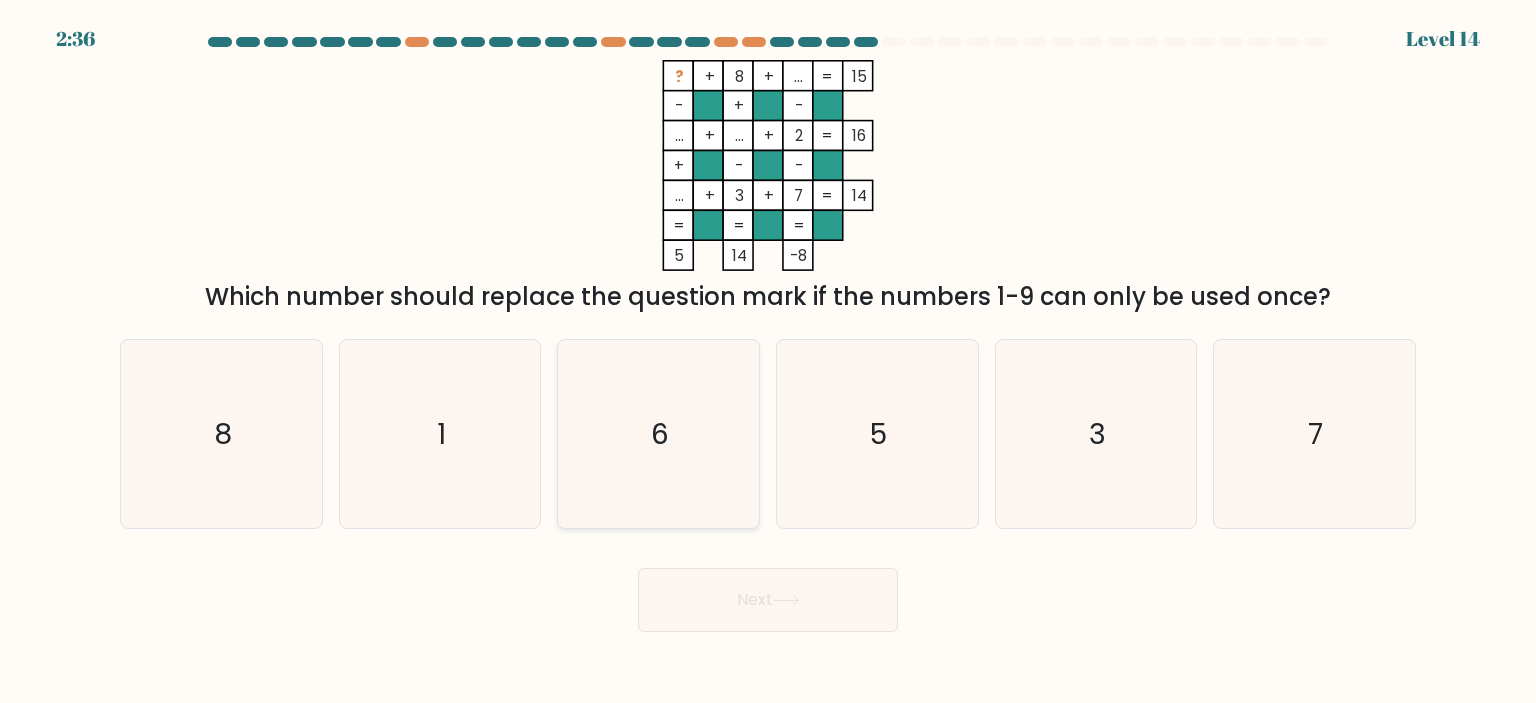 click on "6" at bounding box center [658, 434] 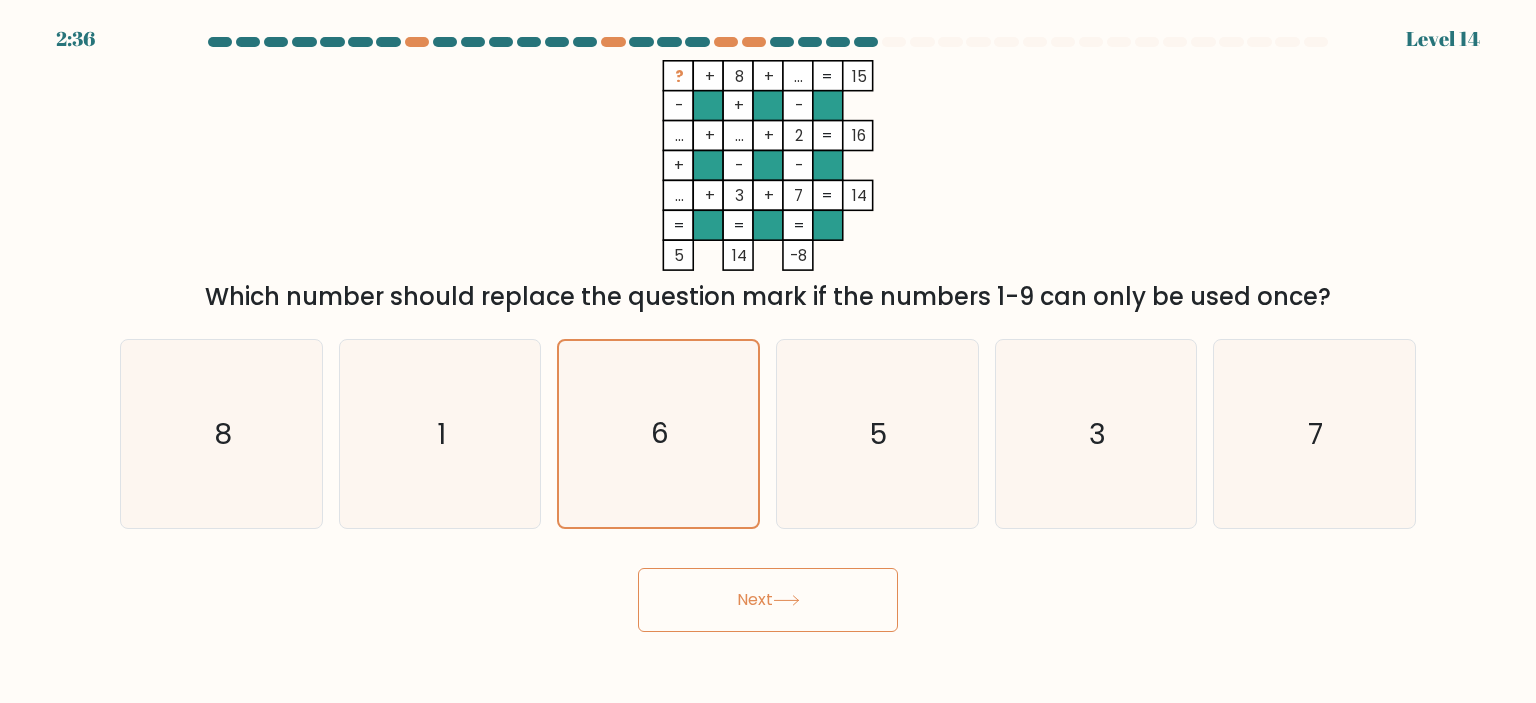 click on "Next" at bounding box center (768, 600) 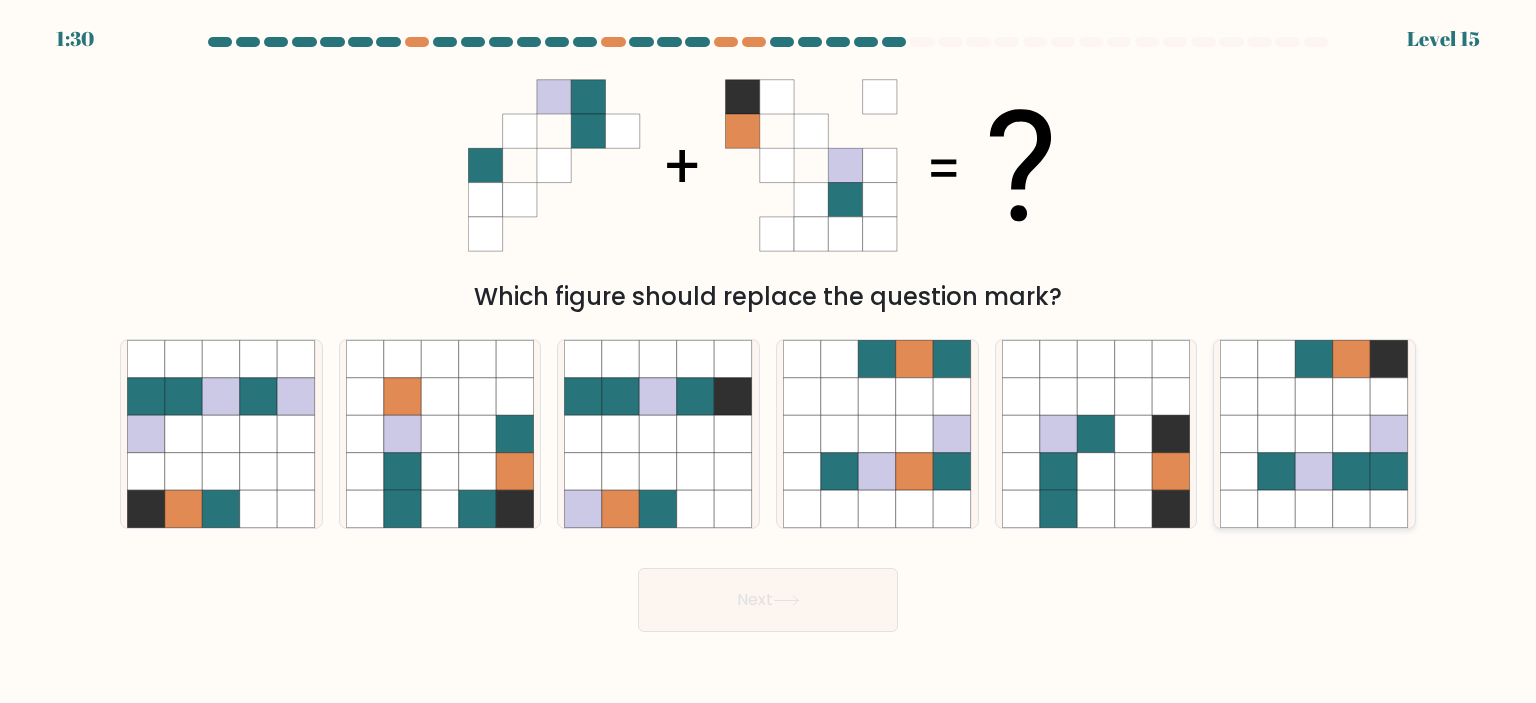 click at bounding box center [1390, 472] 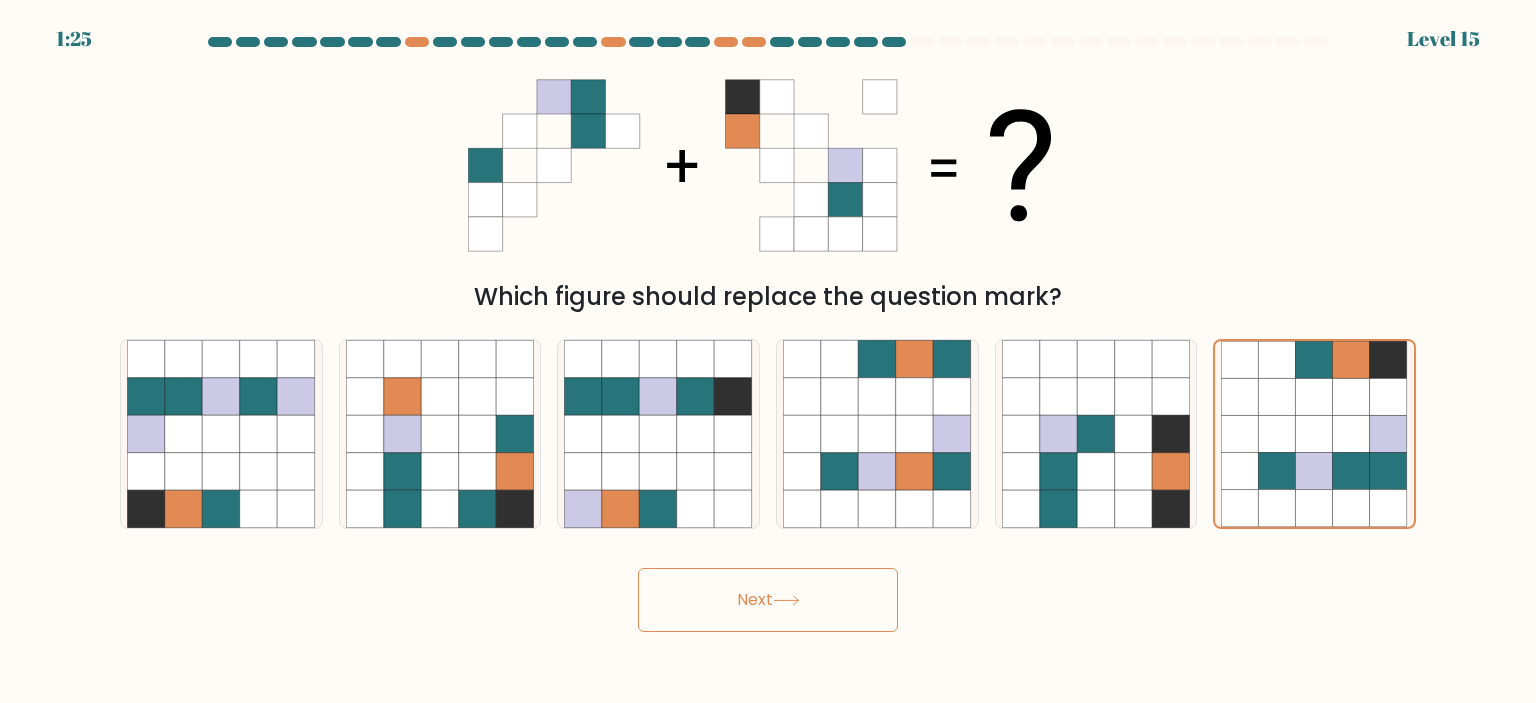 click on "Next" at bounding box center [768, 600] 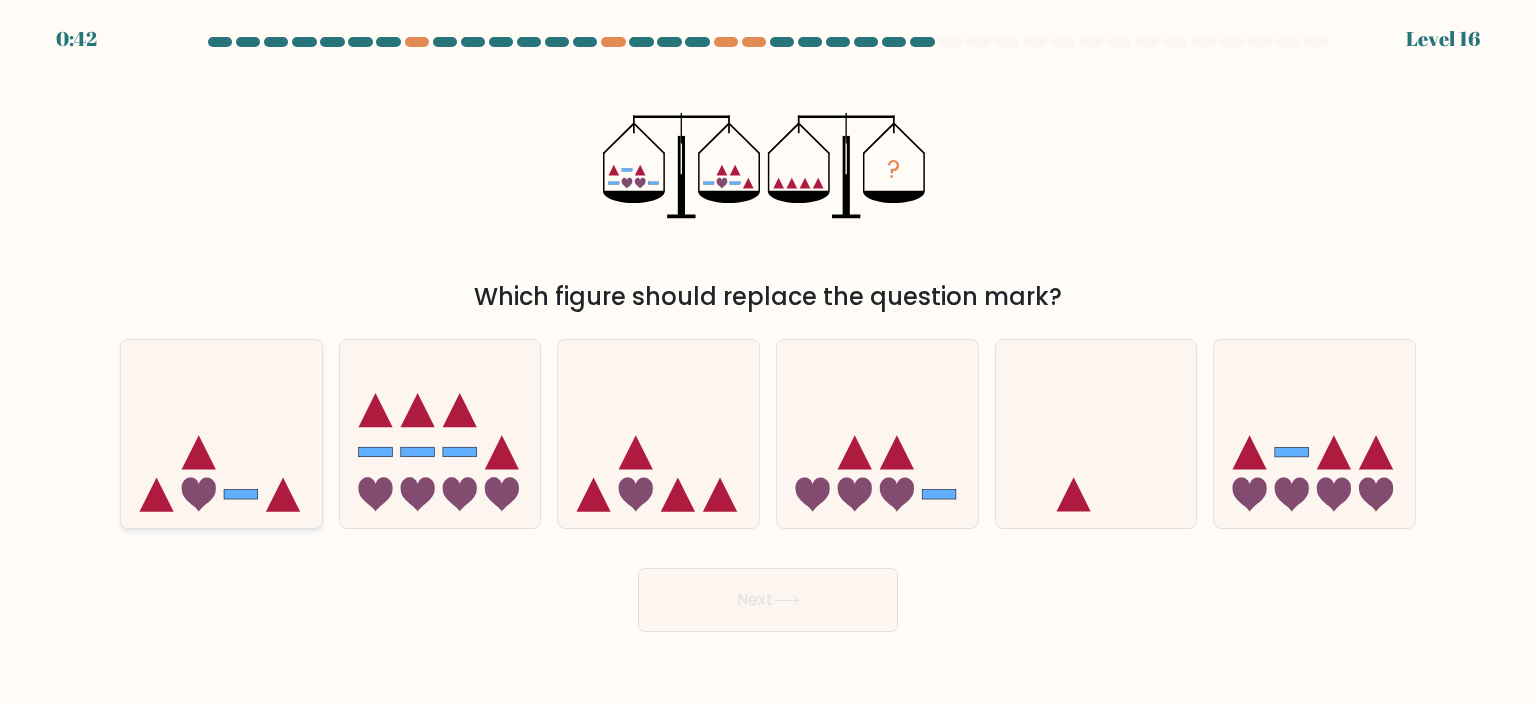 click at bounding box center [221, 434] 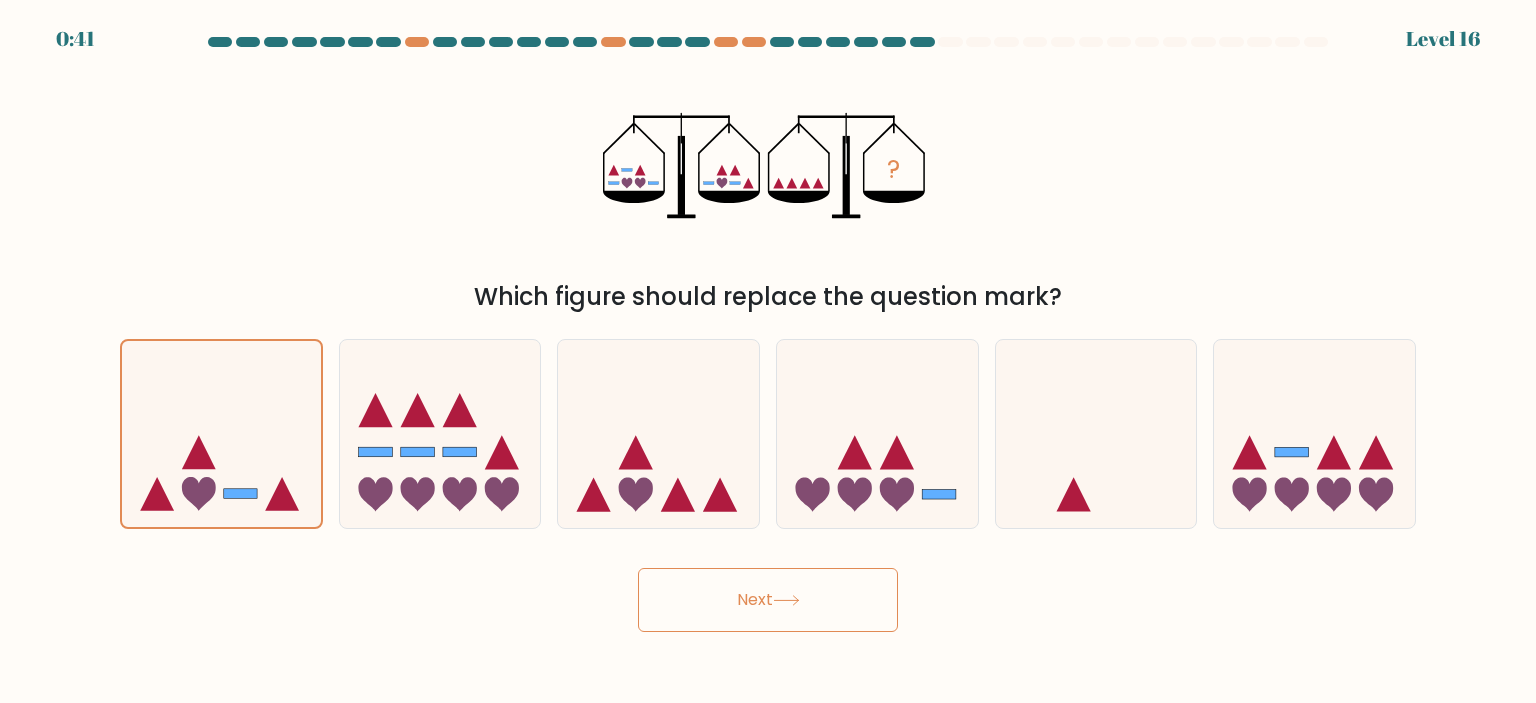 click on "Next" at bounding box center [768, 600] 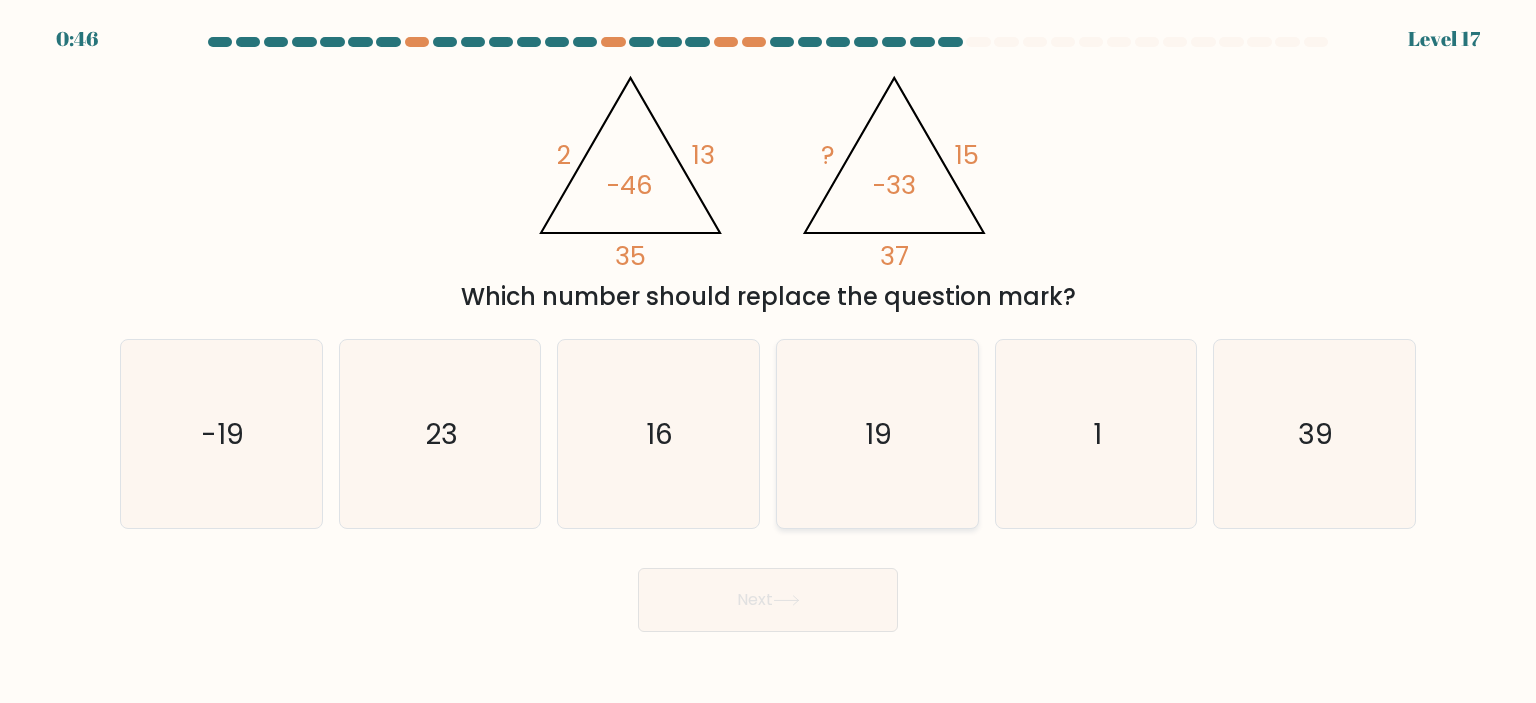 click on "19" at bounding box center [877, 434] 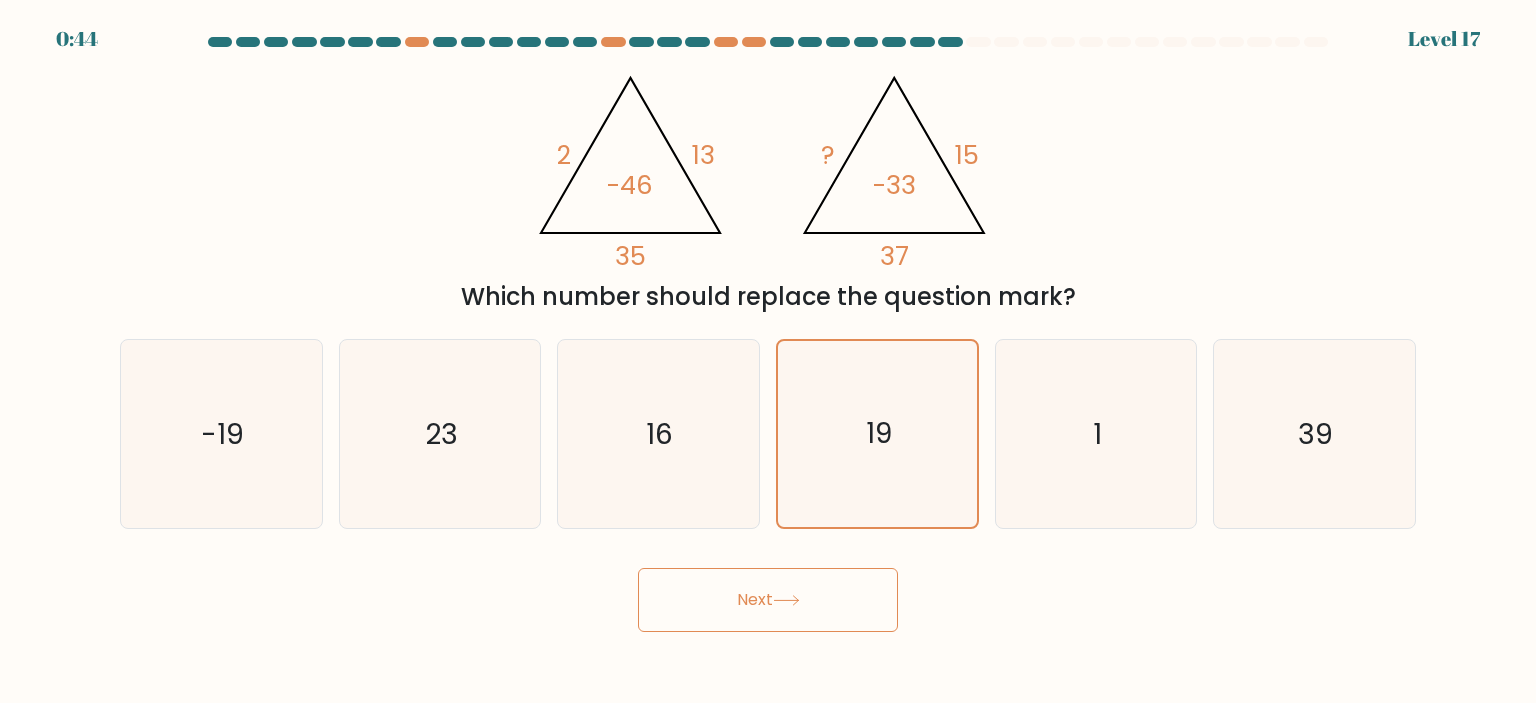 click on "Next" at bounding box center [768, 600] 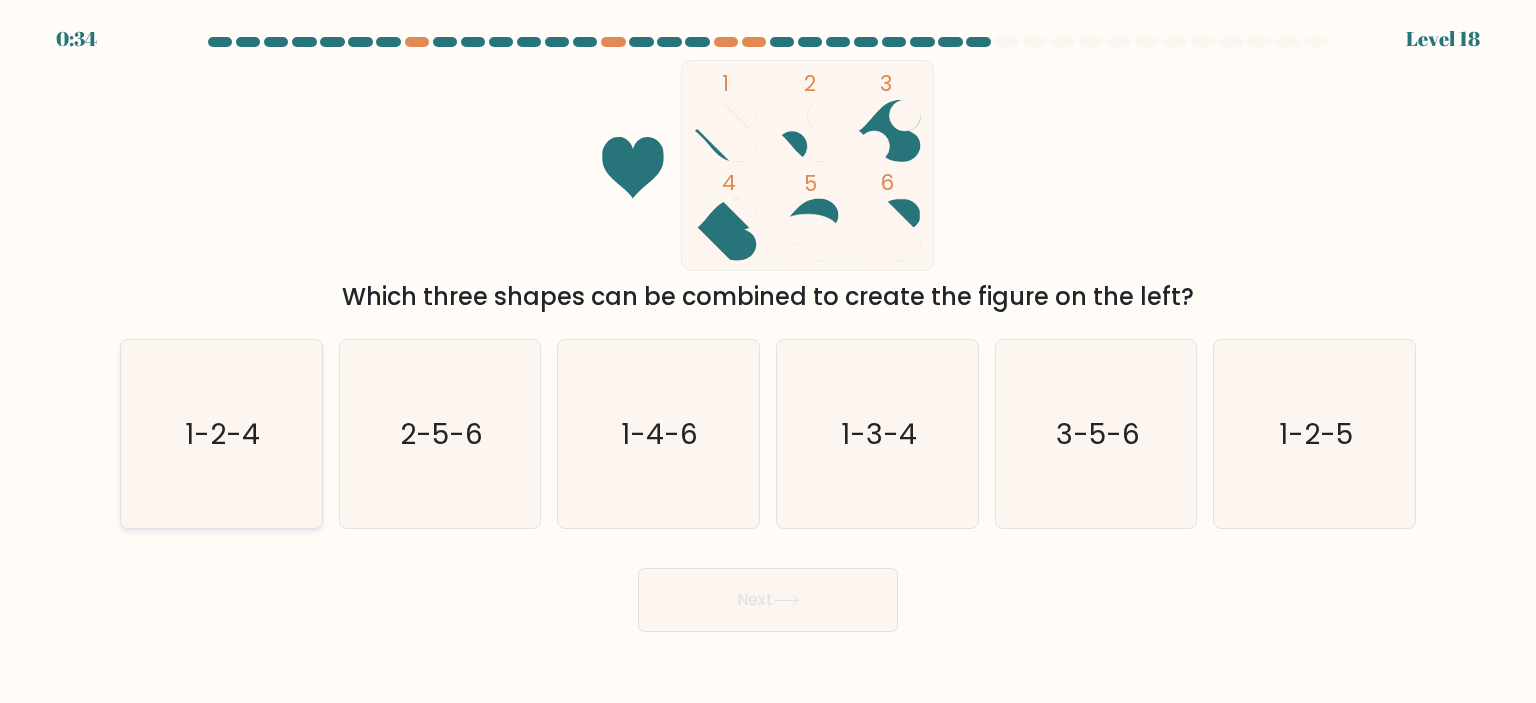 click on "1-2-4" at bounding box center [223, 434] 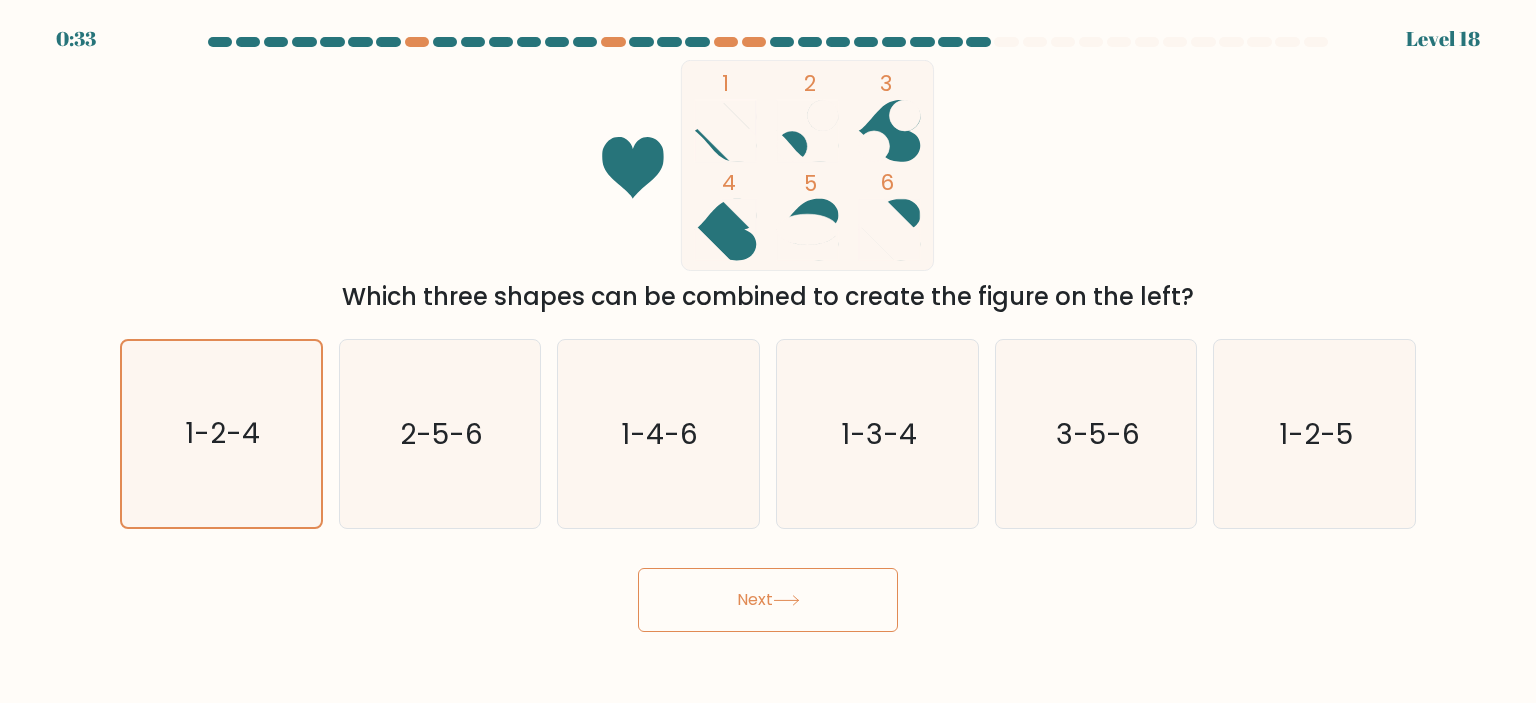 click on "Next" at bounding box center (768, 600) 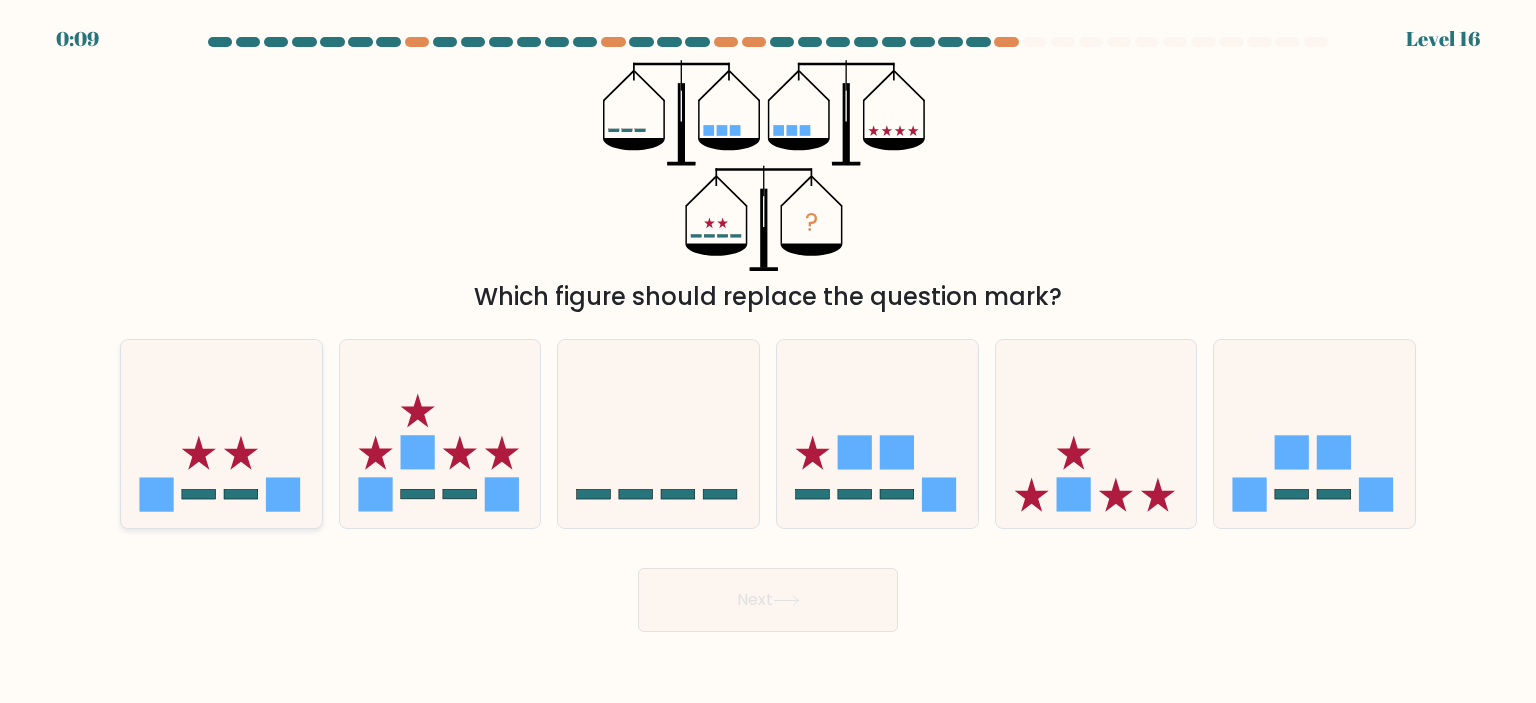 click at bounding box center (199, 453) 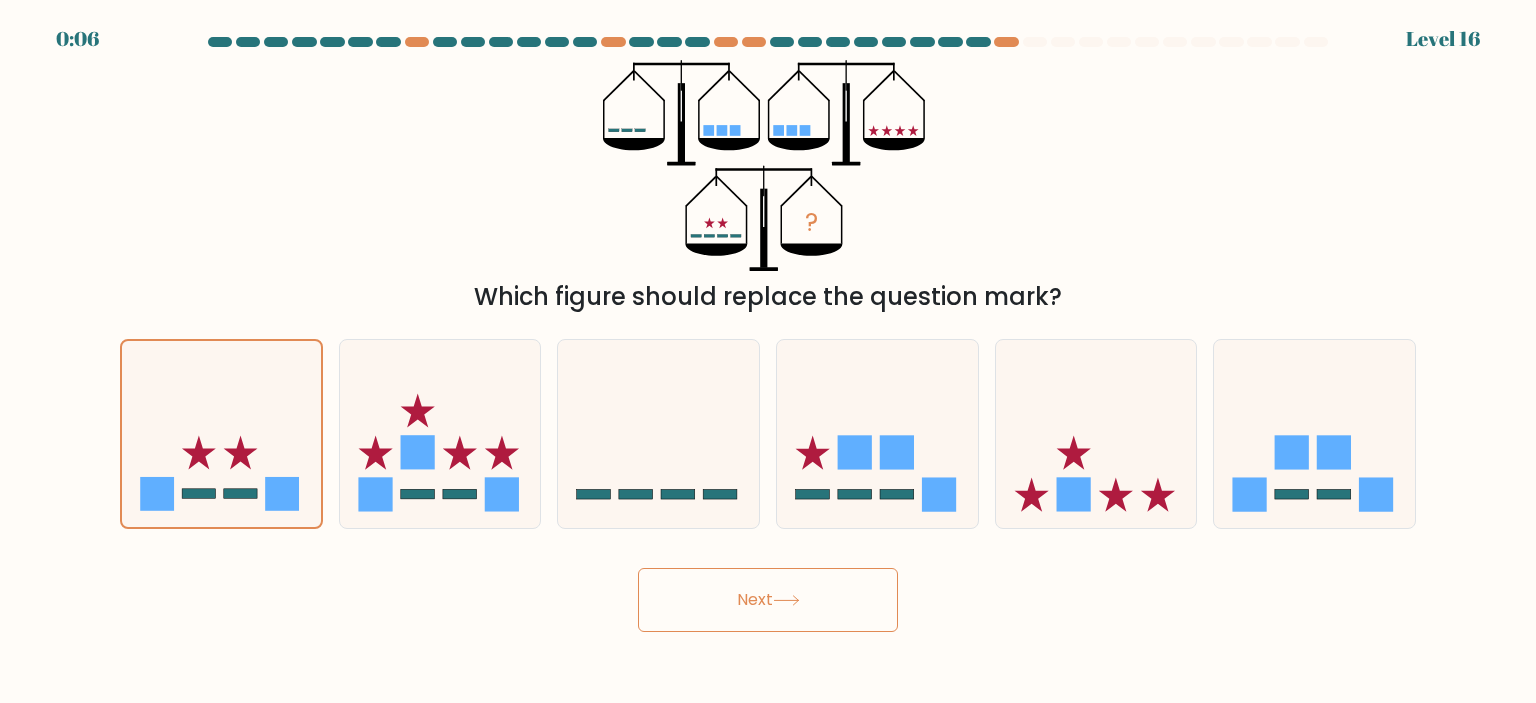 click on "Next" at bounding box center [768, 600] 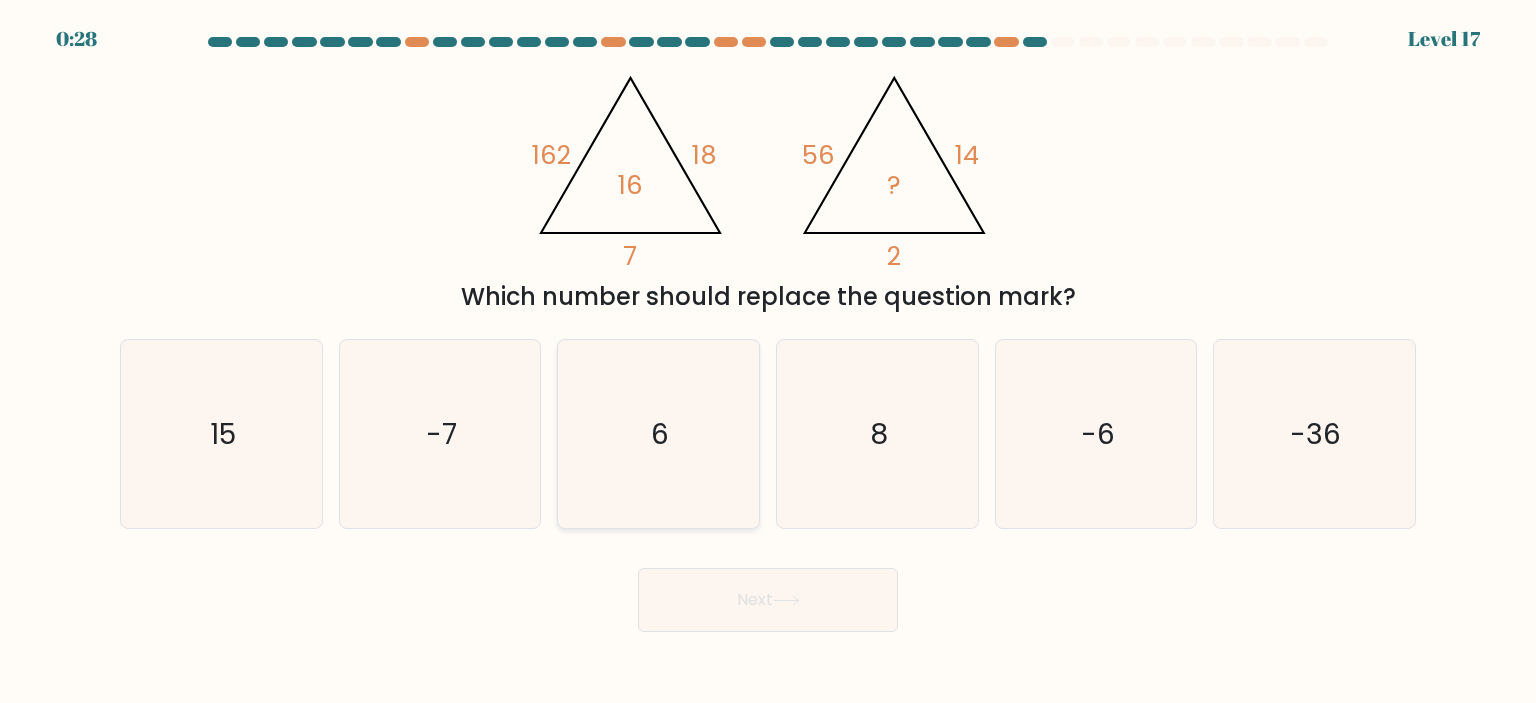 click on "6" at bounding box center (658, 434) 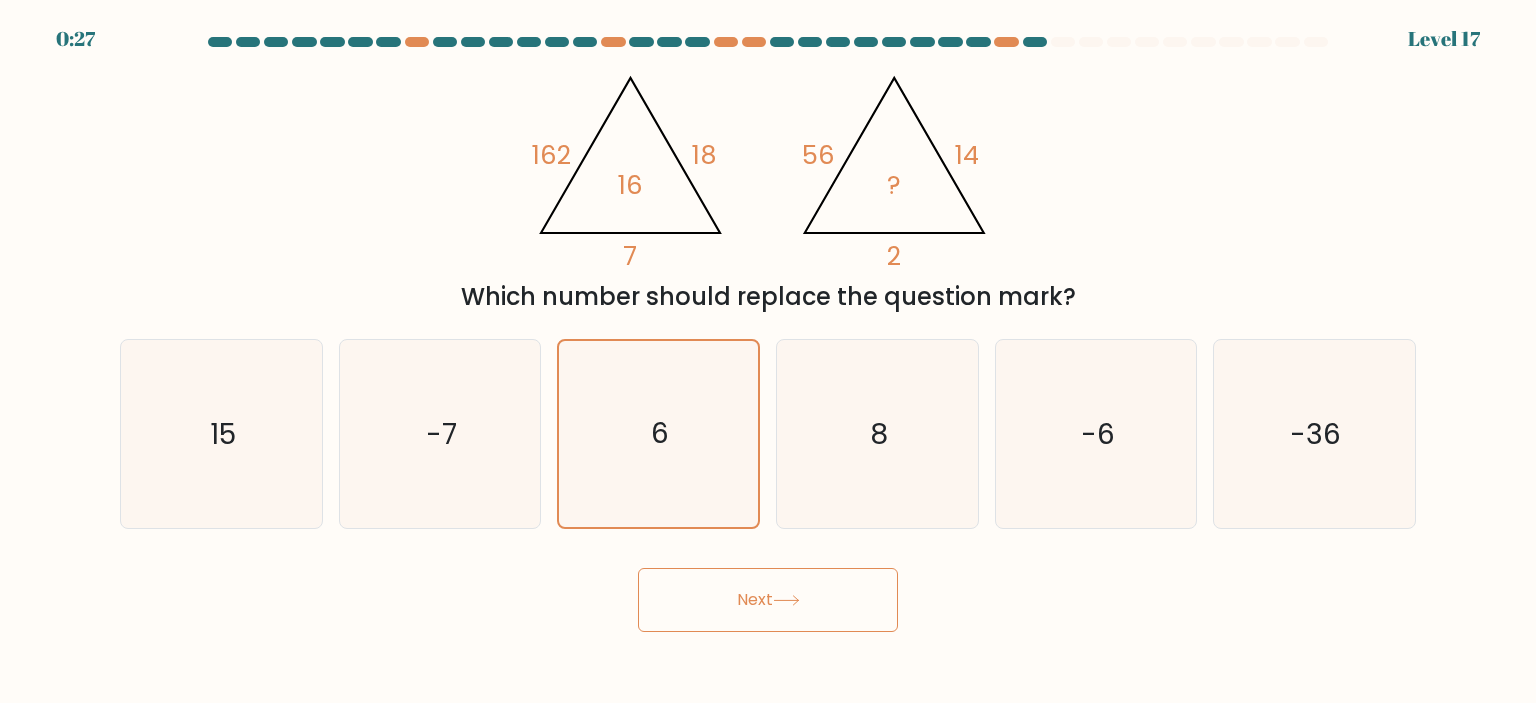 click on "Next" at bounding box center (768, 592) 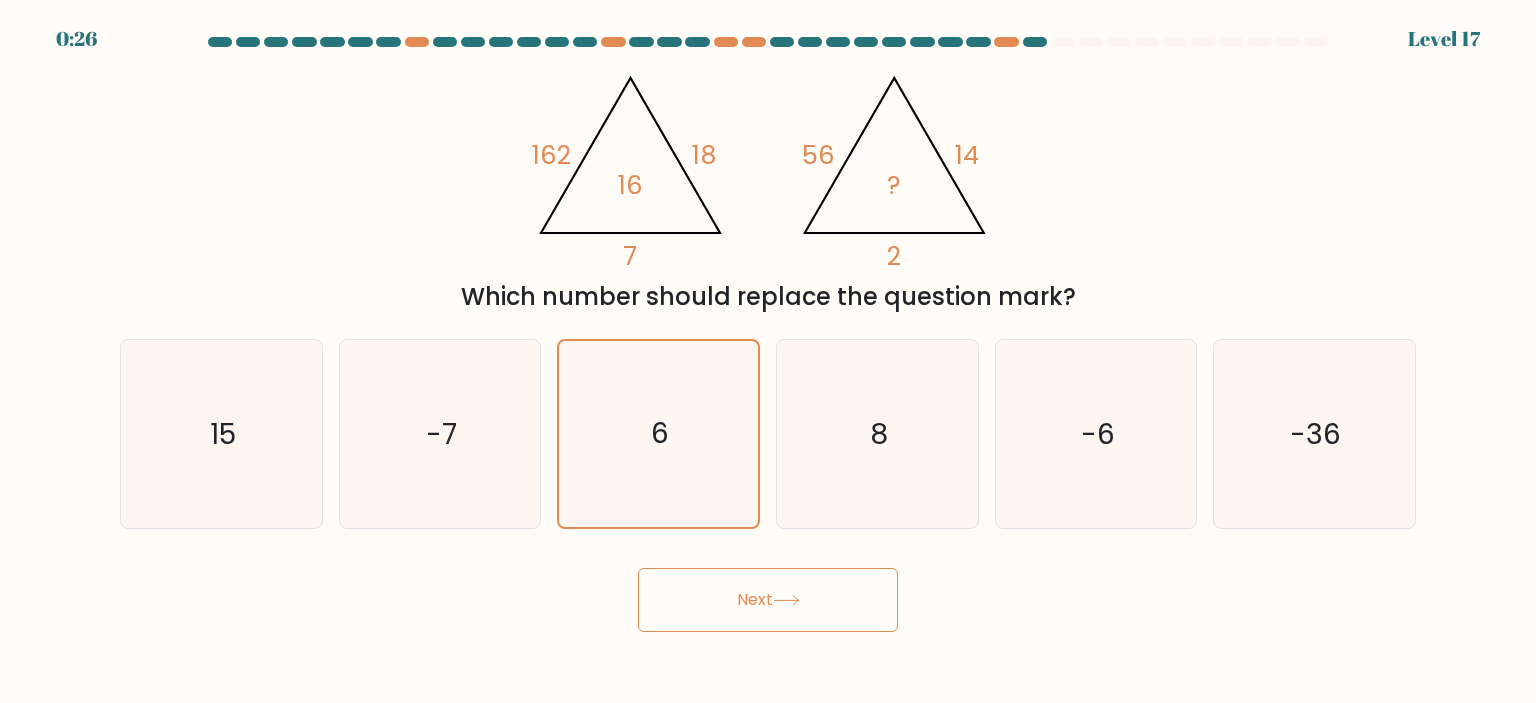 click on "Next" at bounding box center (768, 600) 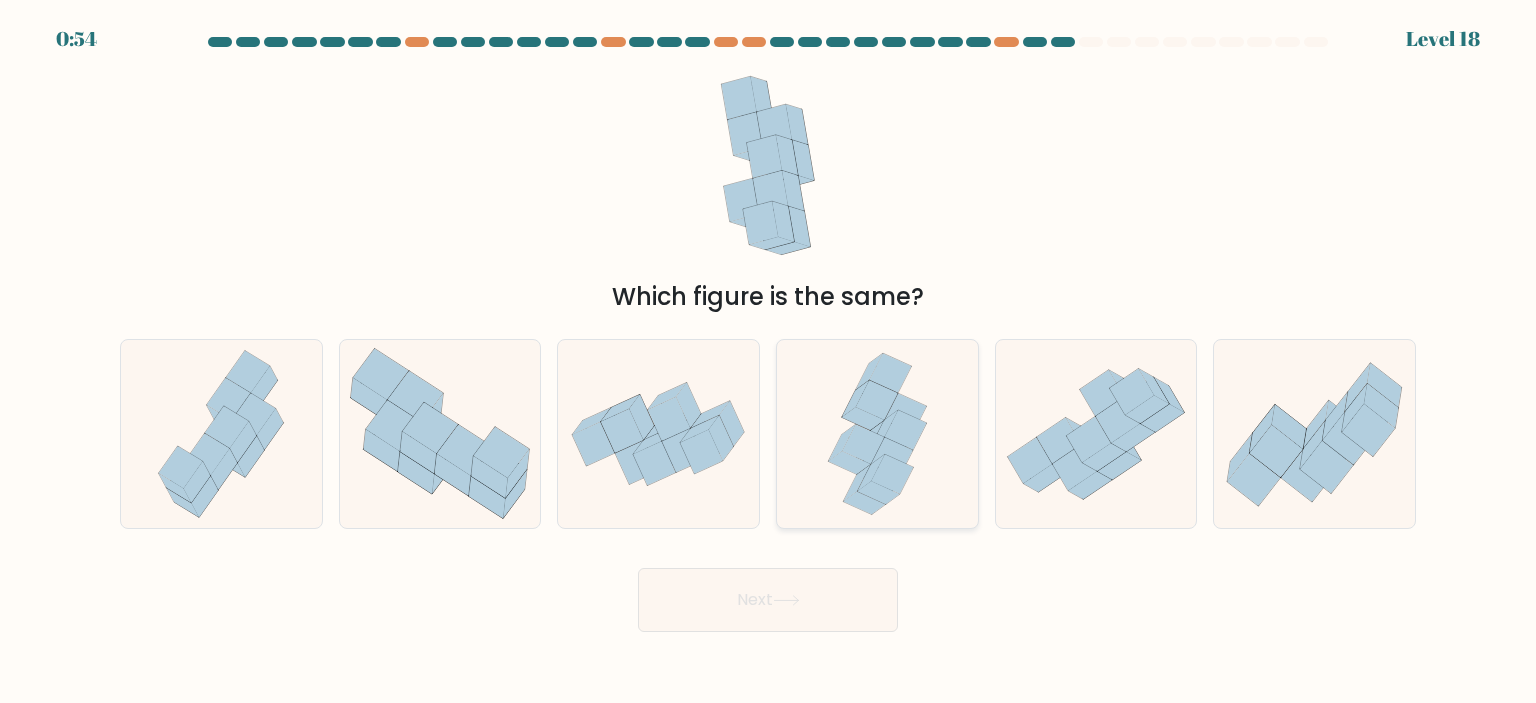 click at bounding box center (892, 457) 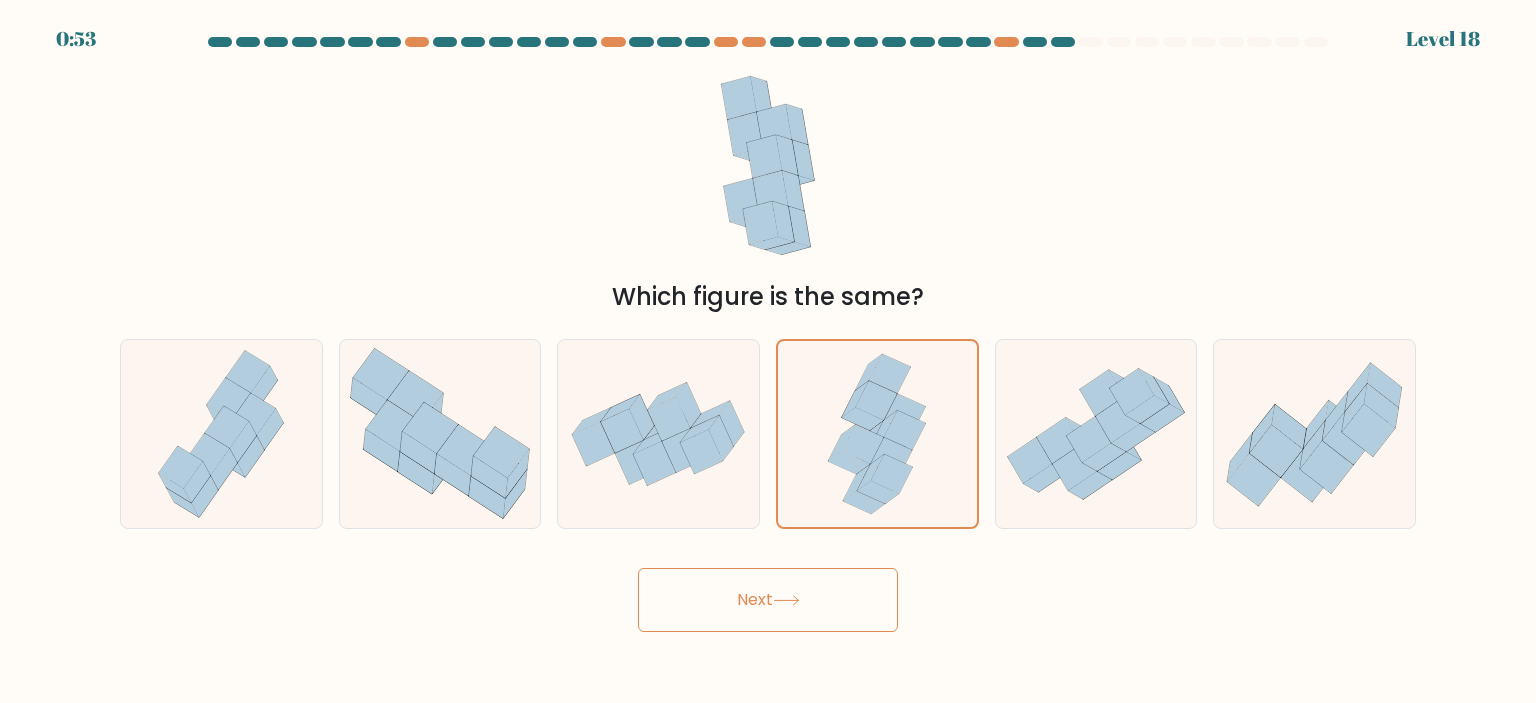 click on "Next" at bounding box center (768, 600) 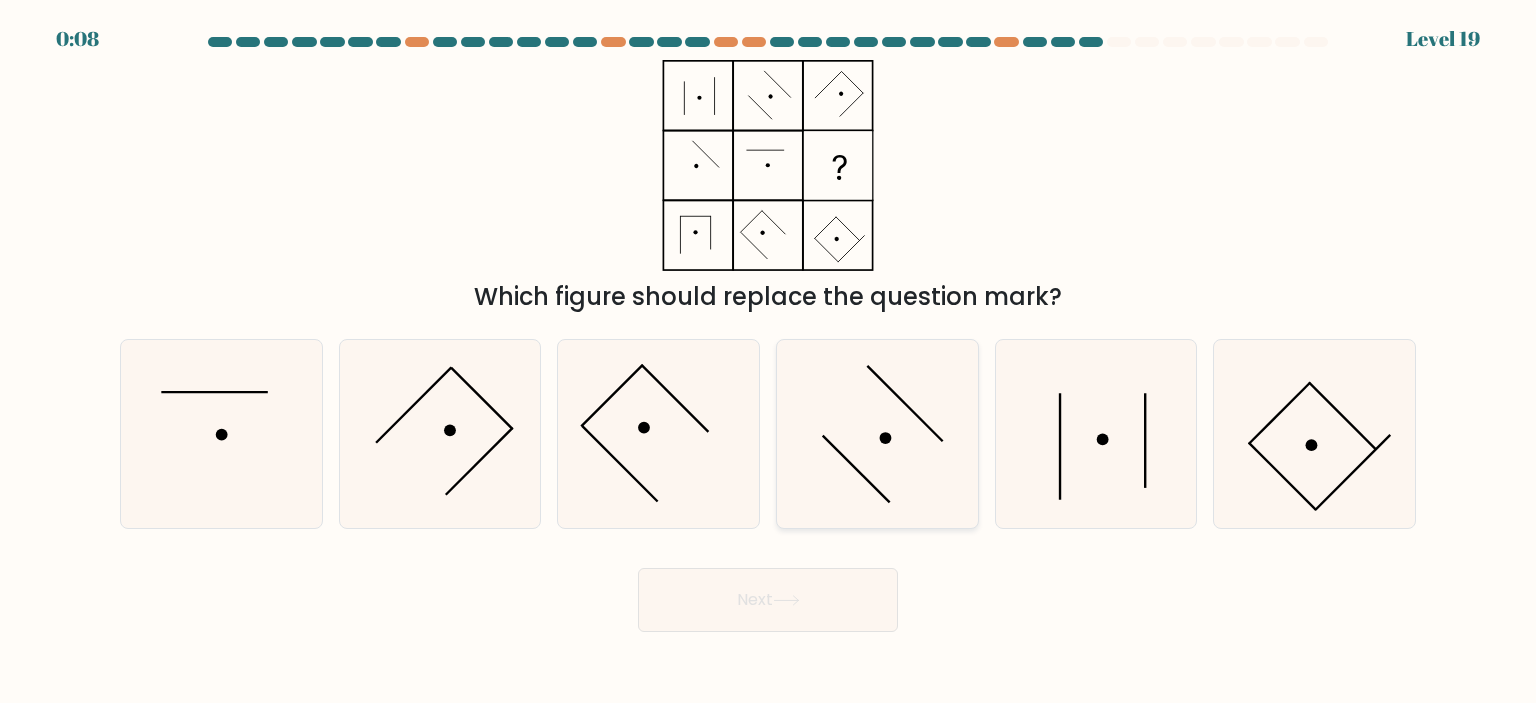 click at bounding box center [877, 434] 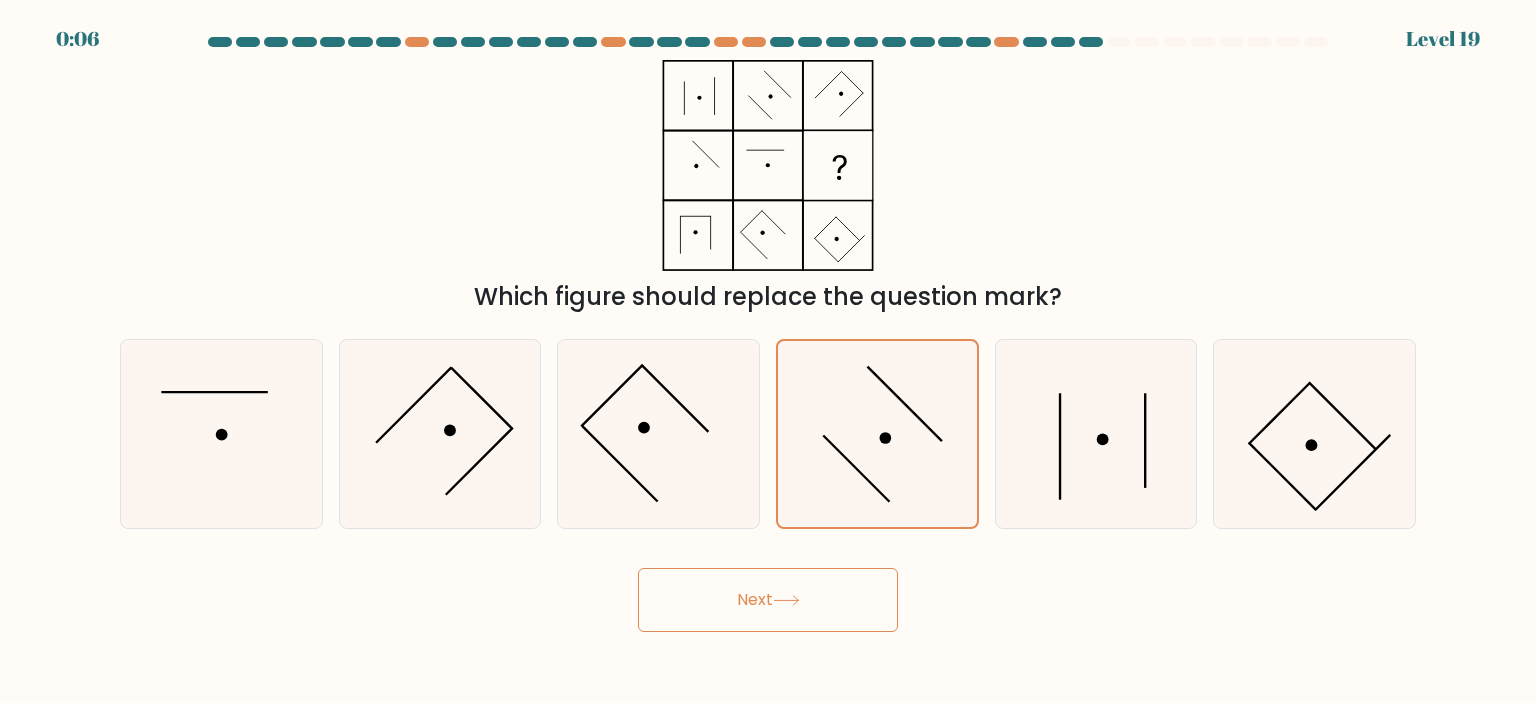 click at bounding box center (786, 600) 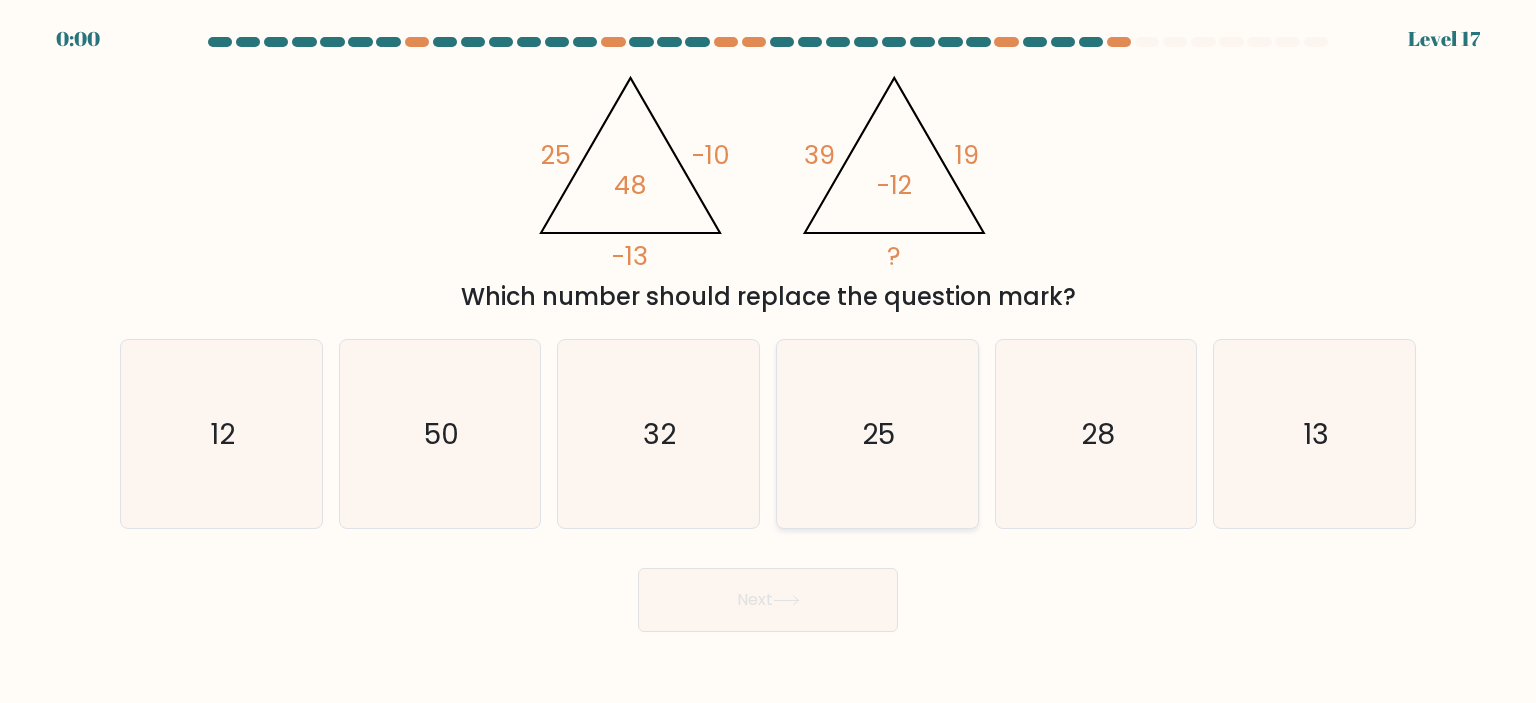 click on "25" at bounding box center (877, 434) 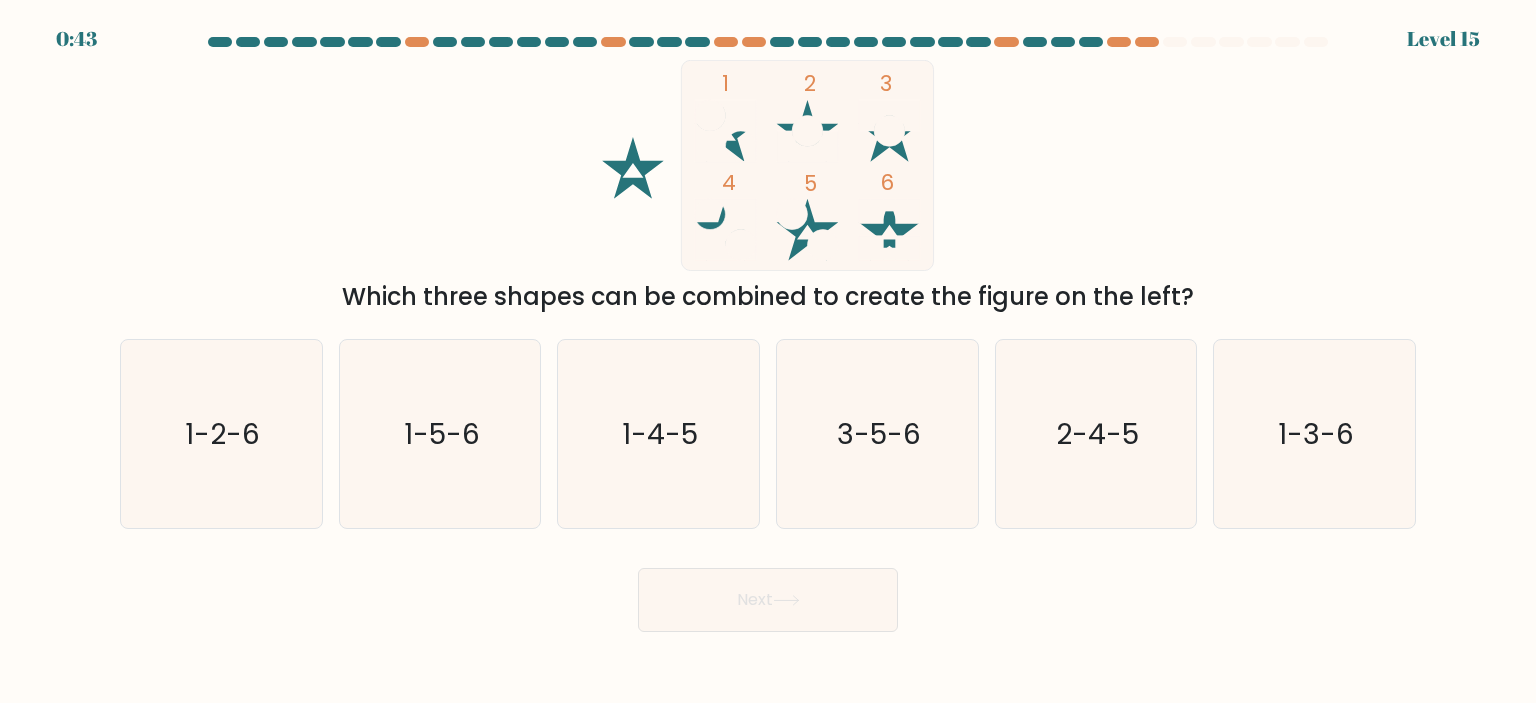 scroll, scrollTop: 0, scrollLeft: 0, axis: both 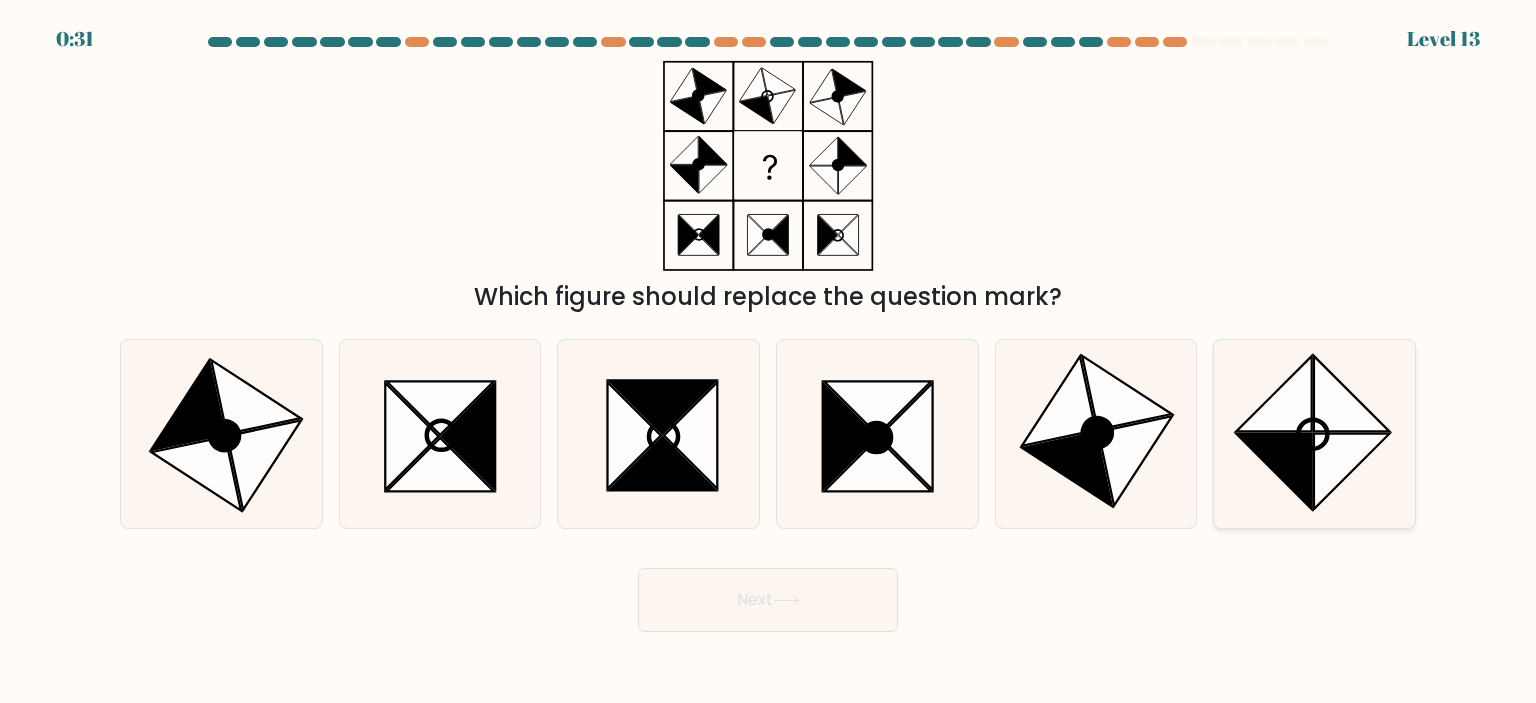 click at bounding box center [1353, 472] 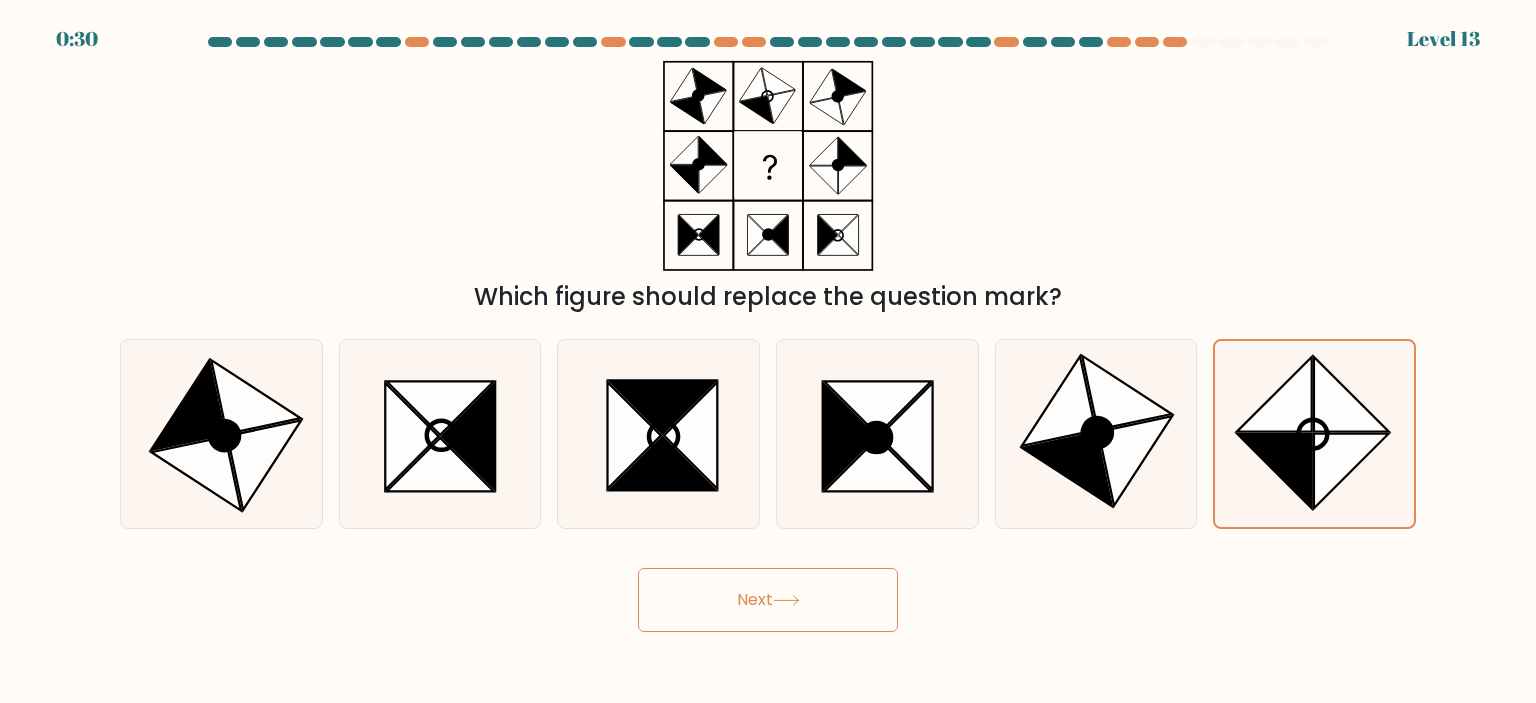 click on "Next" at bounding box center (768, 600) 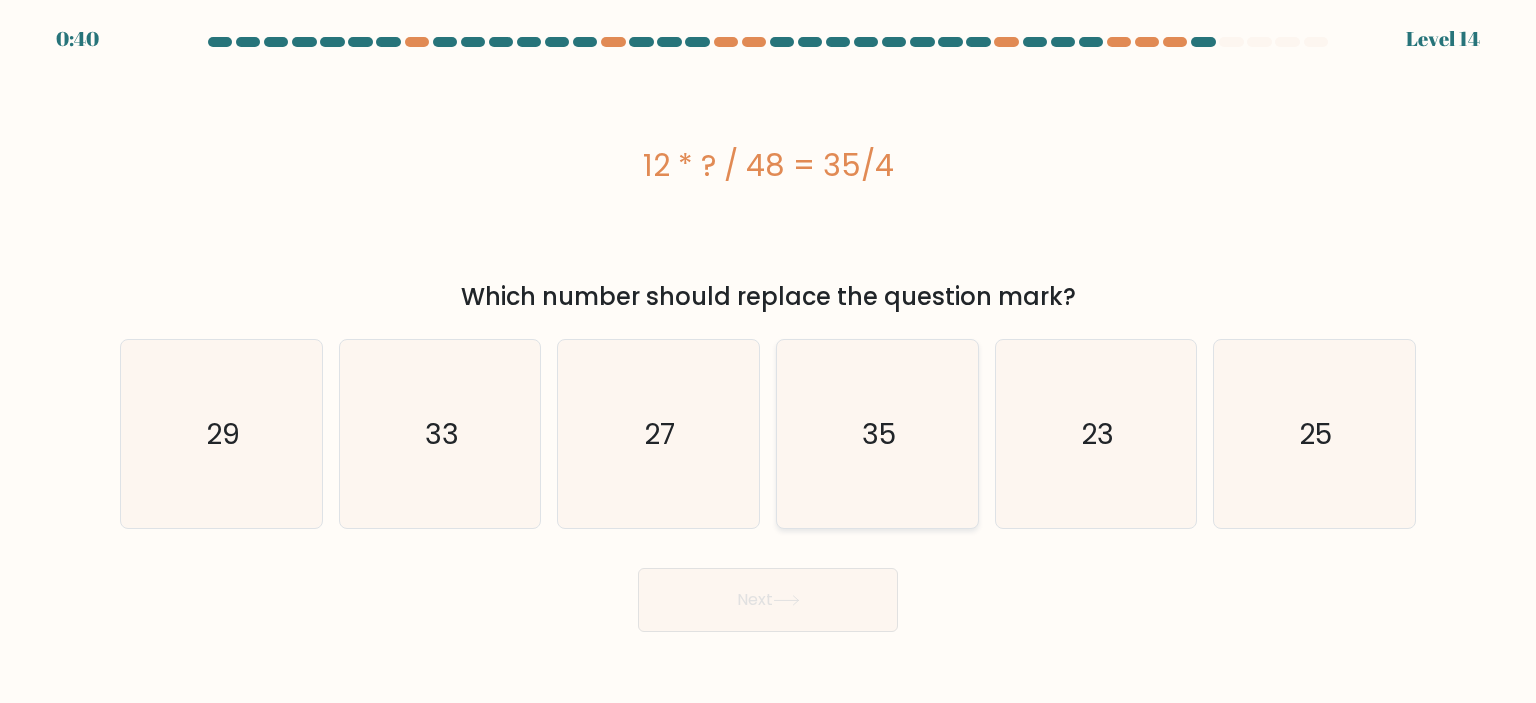 click on "35" at bounding box center [877, 434] 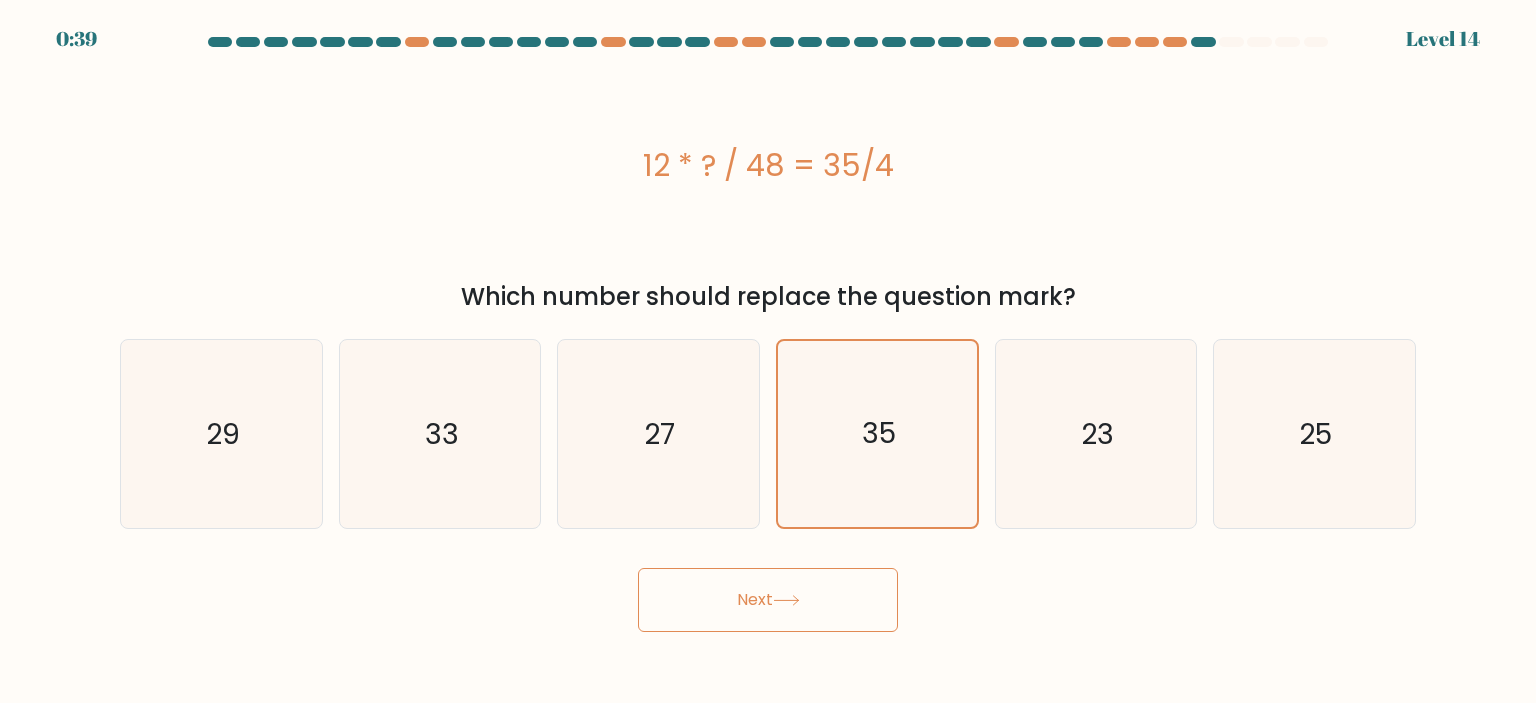 click on "Next" at bounding box center [768, 600] 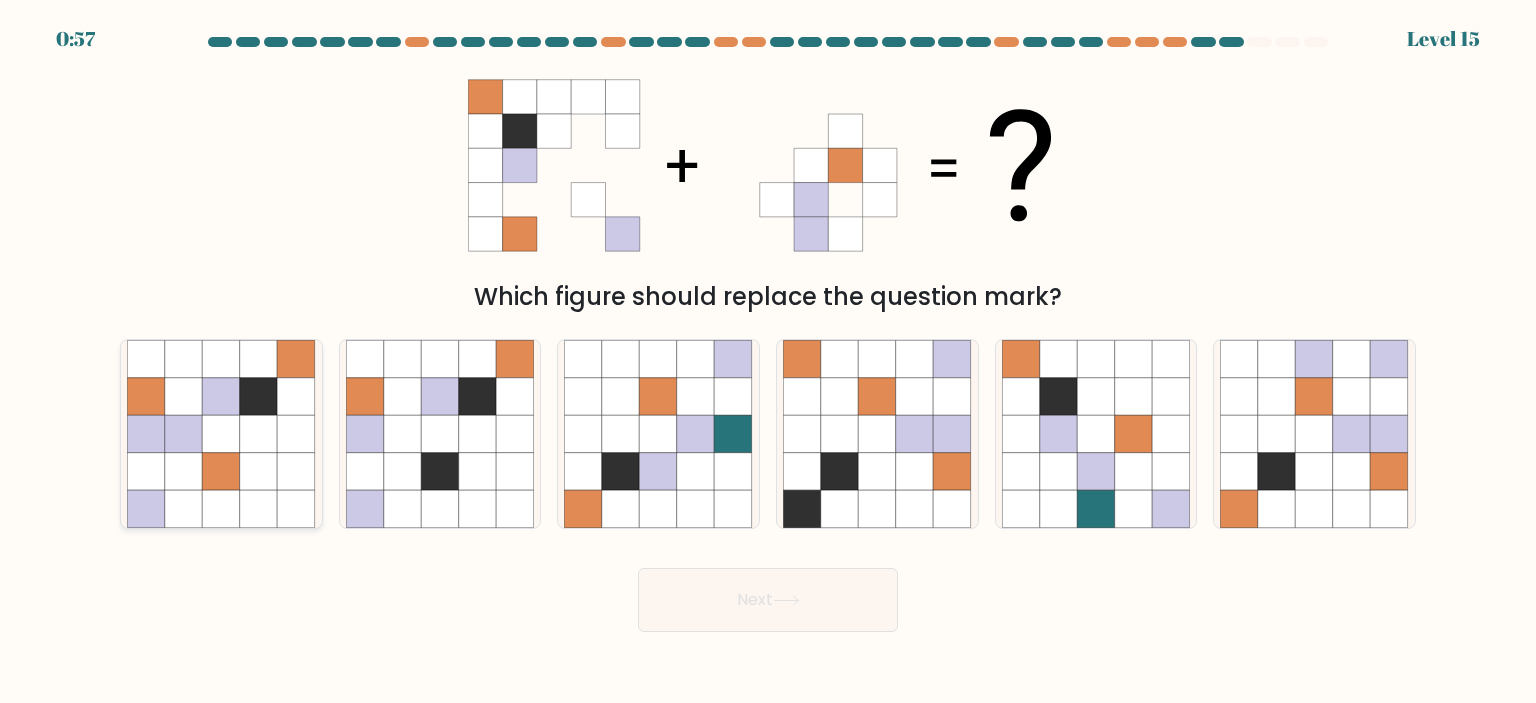 click at bounding box center (222, 434) 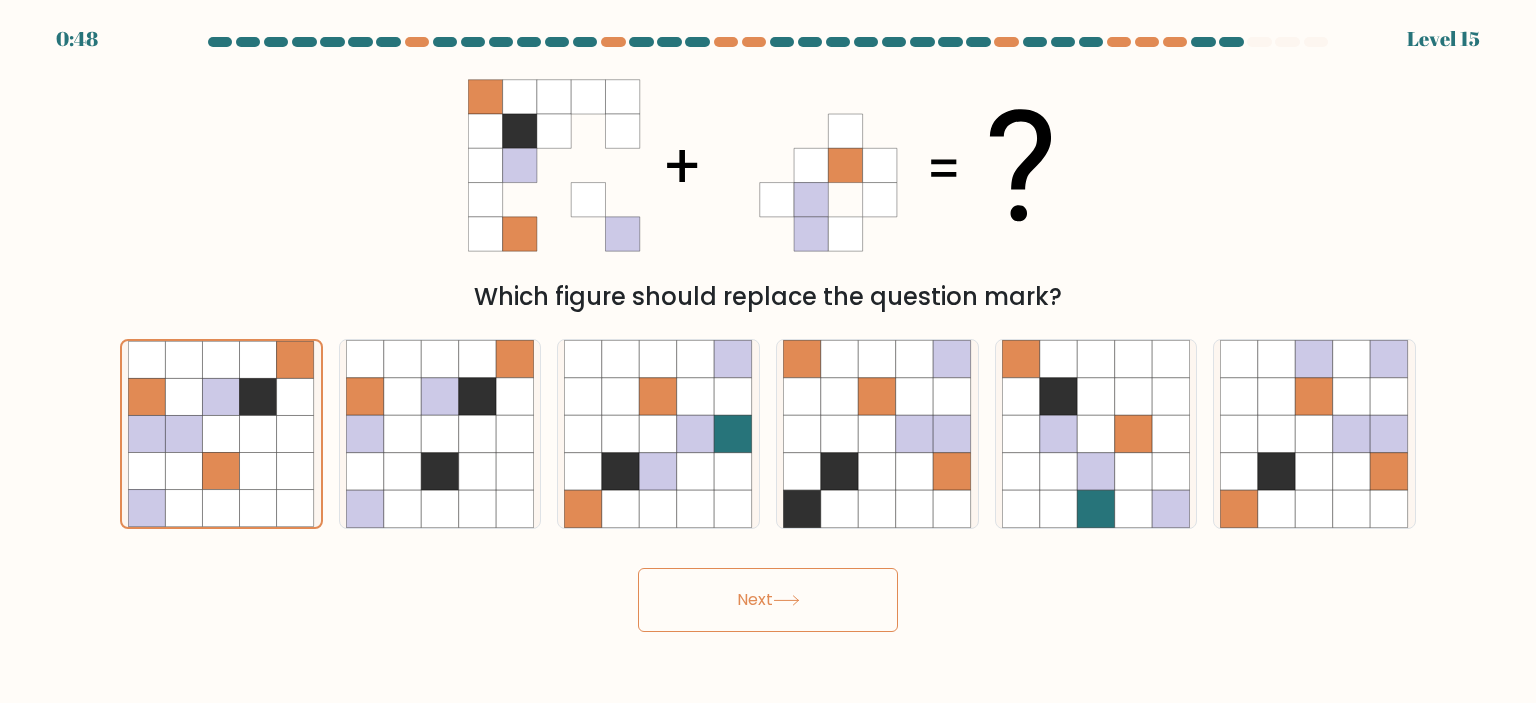 click on "Next" at bounding box center [768, 600] 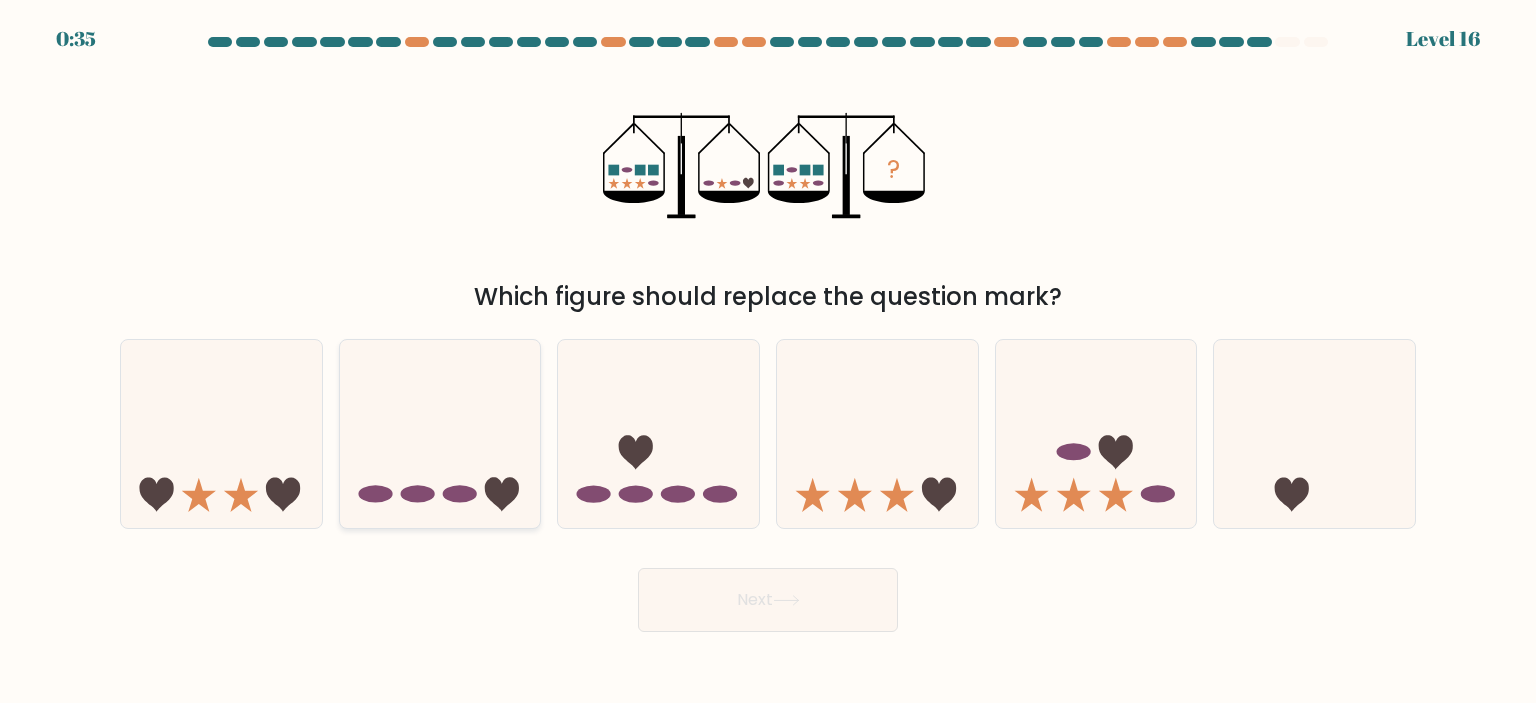 click at bounding box center (440, 434) 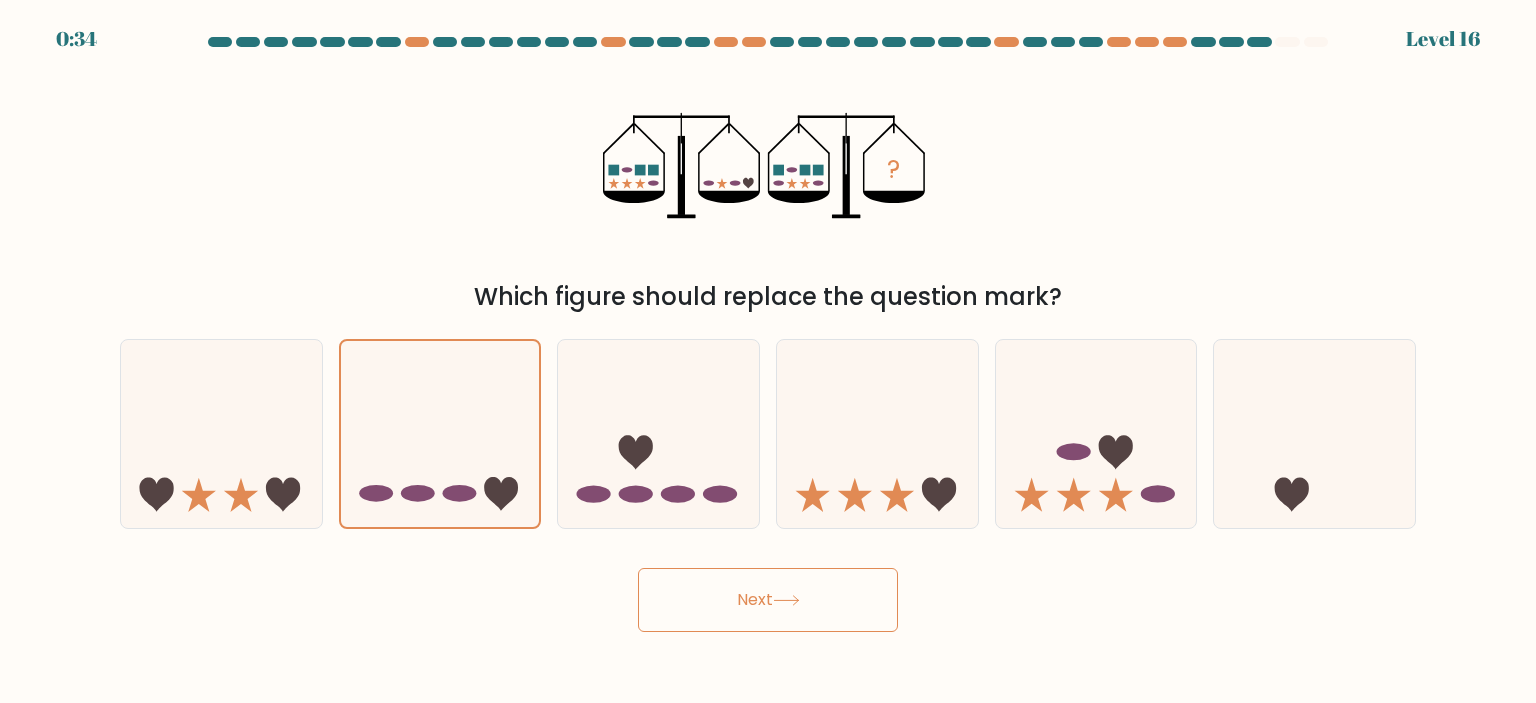 click on "Next" at bounding box center [768, 600] 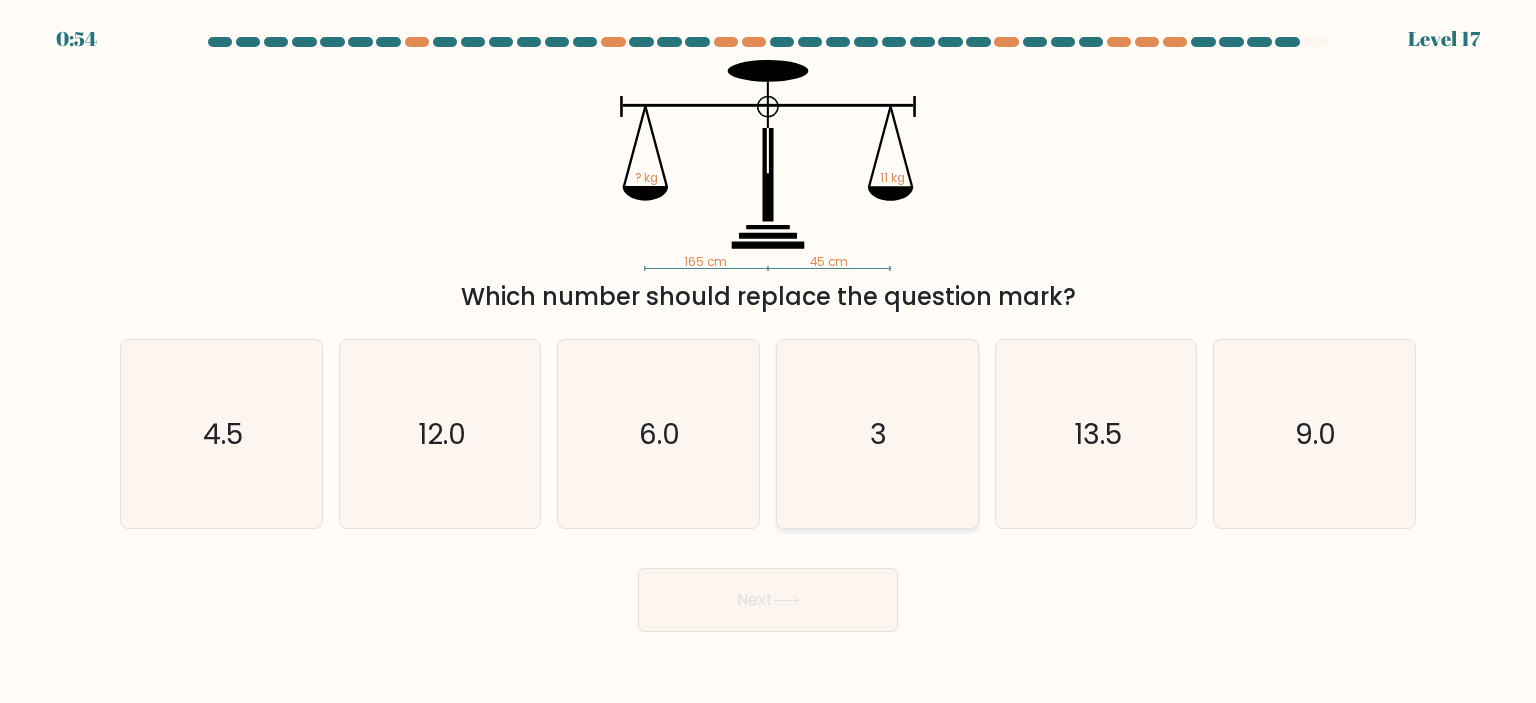 click on "3" at bounding box center (877, 434) 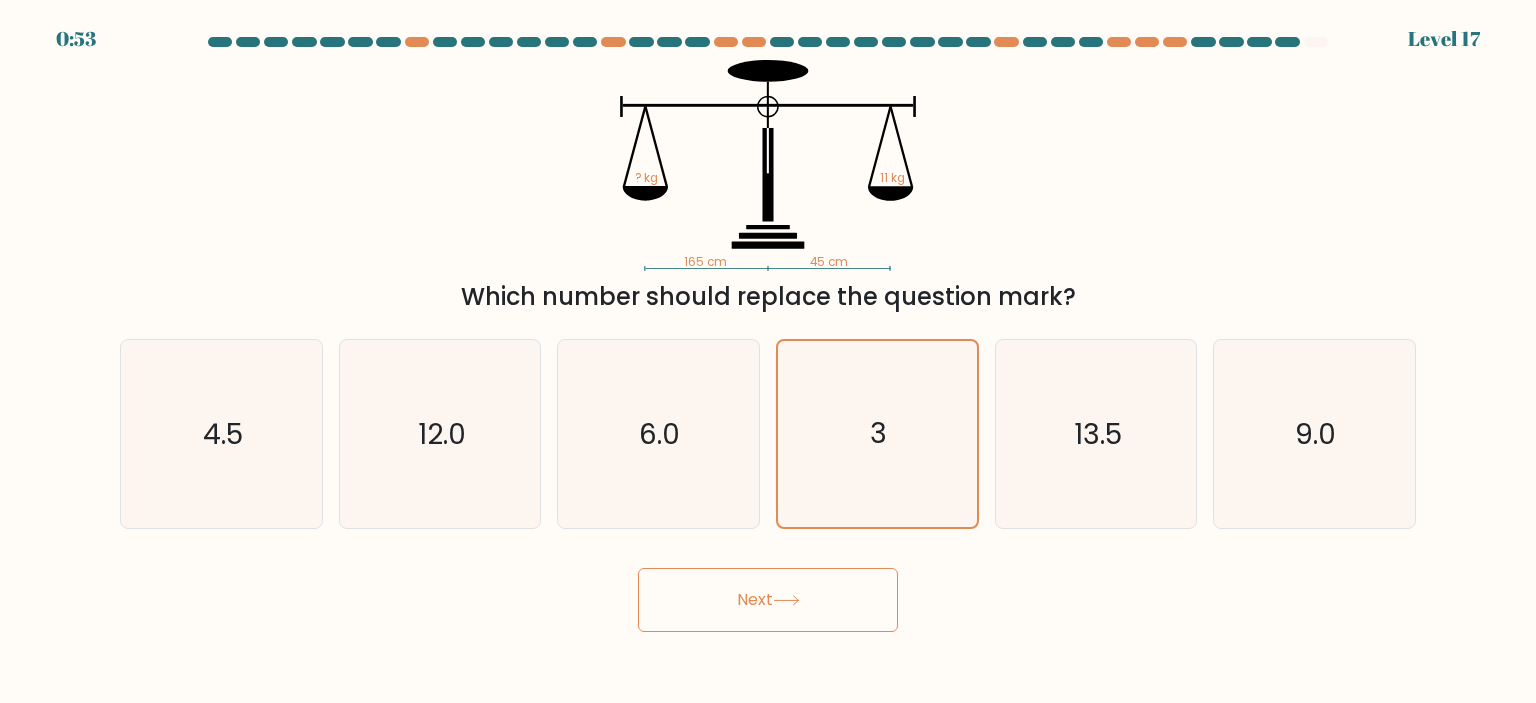 click on "Next" at bounding box center (768, 600) 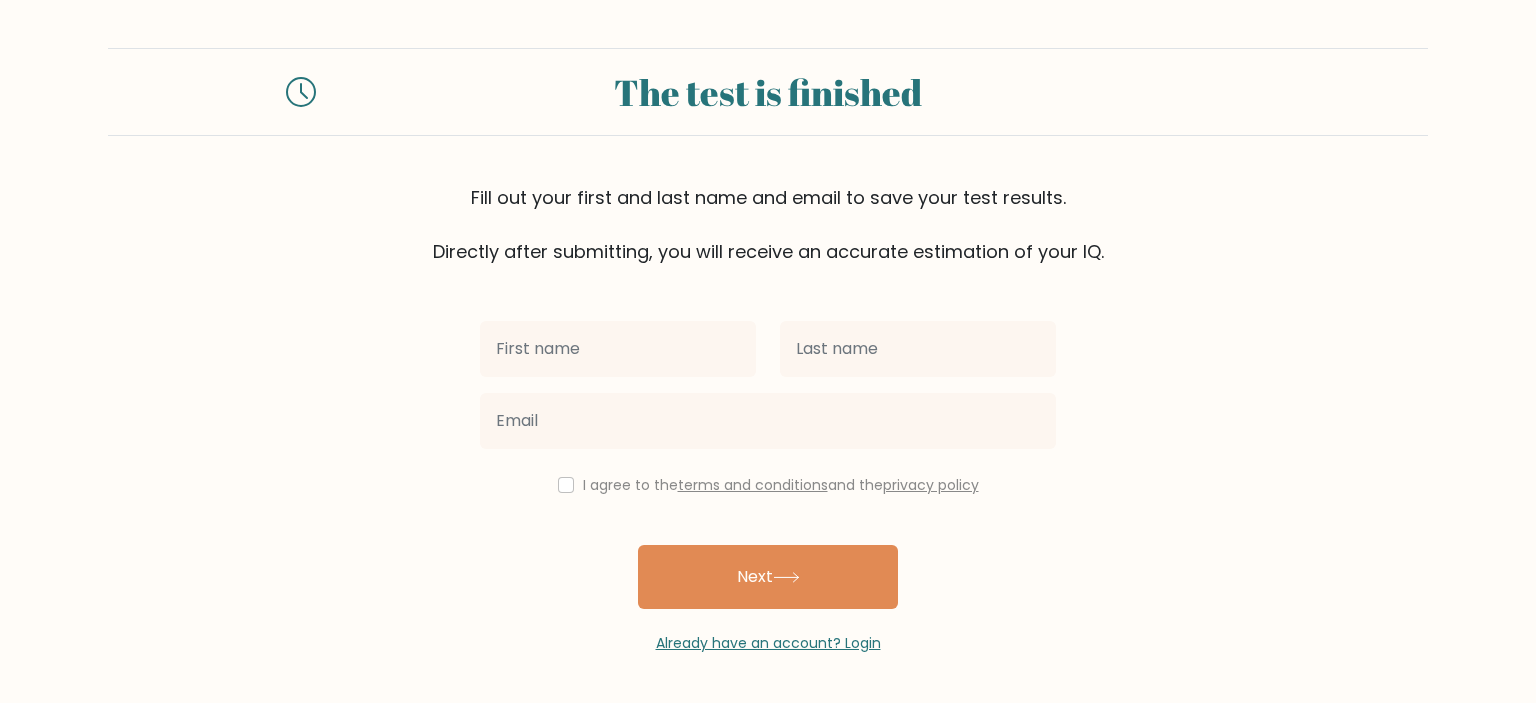 scroll, scrollTop: 0, scrollLeft: 0, axis: both 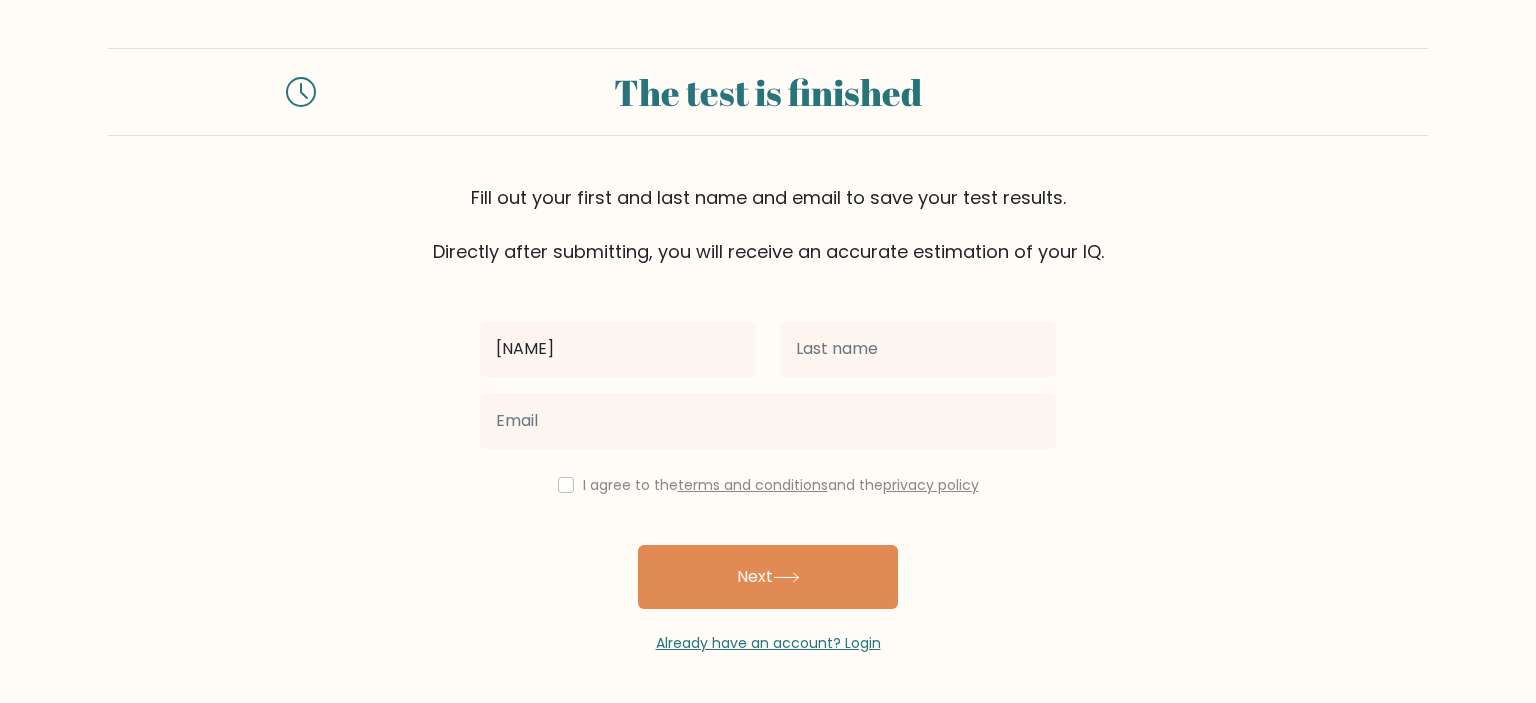 type on "[NAME]" 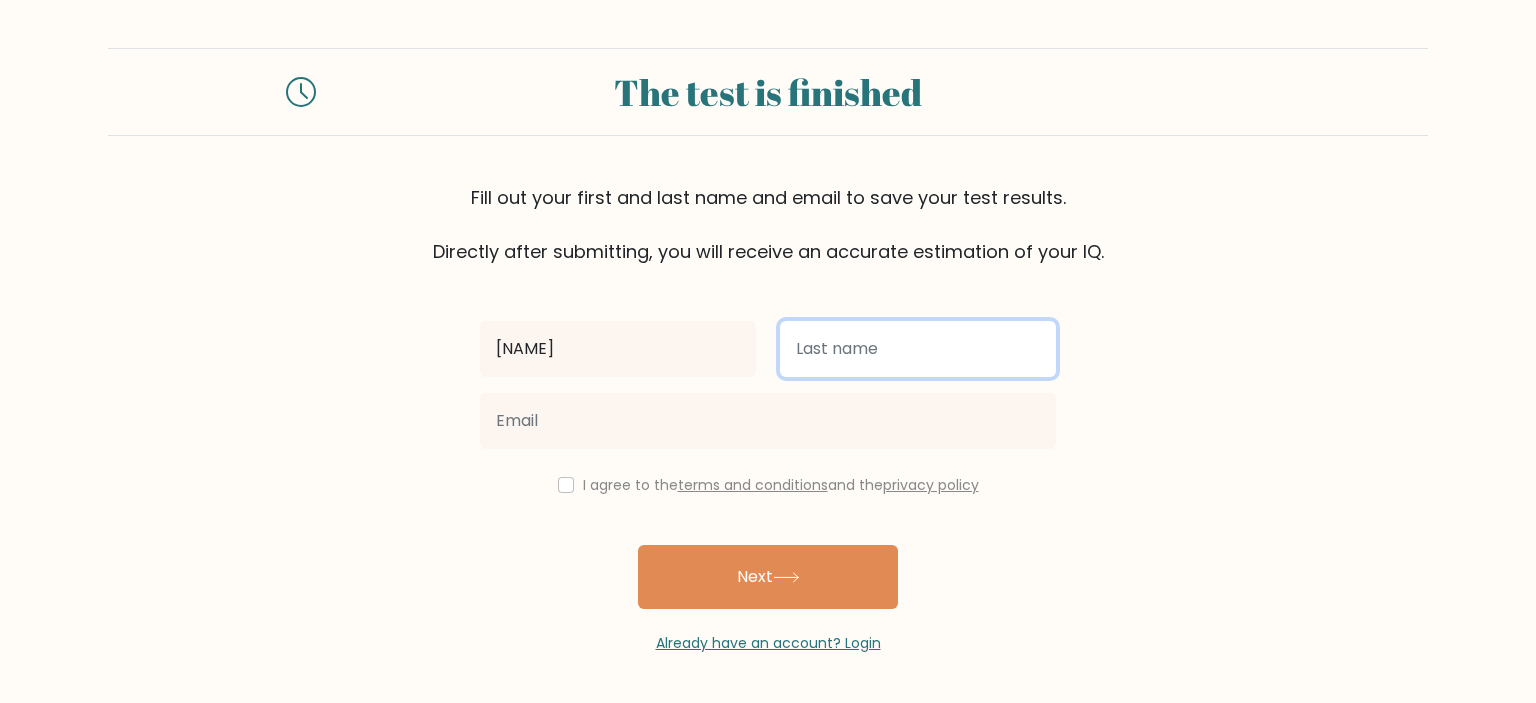 click at bounding box center [918, 349] 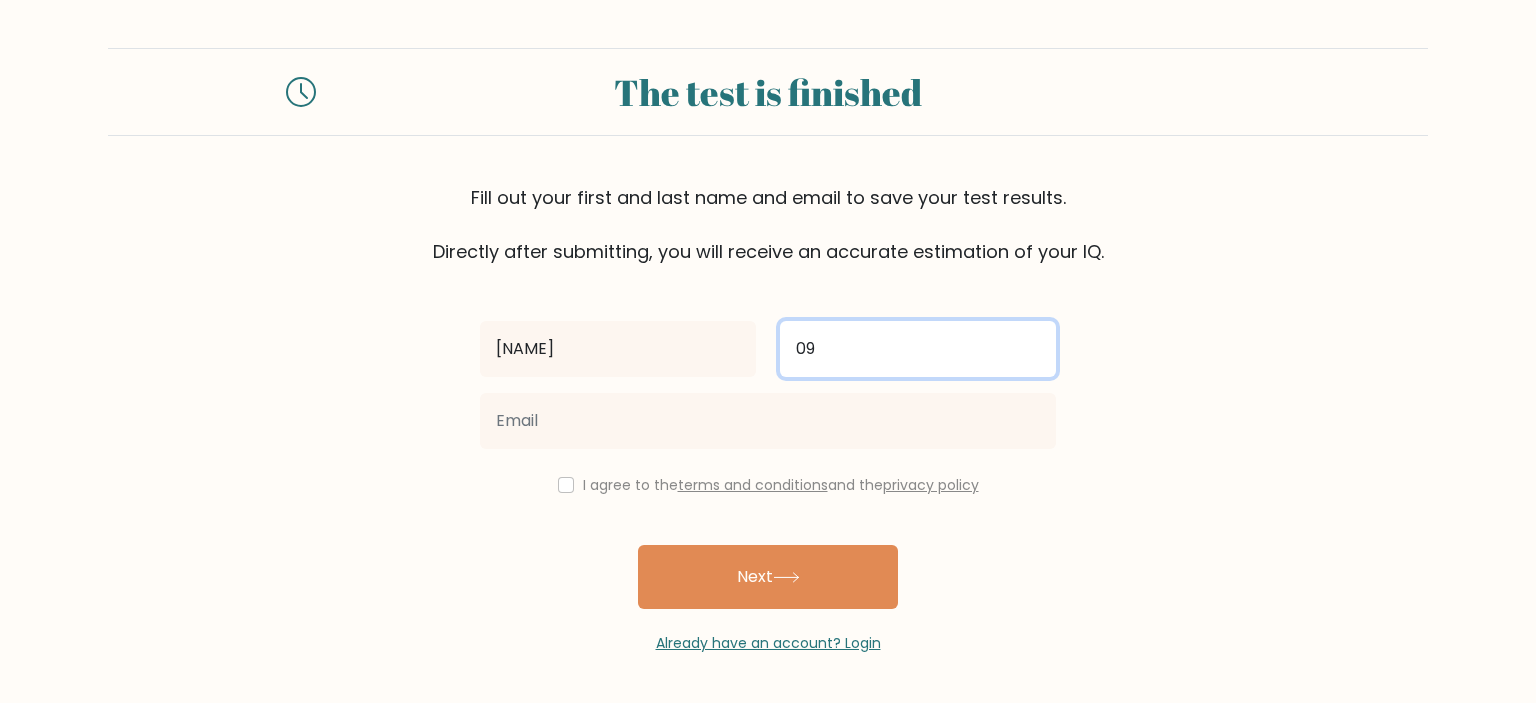 type on "09" 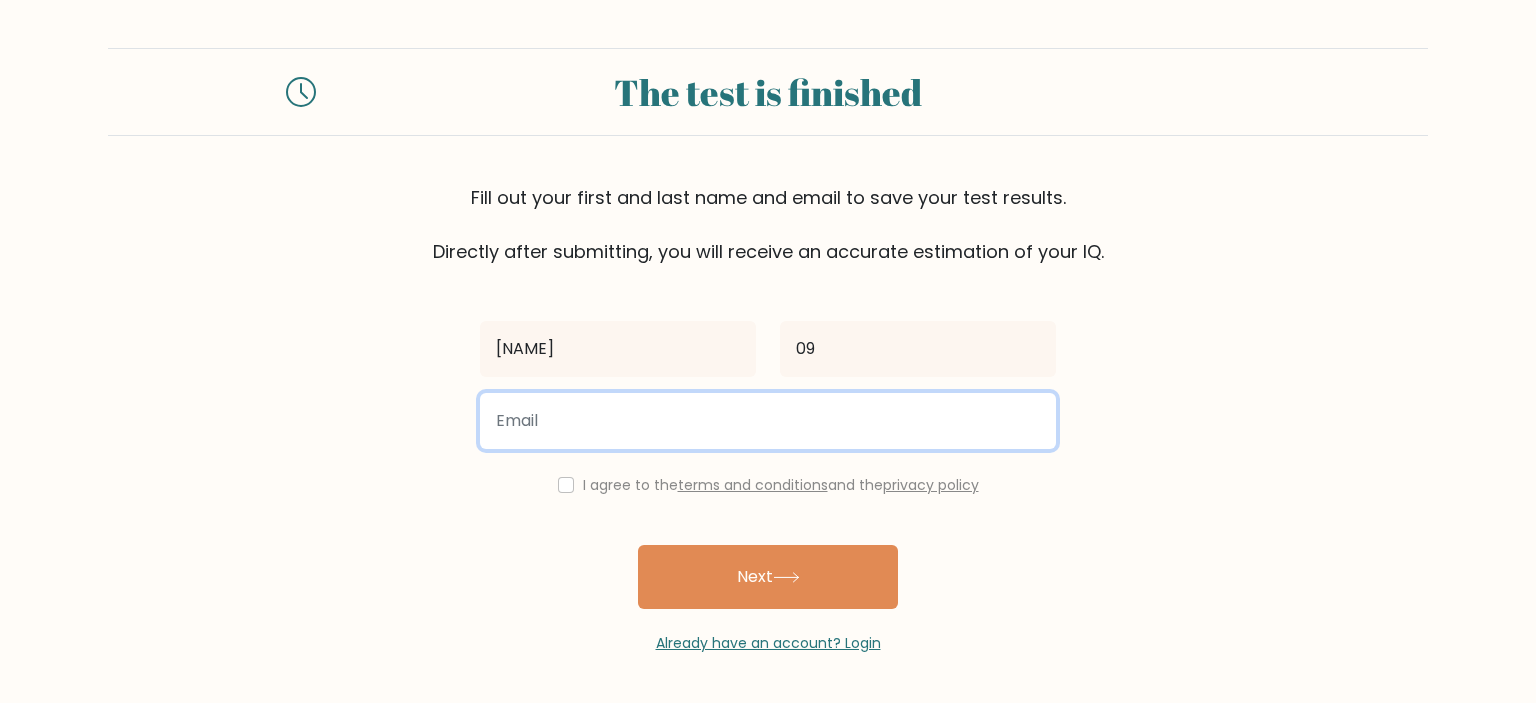 click at bounding box center (768, 421) 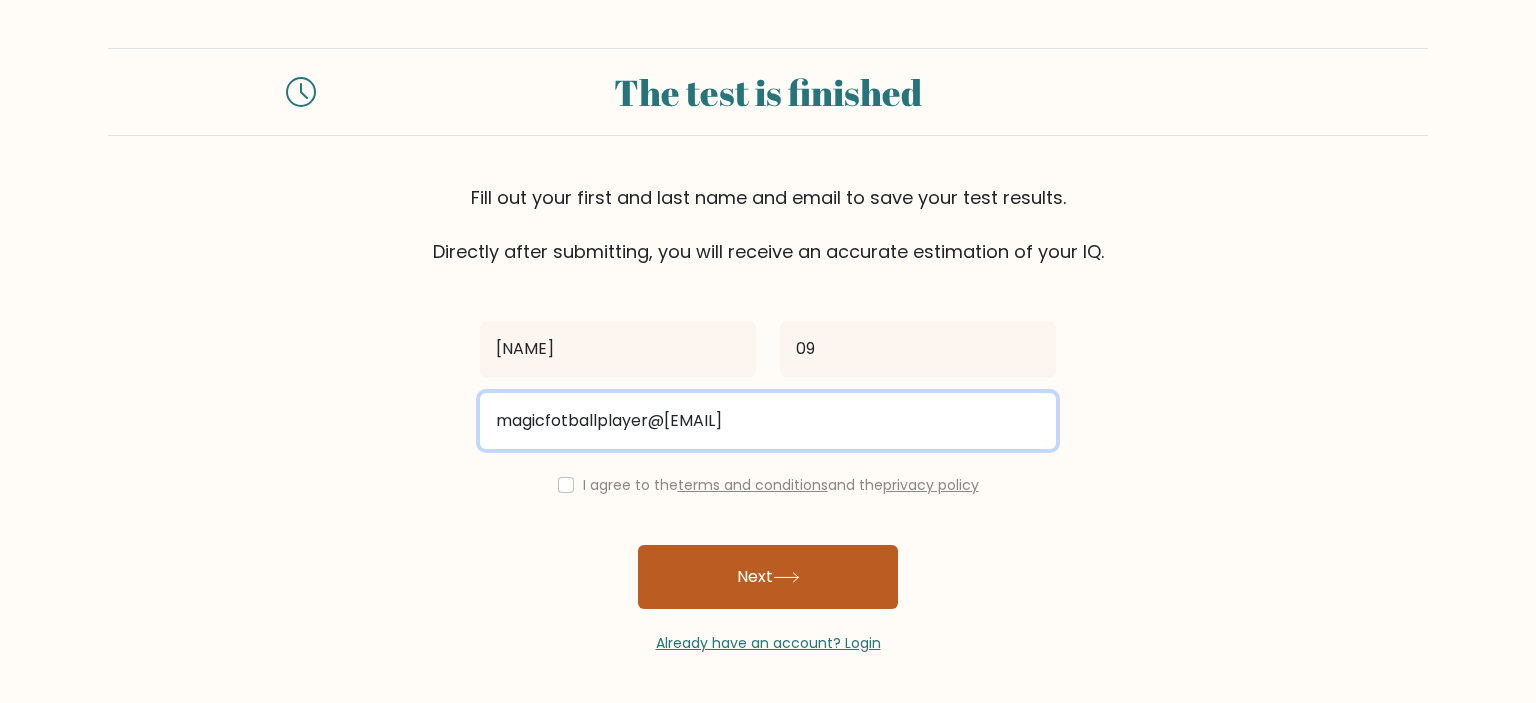 type on "magicfotballplayer@[EMAIL]" 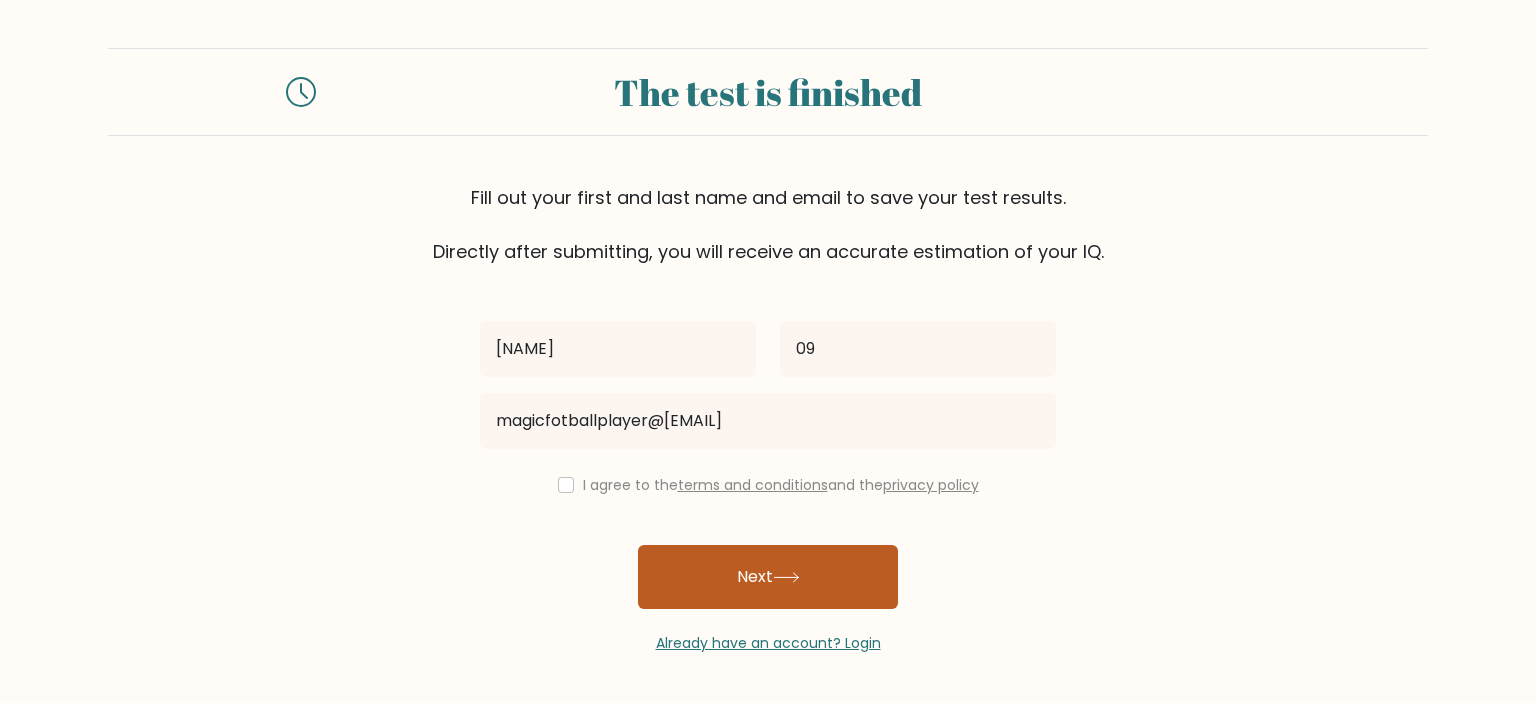click on "Next" at bounding box center (768, 577) 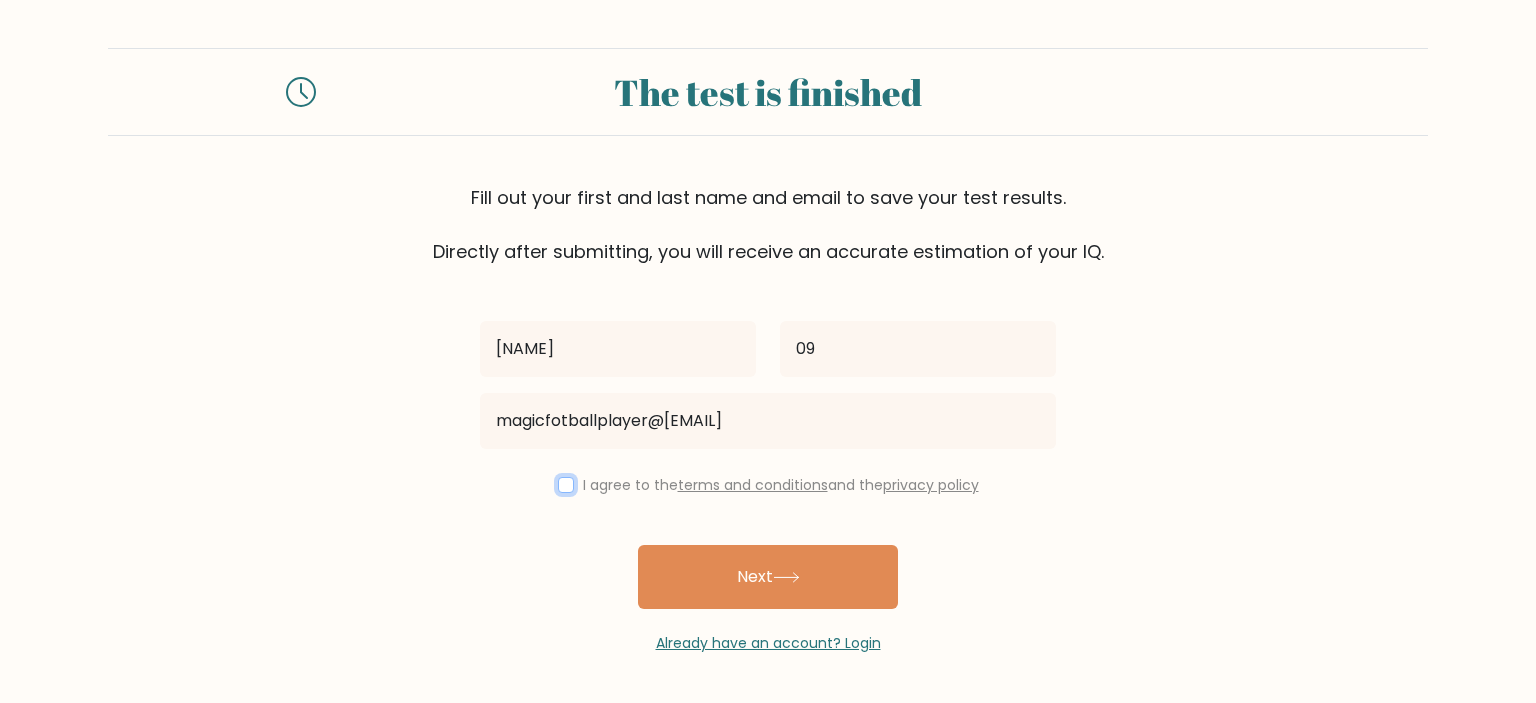 click at bounding box center (566, 485) 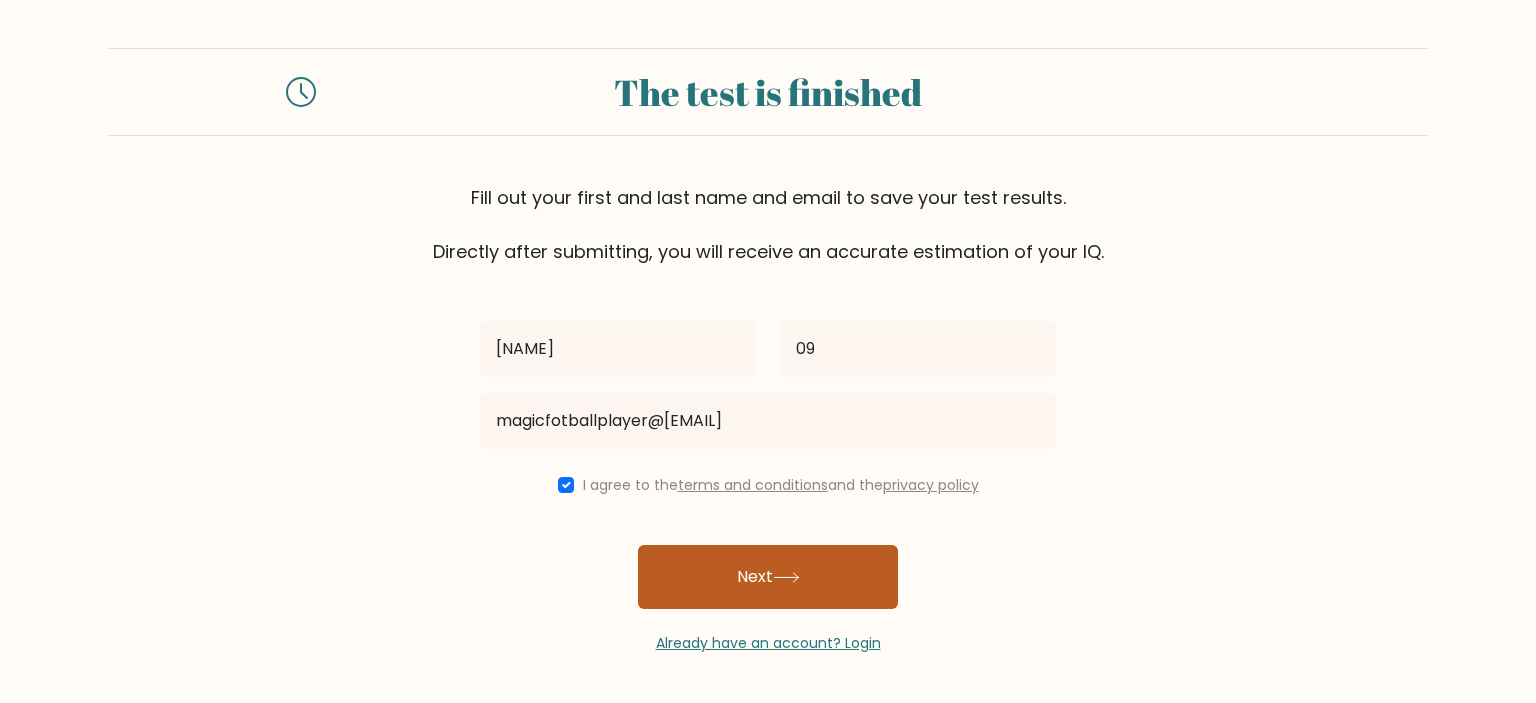 click on "Next" at bounding box center [768, 577] 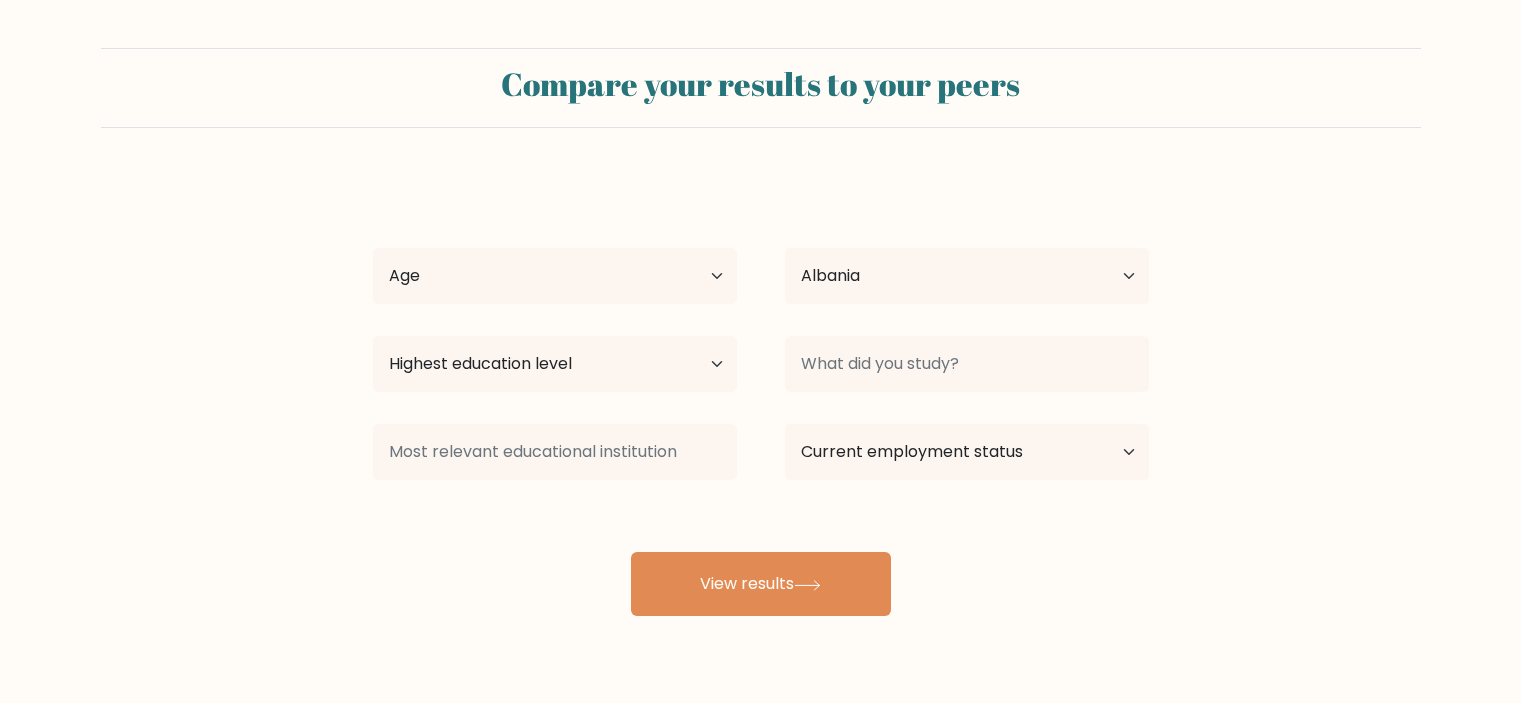 scroll, scrollTop: 0, scrollLeft: 0, axis: both 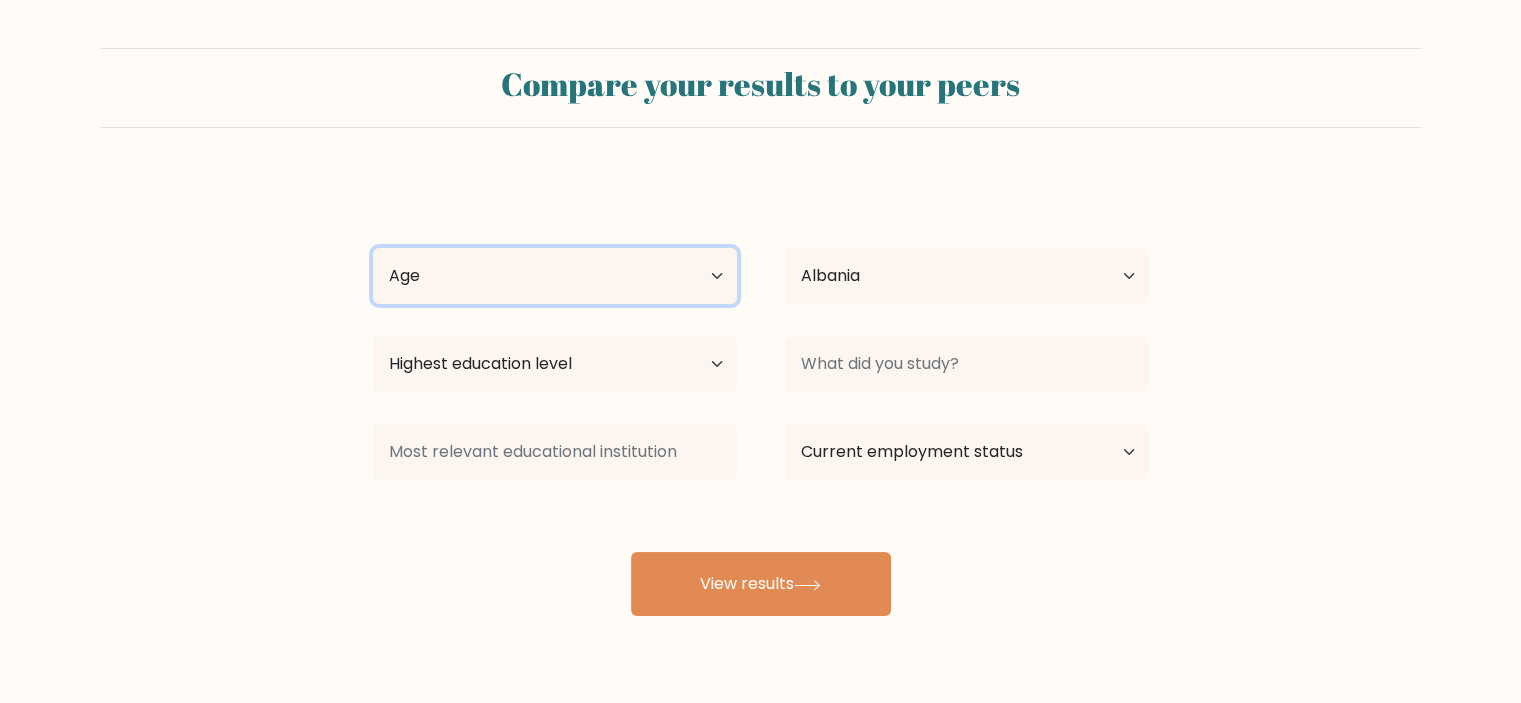 click on "Age
Under 18 years old
18-24 years old
25-34 years old
35-44 years old
45-54 years old
55-64 years old
65 years old and above" at bounding box center (555, 276) 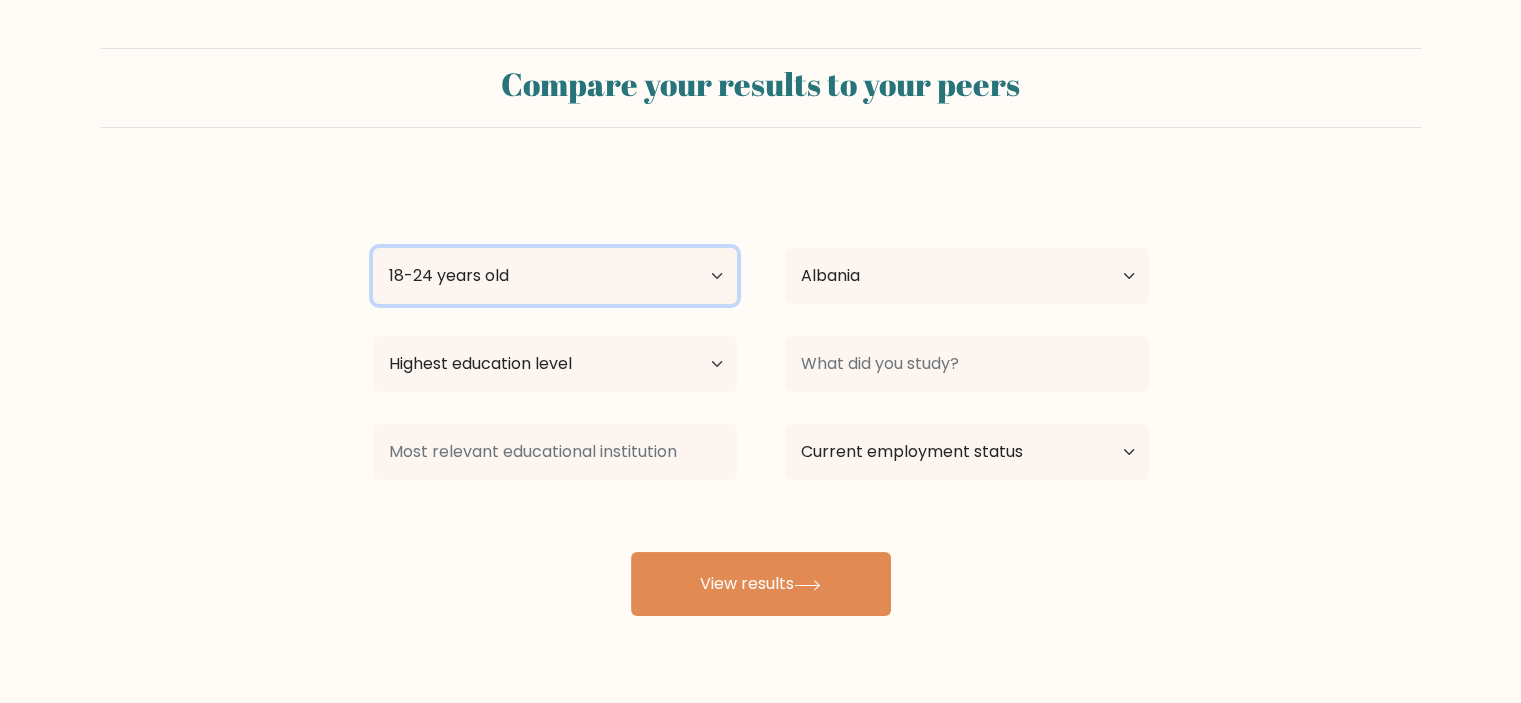 click on "Age
Under 18 years old
18-24 years old
25-34 years old
35-44 years old
45-54 years old
55-64 years old
65 years old and above" at bounding box center [555, 276] 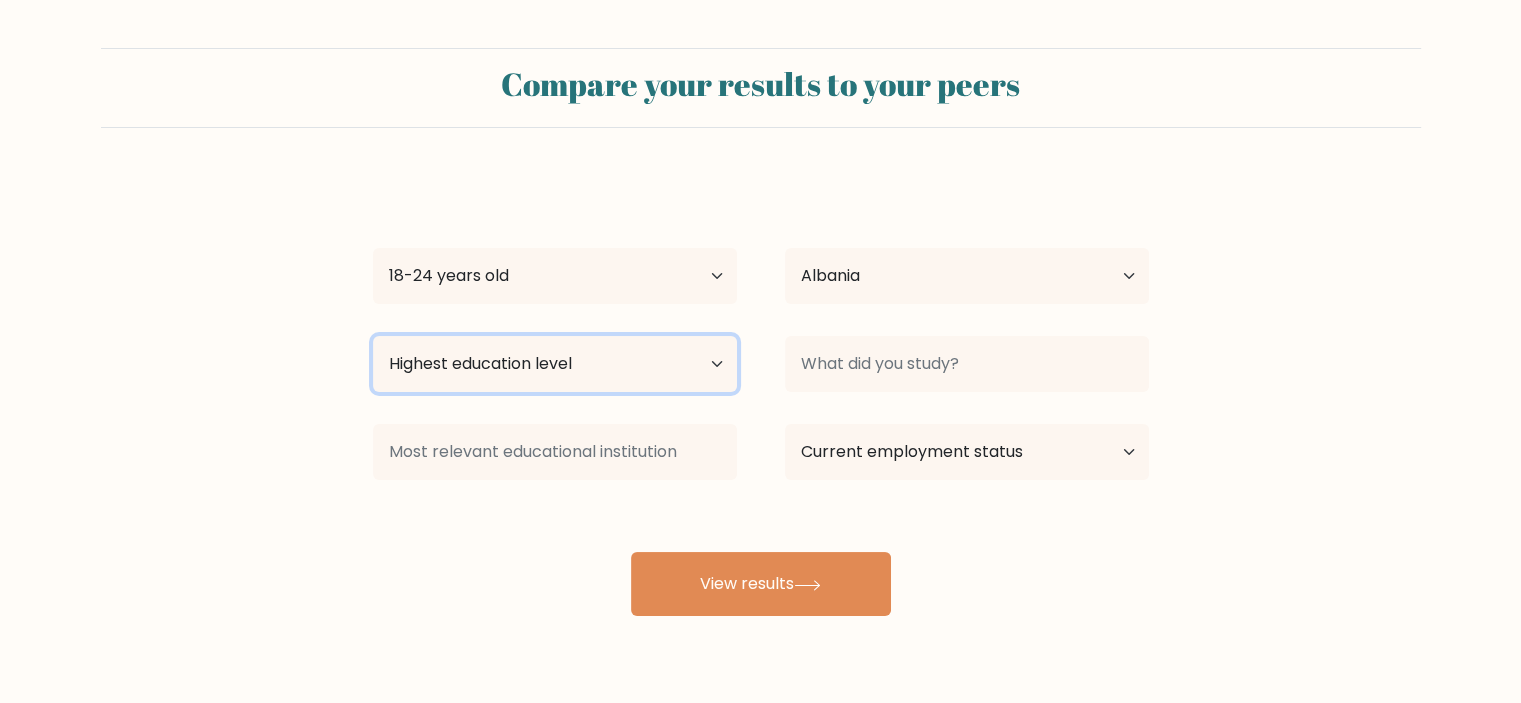 click on "Highest education level
No schooling
Primary
Lower Secondary
Upper Secondary
Occupation Specific
Bachelor's degree
Master's degree
Doctoral degree" at bounding box center (555, 364) 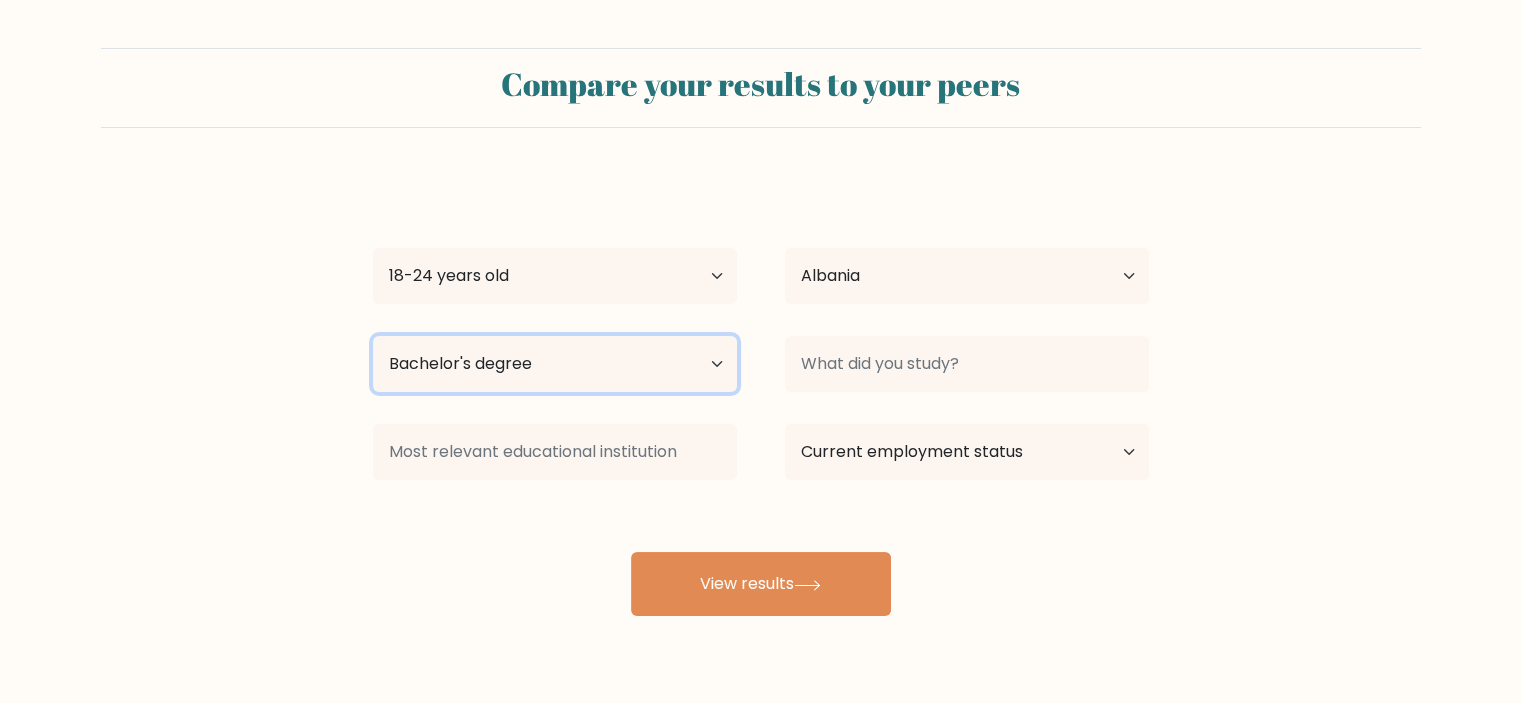 click on "Highest education level
No schooling
Primary
Lower Secondary
Upper Secondary
Occupation Specific
Bachelor's degree
Master's degree
Doctoral degree" at bounding box center [555, 364] 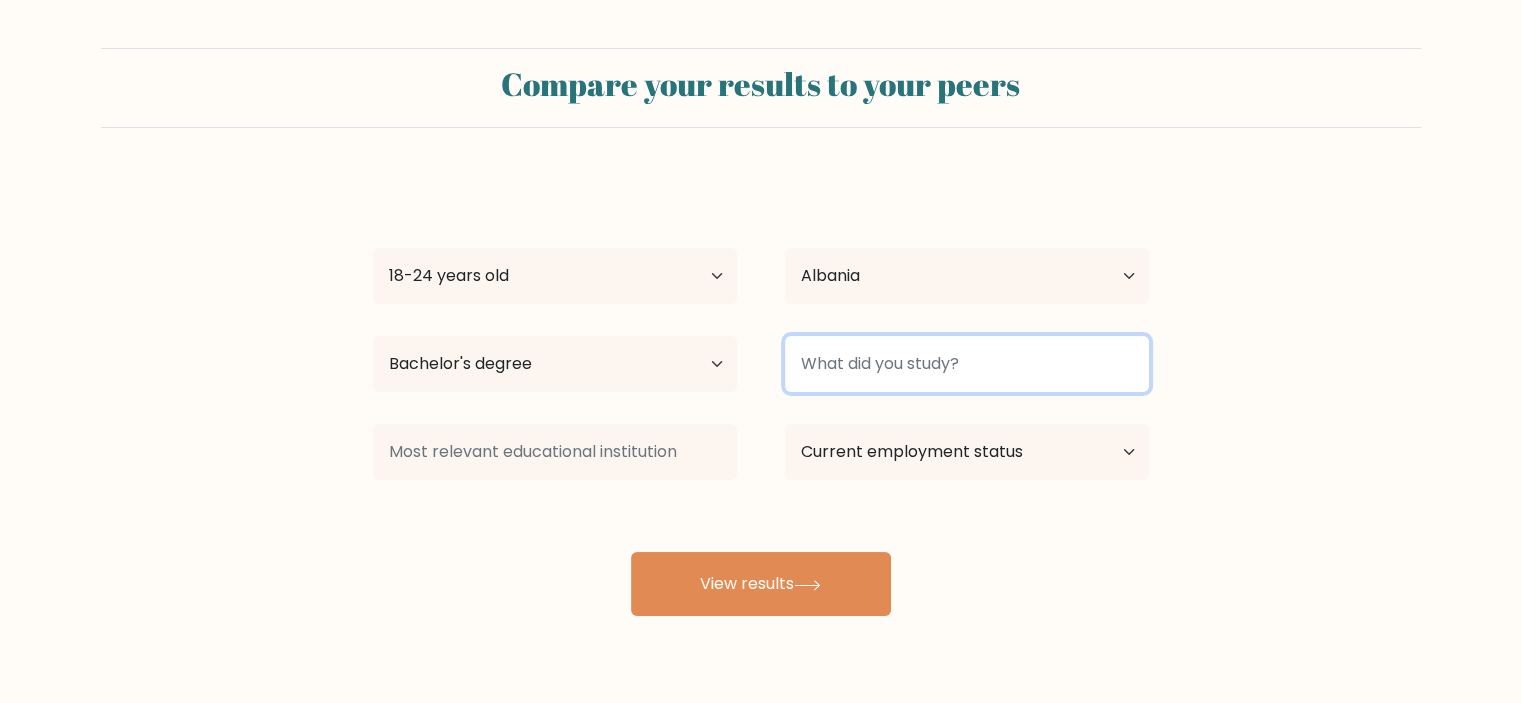 click at bounding box center [967, 364] 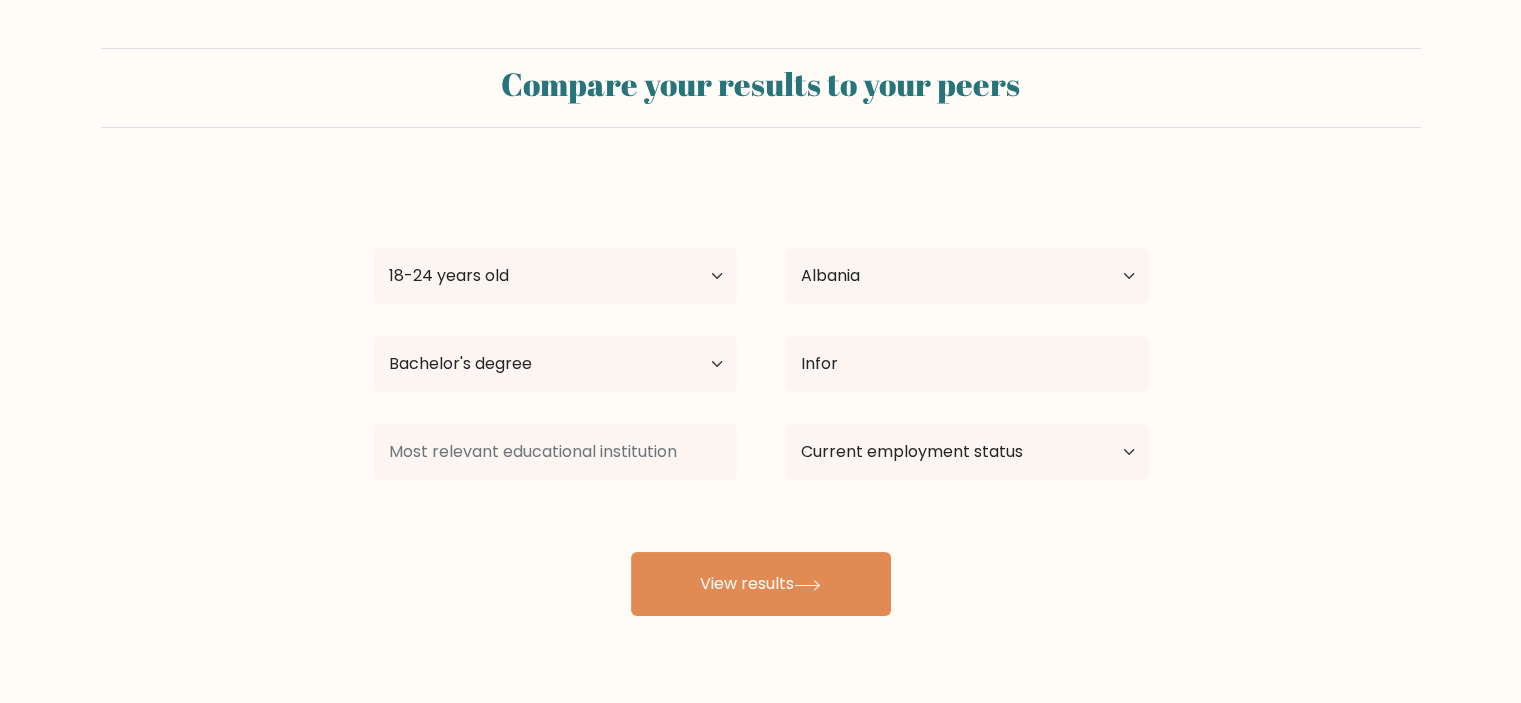 click on "Lor
69
Ips
Dolor 30 sitam con
57-99 adipi eli
10-67 seddo eiu
03-98 tempo inc
38-59 utlab etd
62-99 magna ali
30 enima min ven quisn
Exercit
Ullamcolabo
Nisiali
Exeacom
Consequa Duisa
Irurein
Repreh
Voluptat
Velitessec
Fugiatn par Excepte
Sintoccae
Cupidat
Nonpr
Suntculpa
Quioffi
Deseruntmo
Animide
Laborum
Perspiciat
Undeomni
Istenat
Errorvo
Accusa
Dolor
Laudant
Totamr
Aperiam
Eaqueip, Quae Abilloinv ver Quas
Archit bea Vitaedictae
Nemoenim
Ipsamq Volupt
Aspern
Autodi
Fugi" at bounding box center [761, 396] 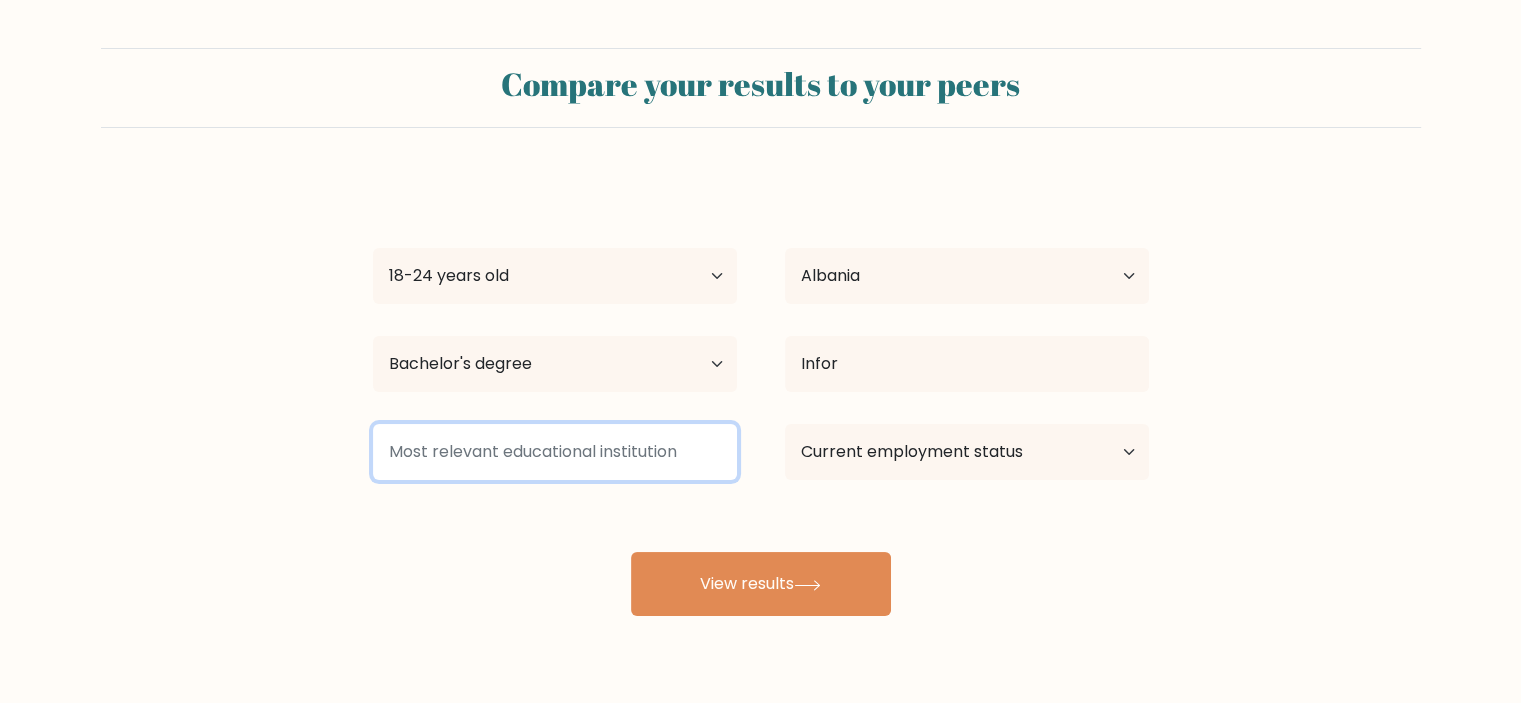 click at bounding box center (555, 452) 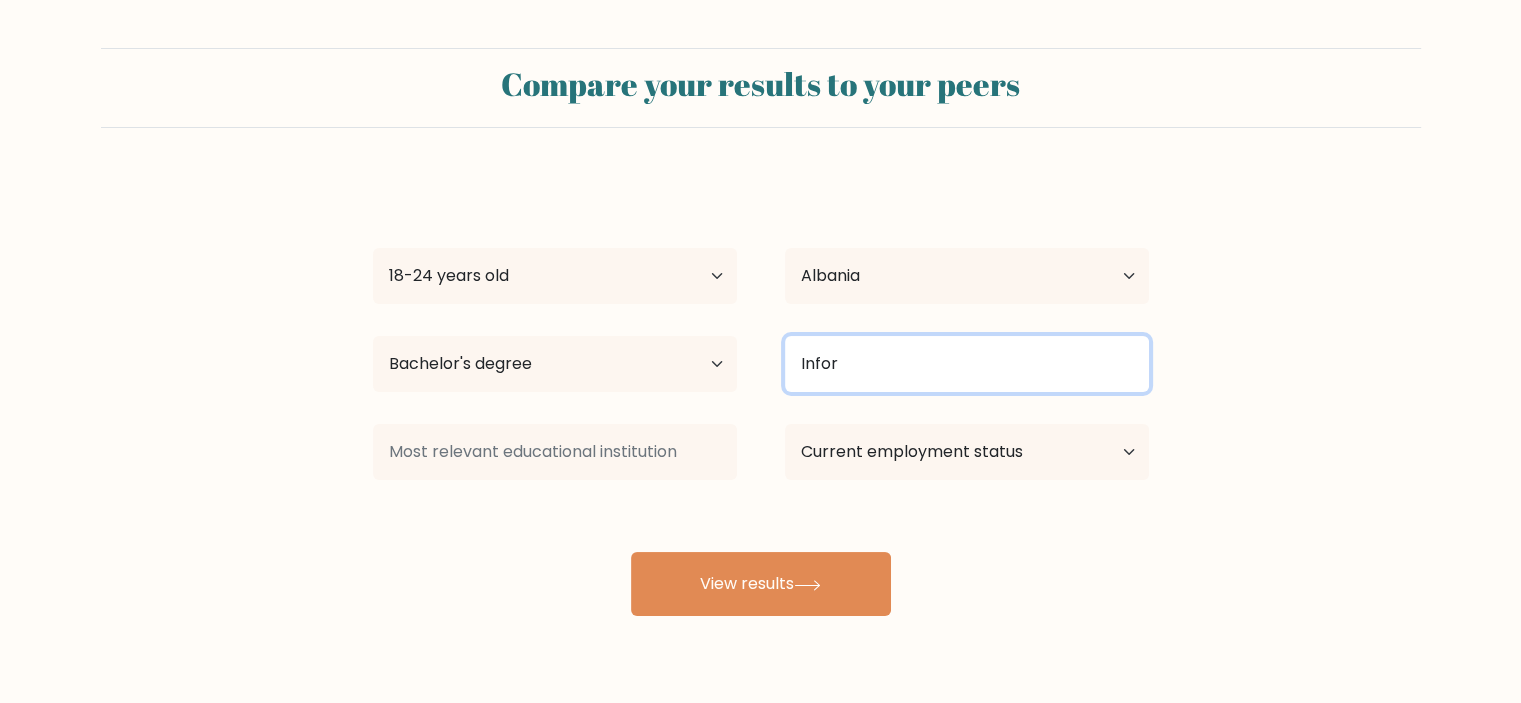 click on "Infor" at bounding box center (967, 364) 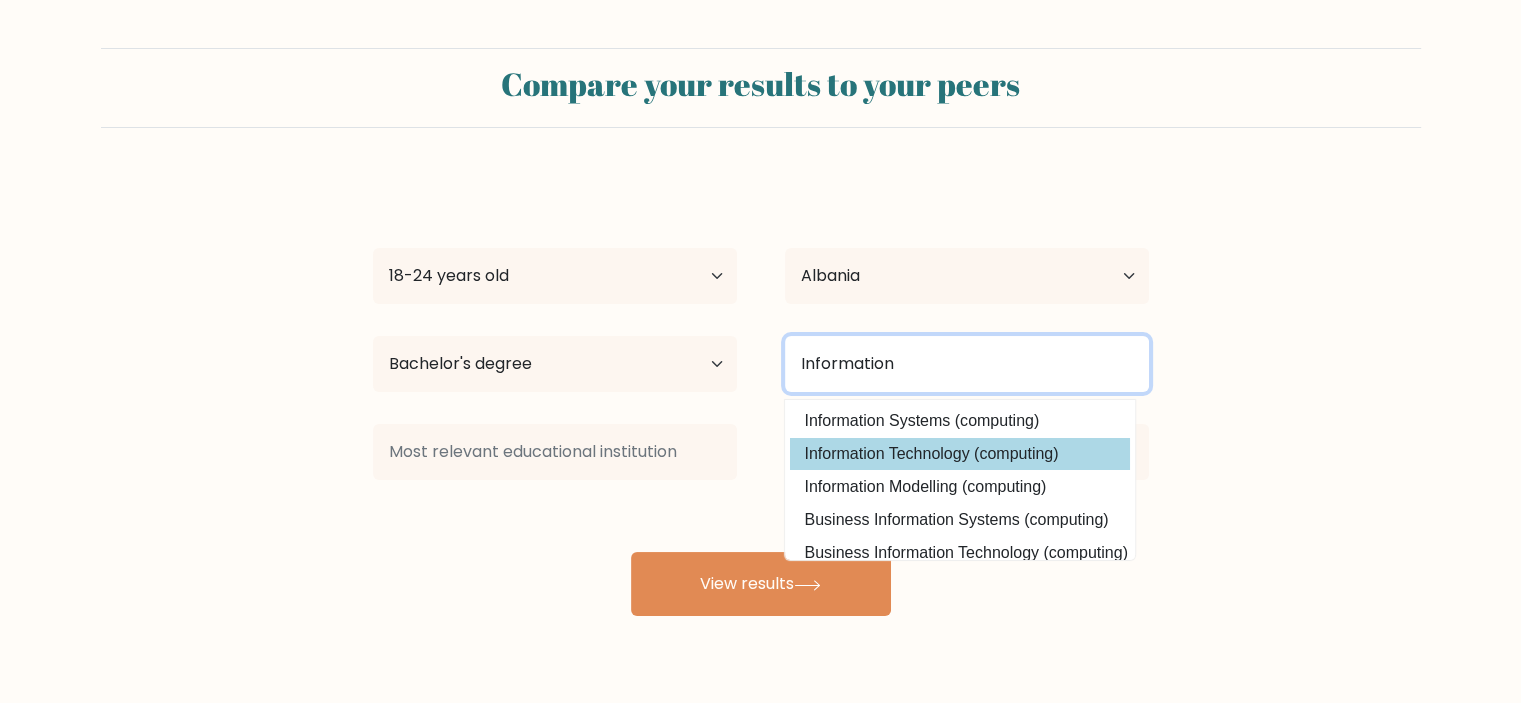 type on "Information" 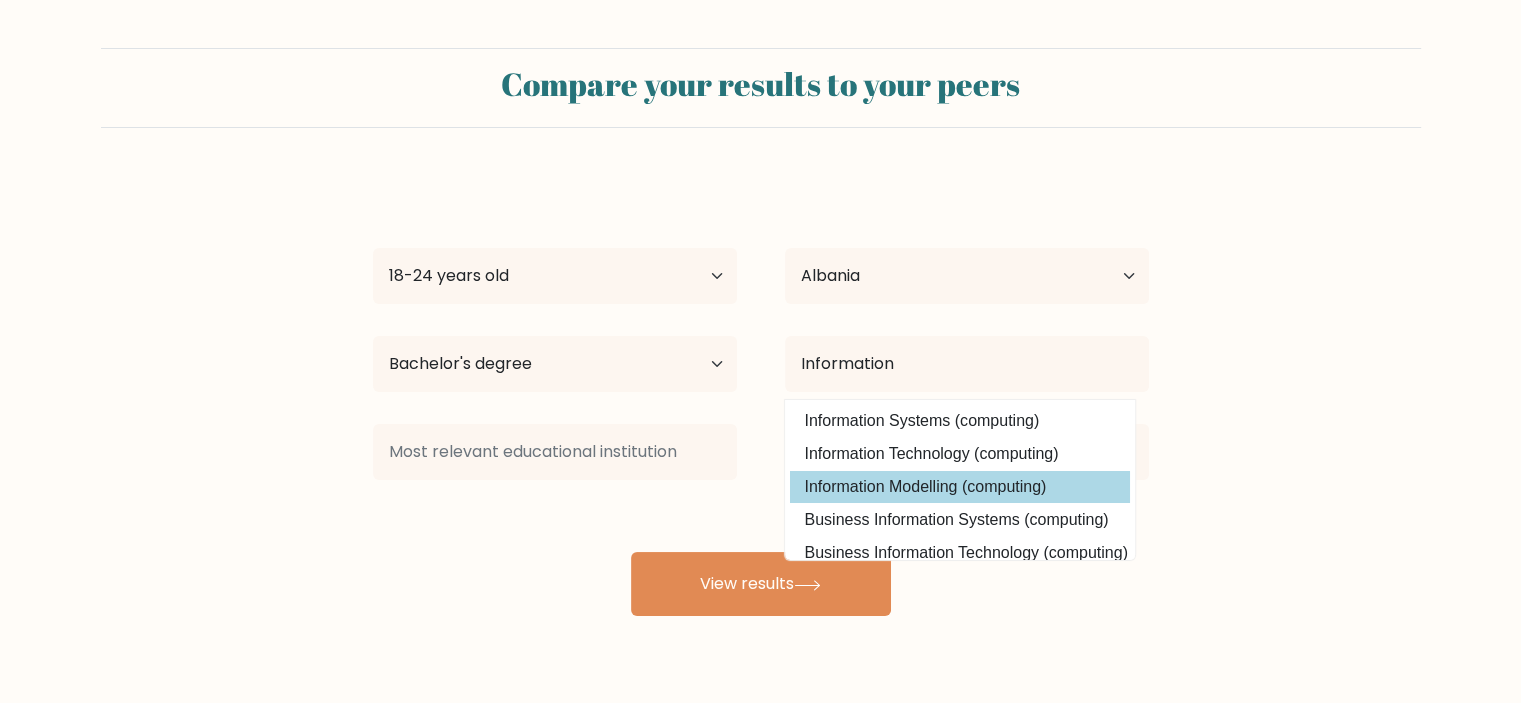 click on "Information Modelling (computing)" at bounding box center [960, 487] 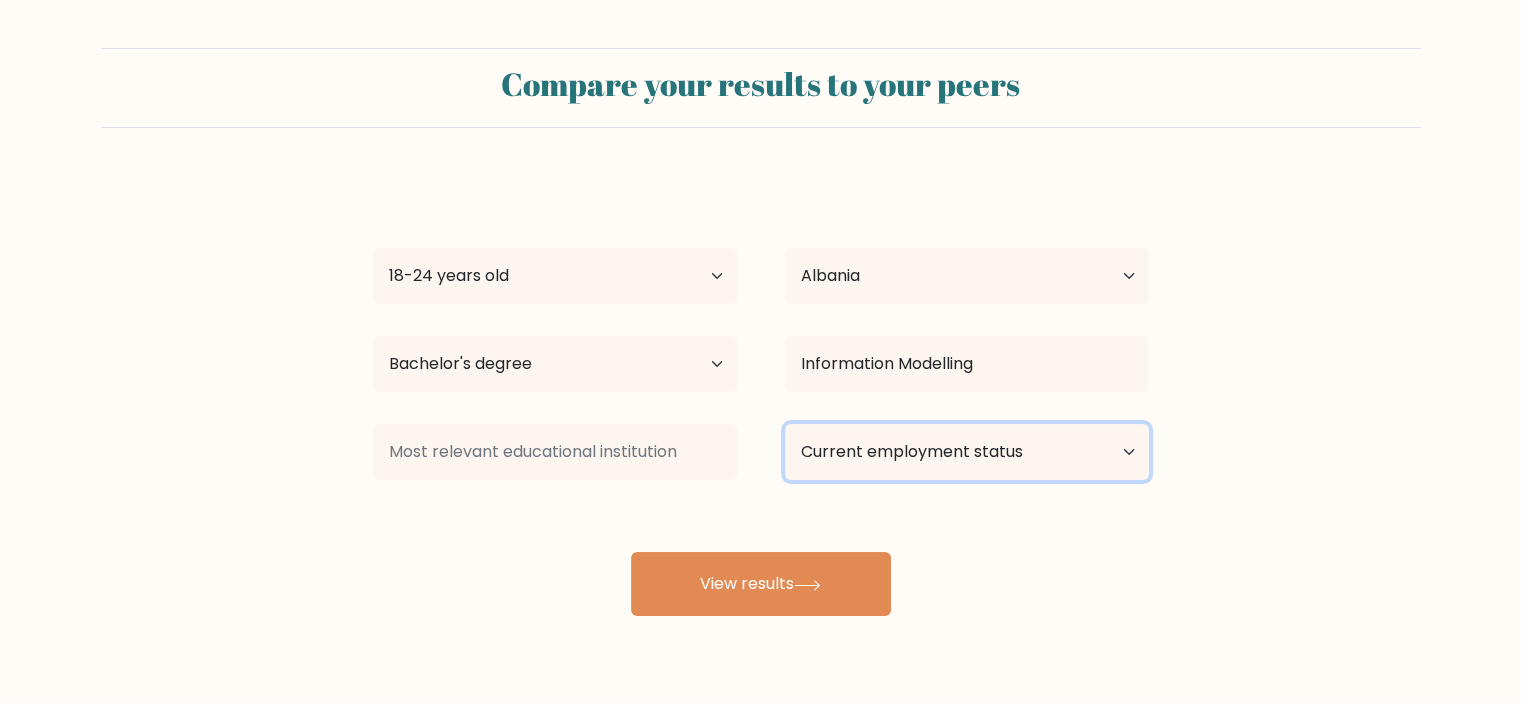 click on "Current employment status
Employed
Student
Retired
Other / prefer not to answer" at bounding box center [967, 452] 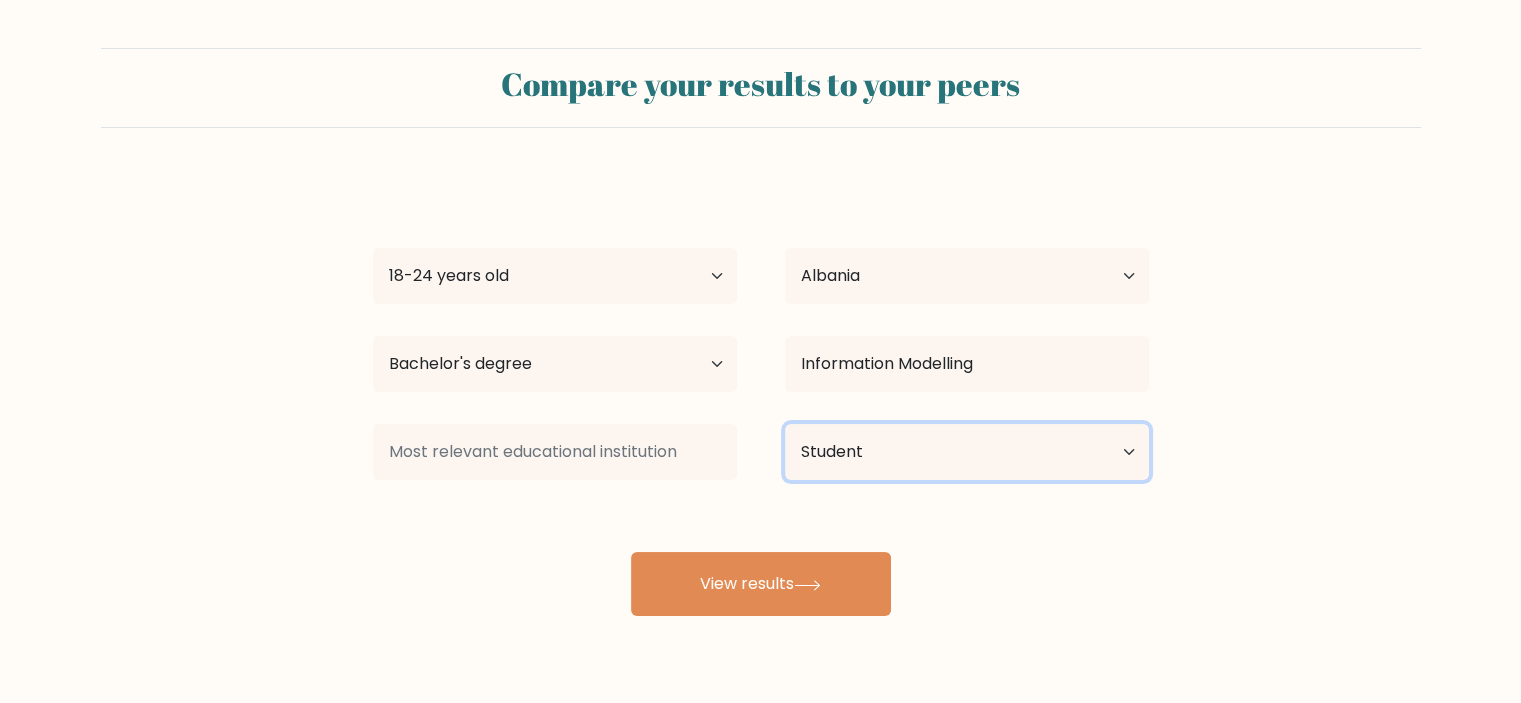 click on "Current employment status
Employed
Student
Retired
Other / prefer not to answer" at bounding box center (967, 452) 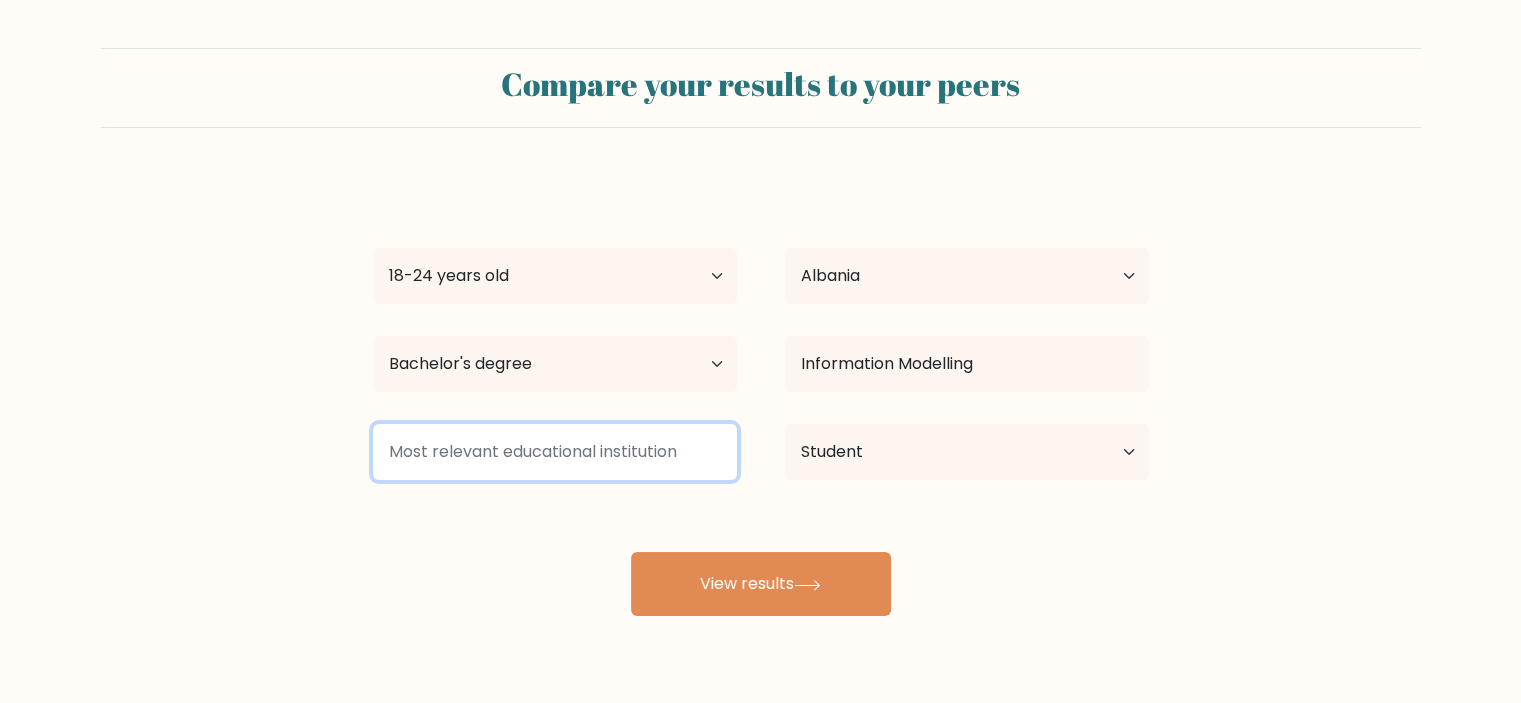 click at bounding box center [555, 452] 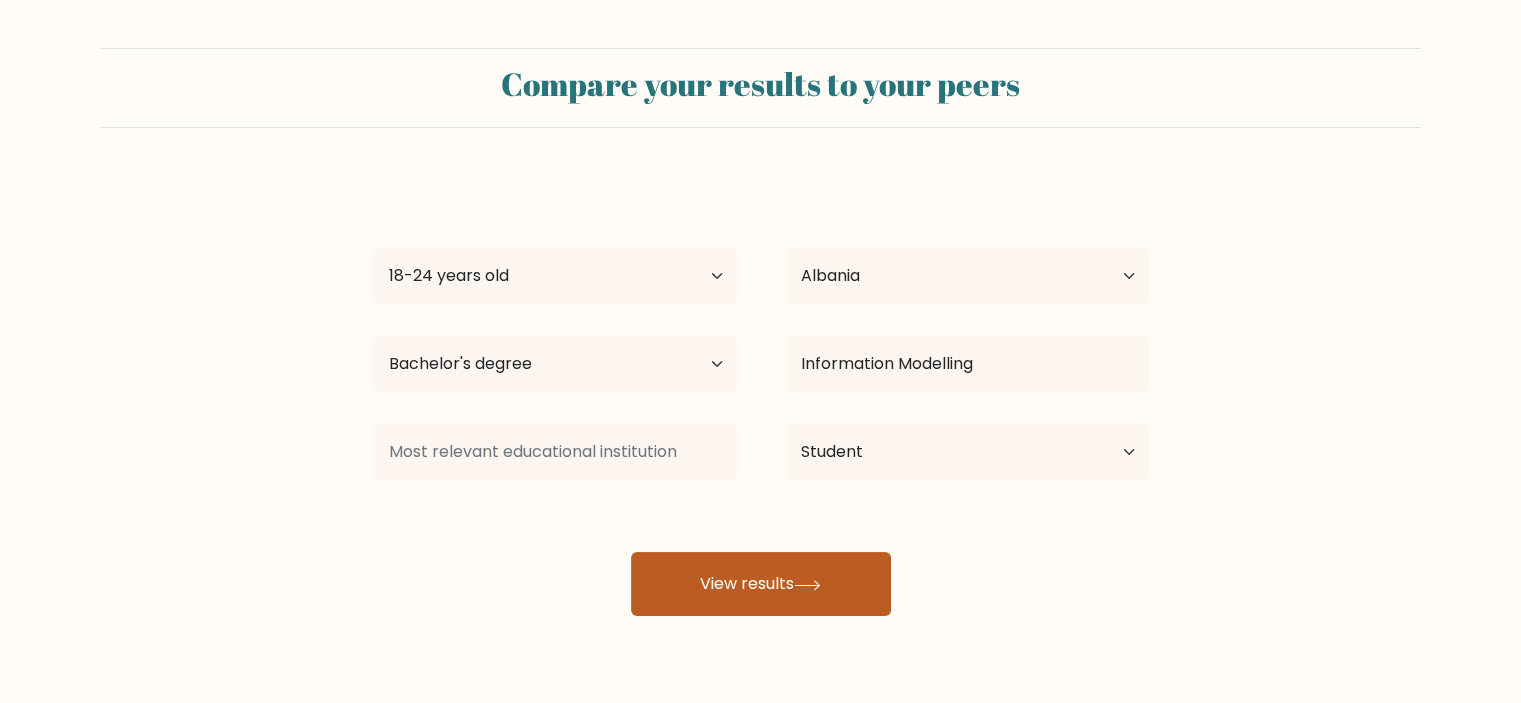 click on "View results" at bounding box center (761, 584) 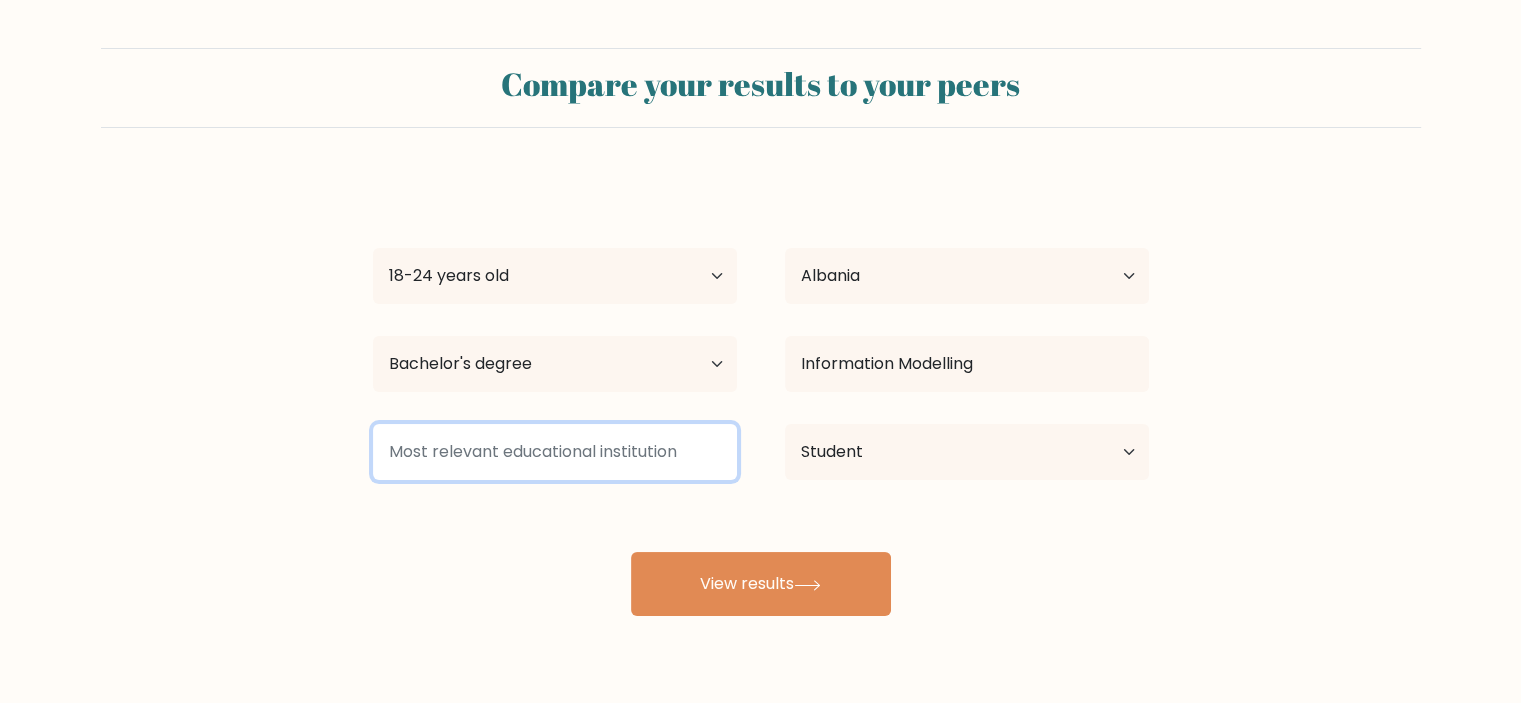 click at bounding box center (555, 452) 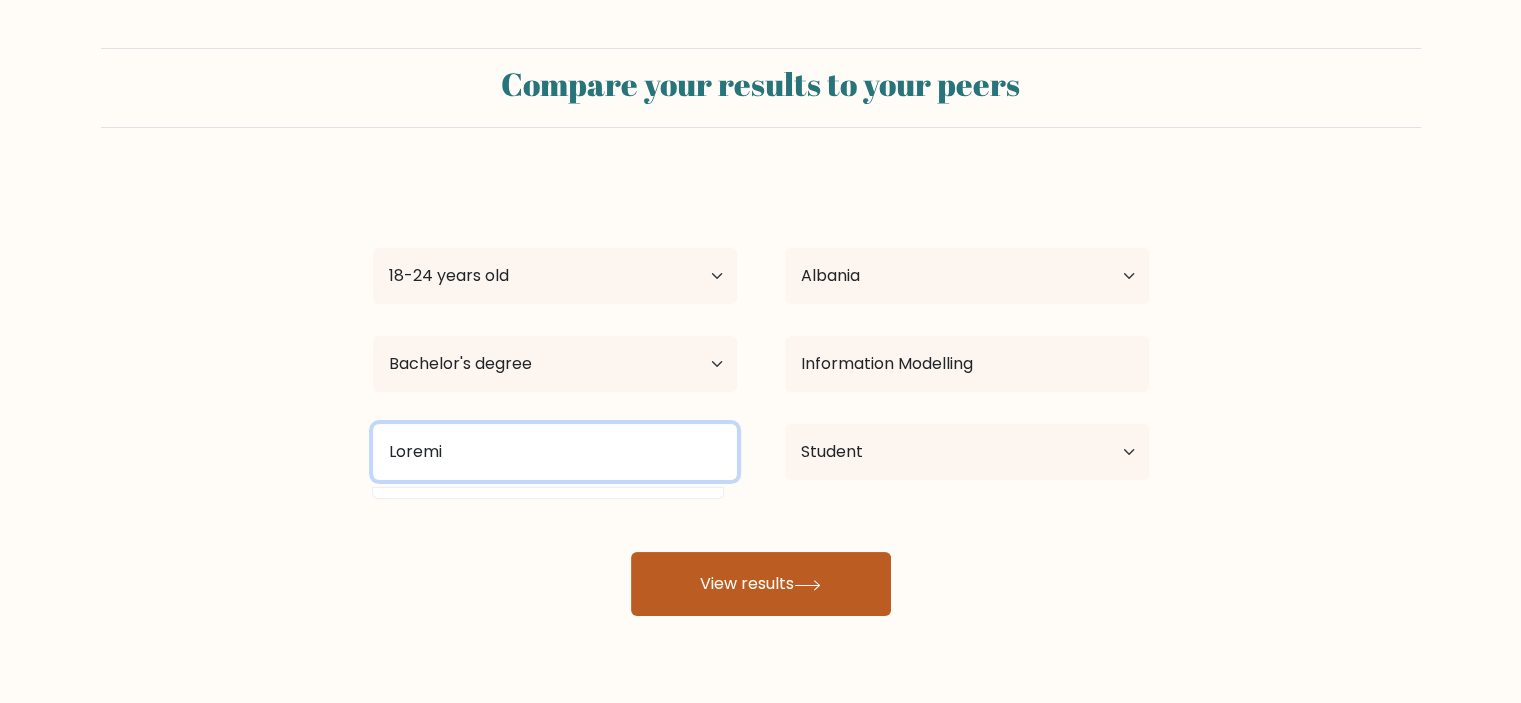 type on "Loremi" 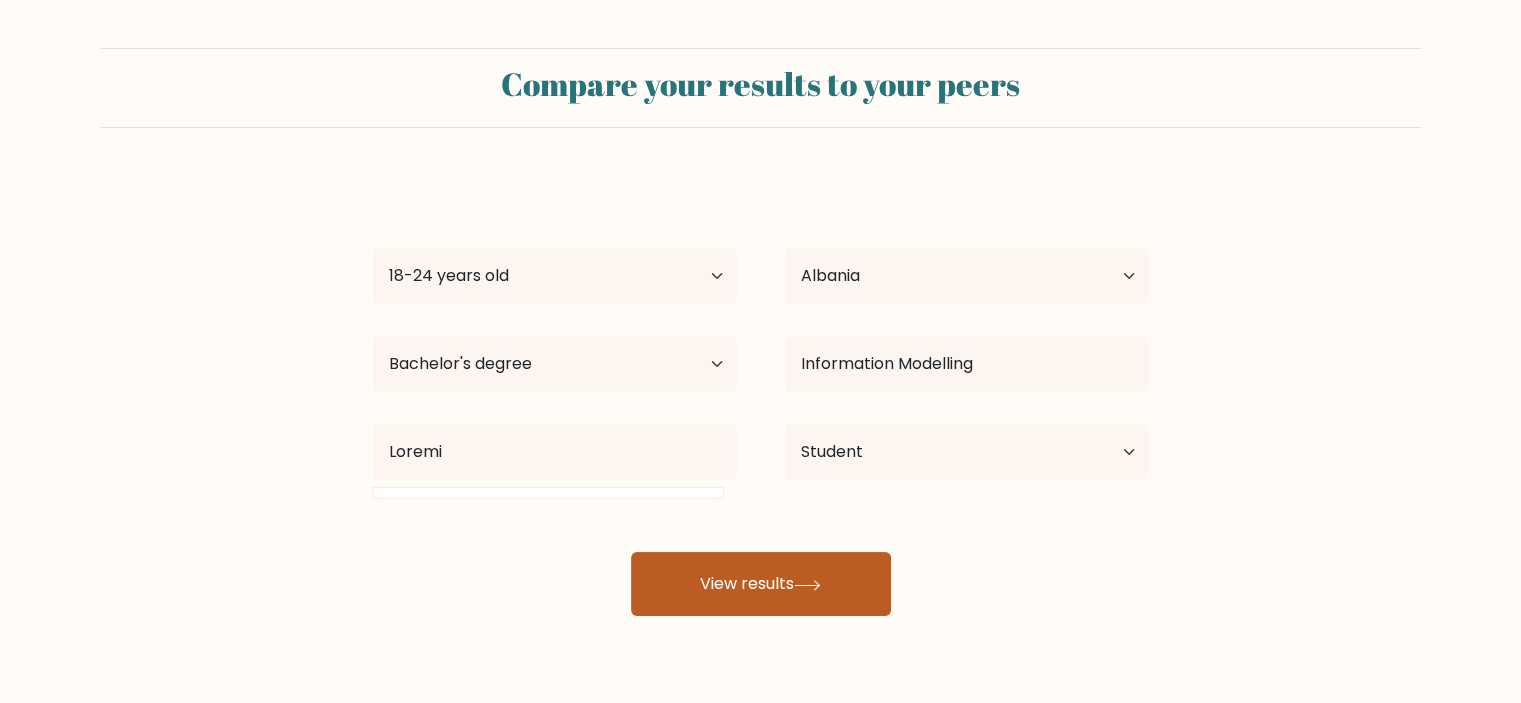 click on "View results" at bounding box center (761, 584) 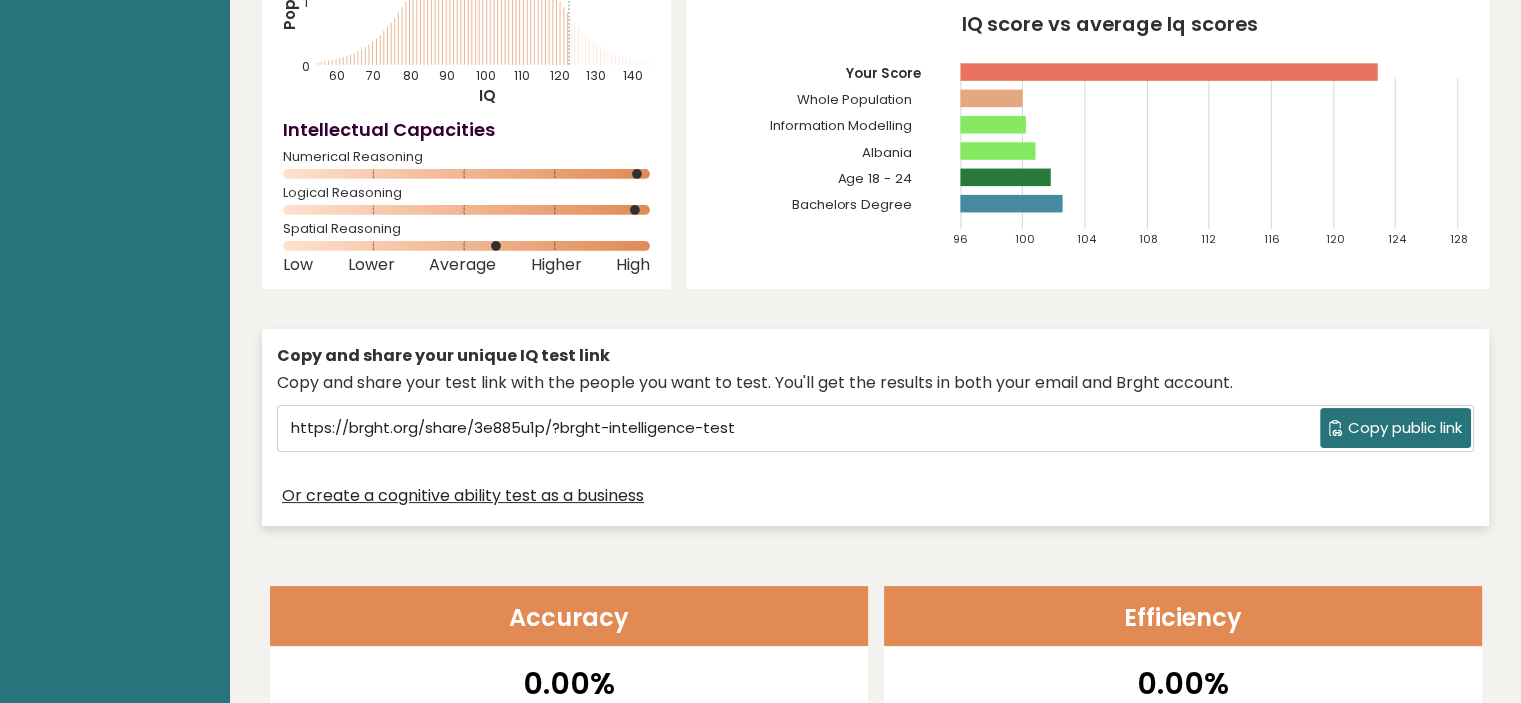 scroll, scrollTop: 0, scrollLeft: 0, axis: both 